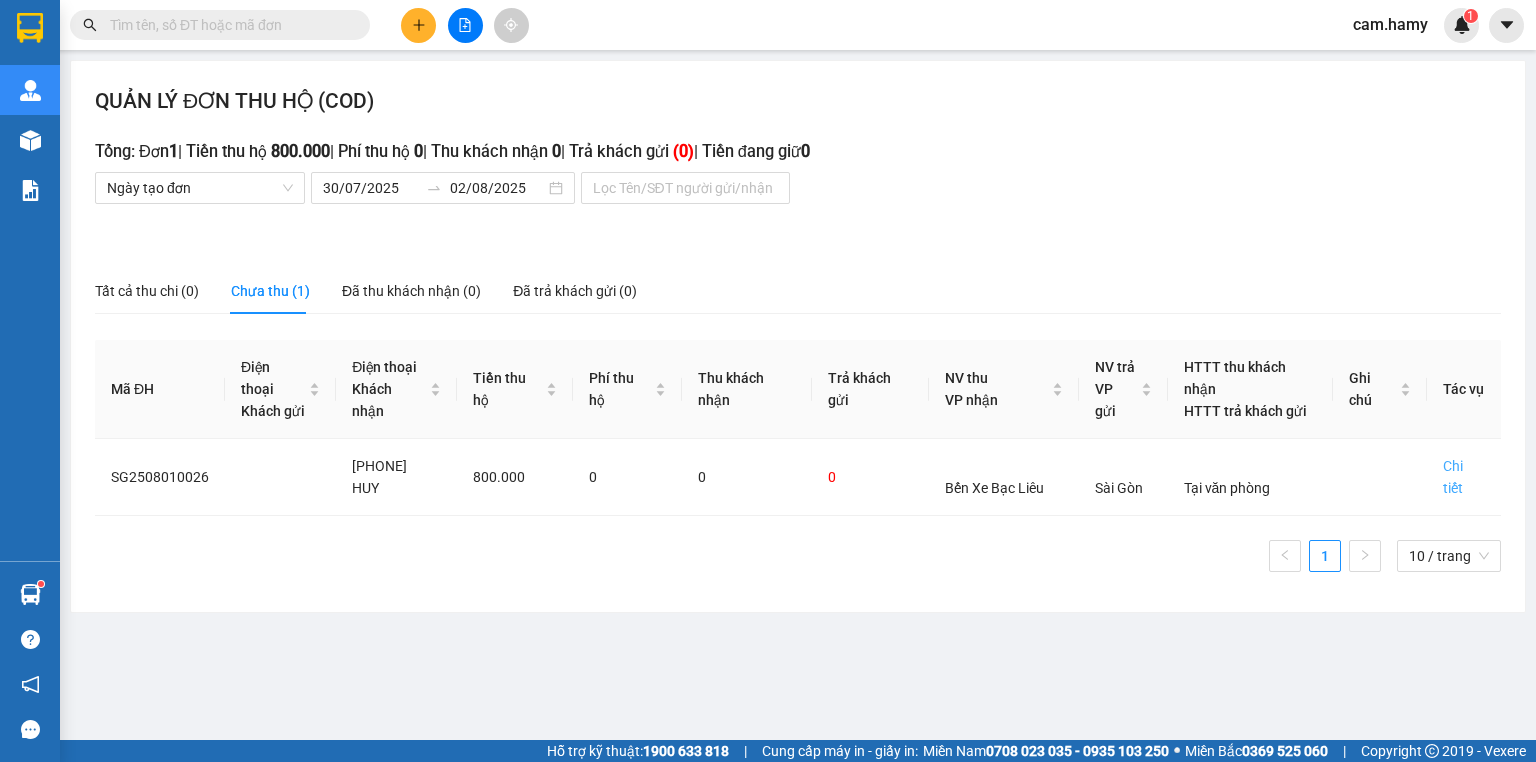 scroll, scrollTop: 0, scrollLeft: 0, axis: both 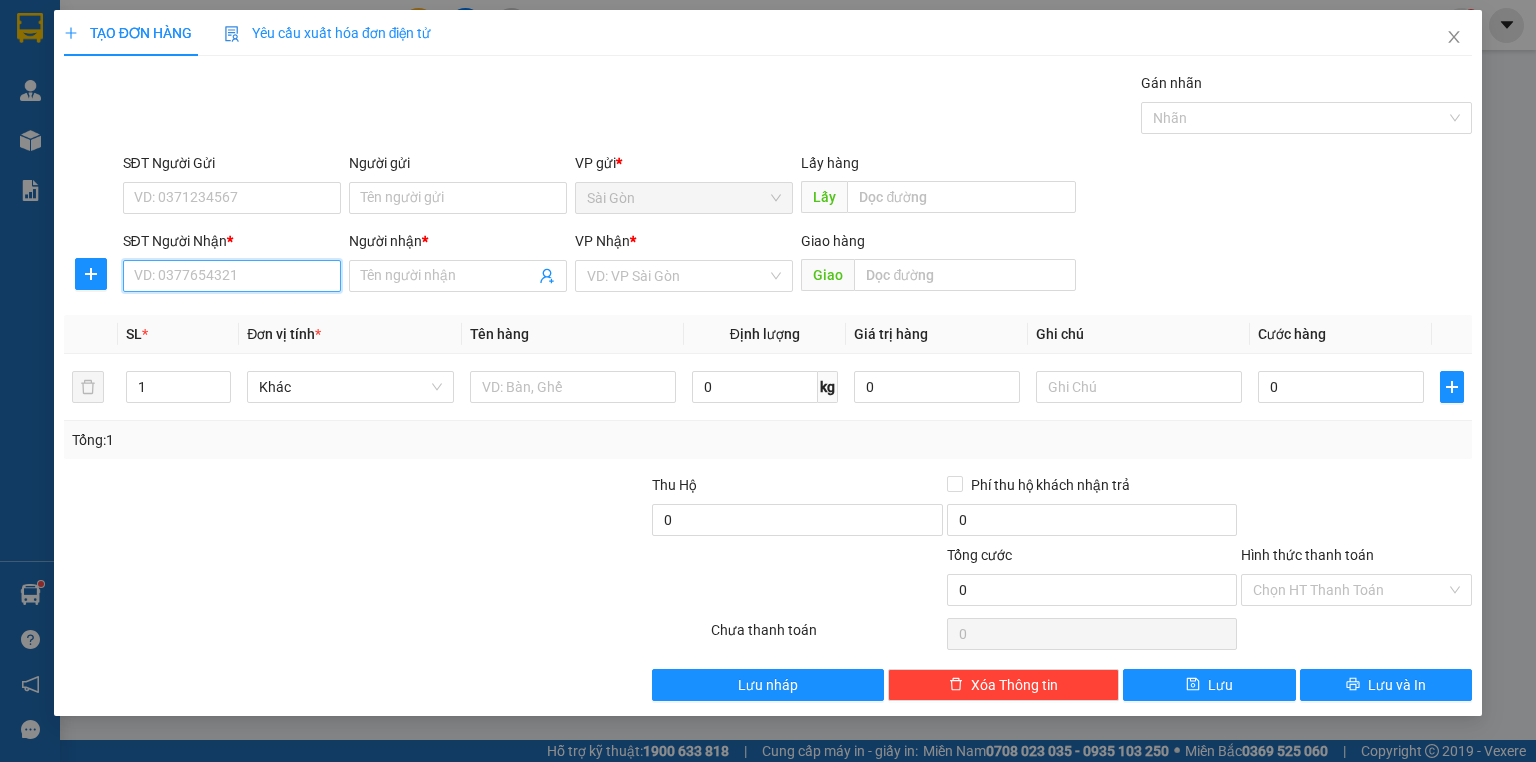 click on "SĐT Người Nhận  *" at bounding box center (232, 276) 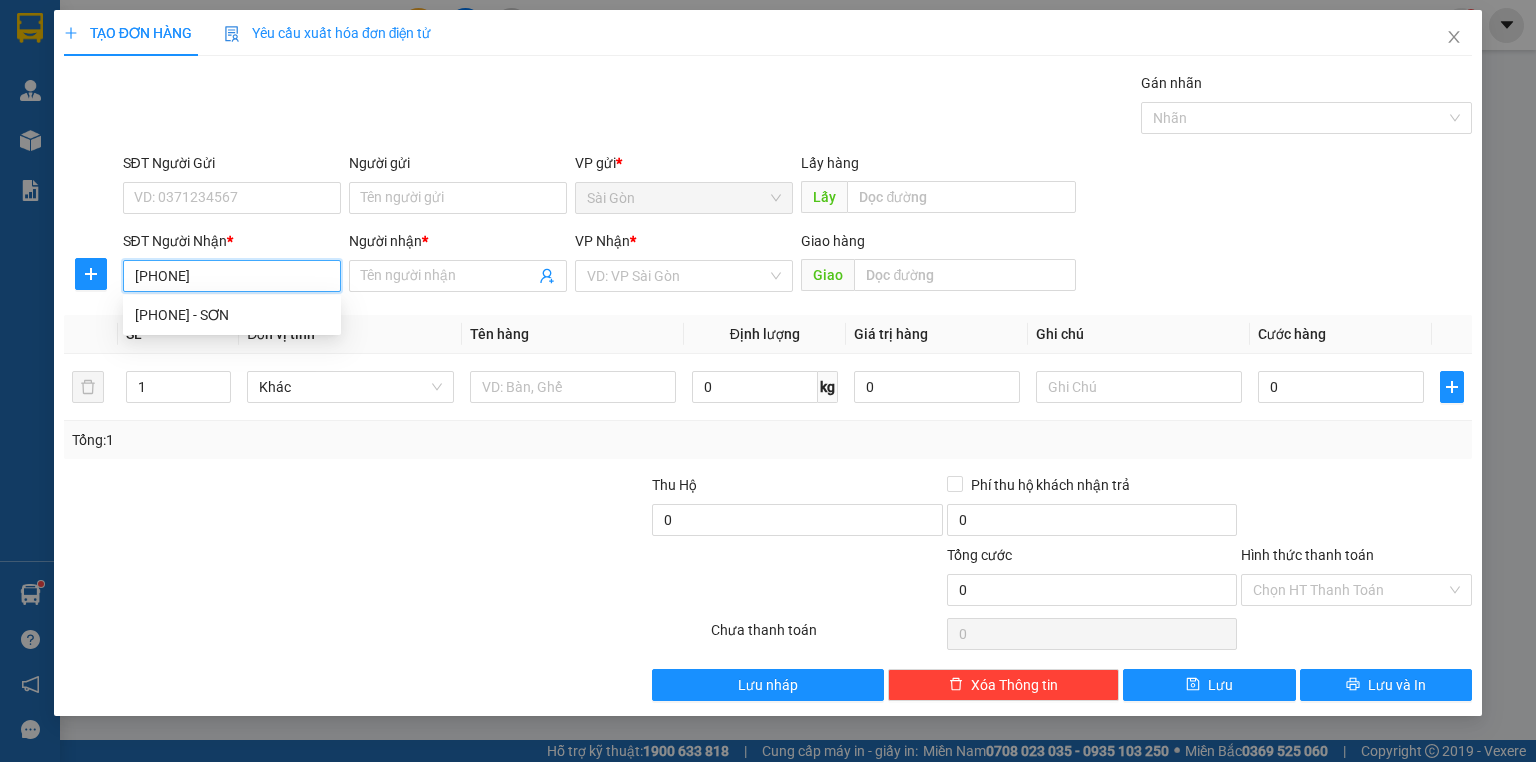 type on "[PHONE]" 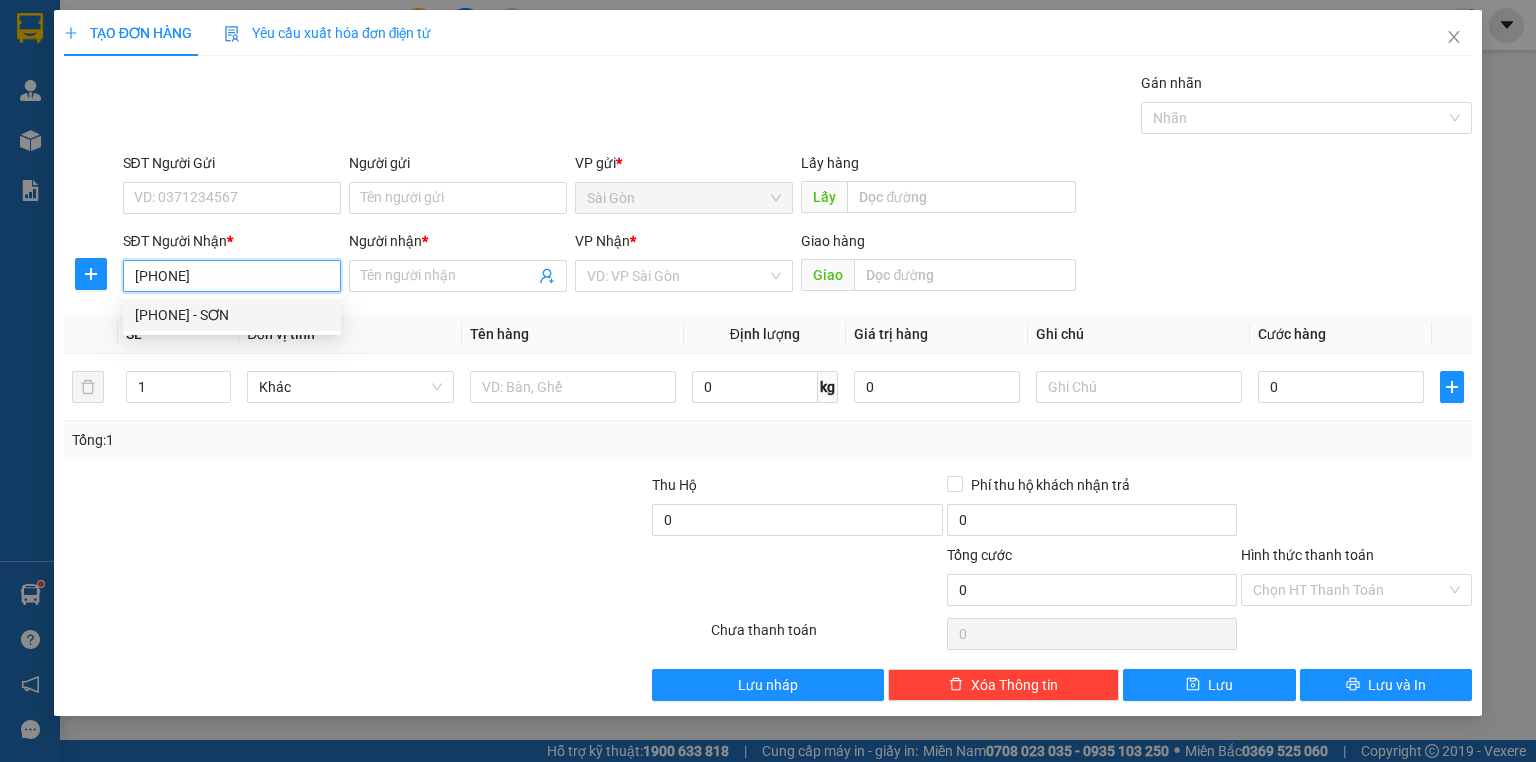 click on "[PHONE] - SƠN" at bounding box center (232, 315) 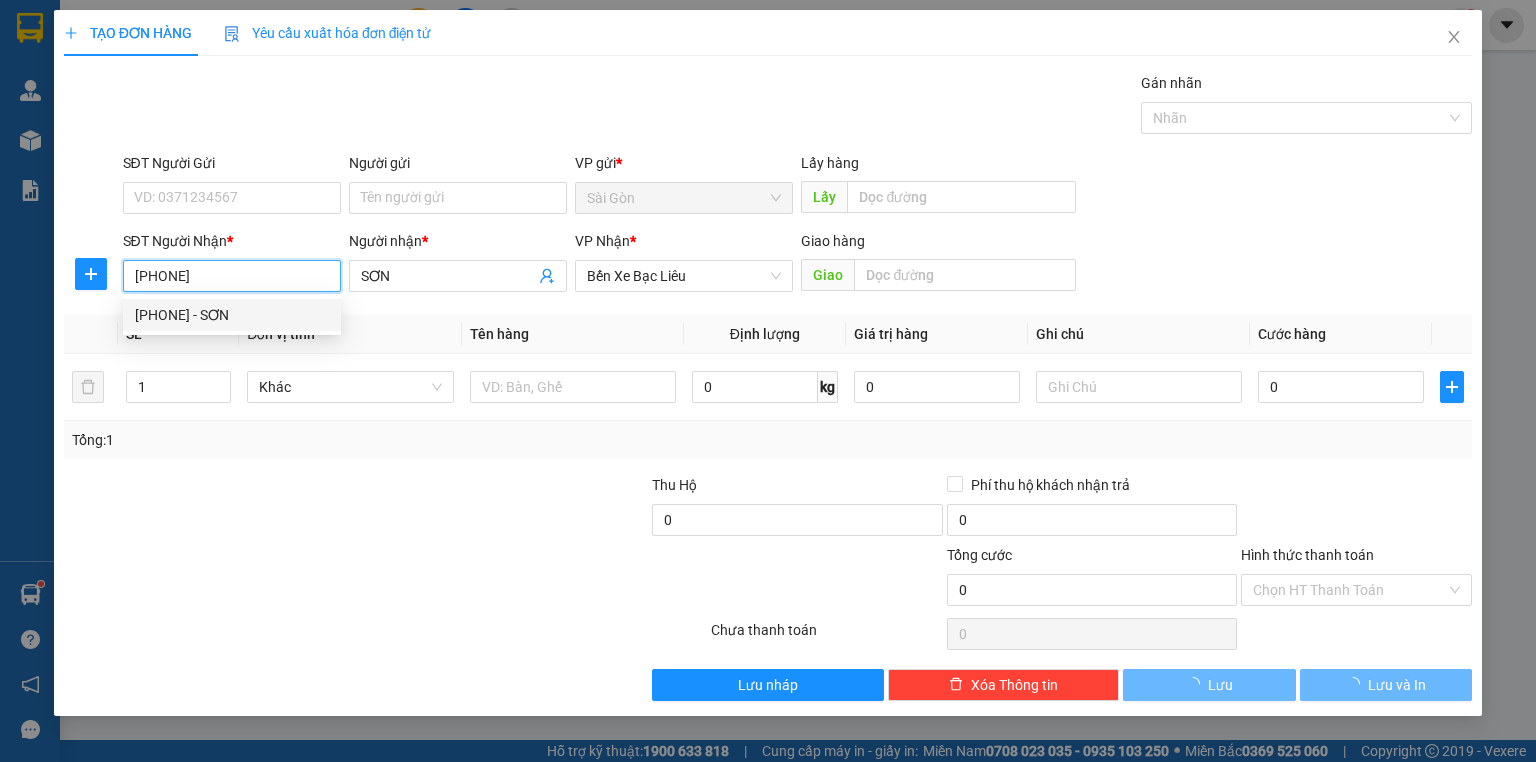 type on "30.000" 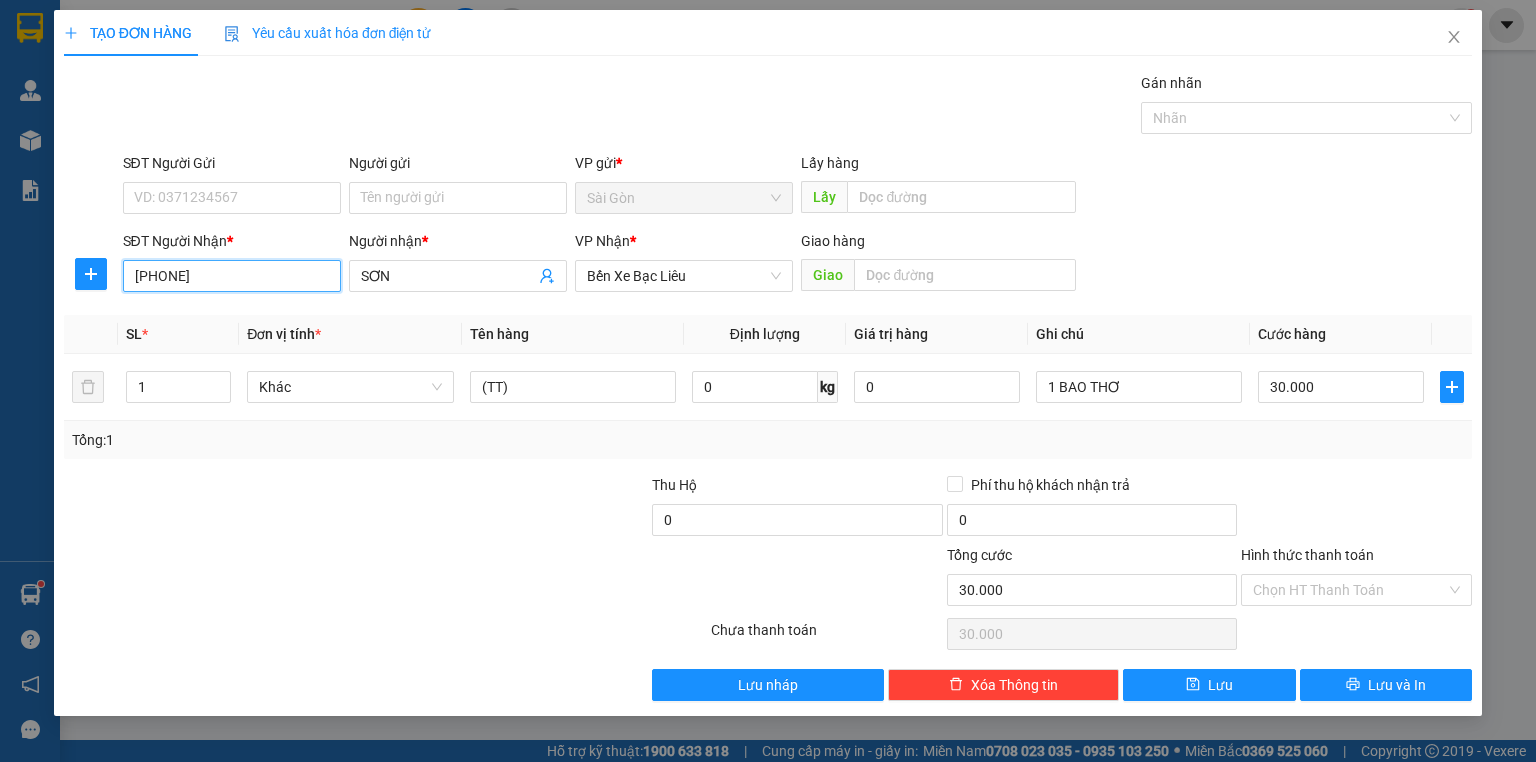 type on "[PHONE]" 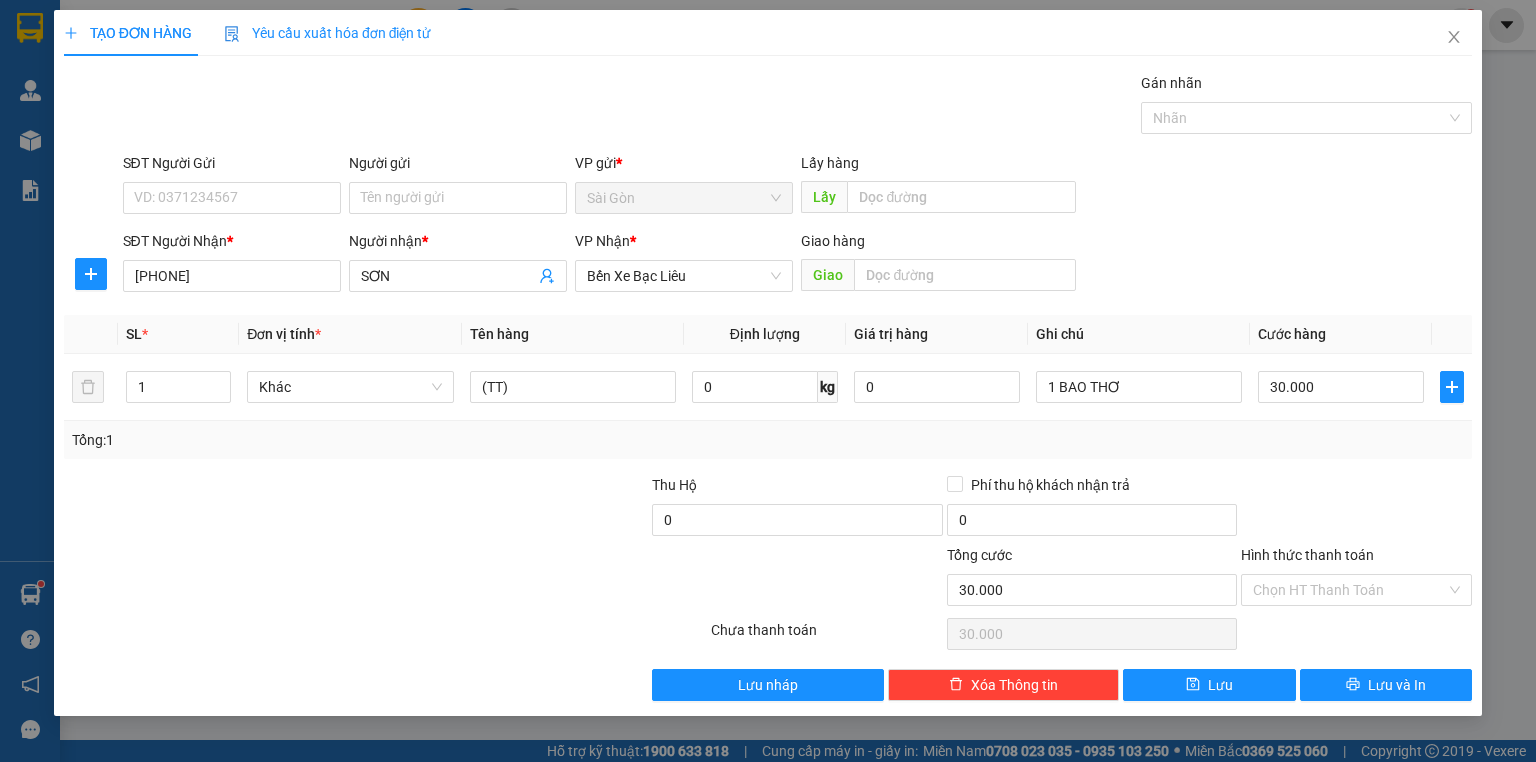 click on "Hình thức thanh toán" at bounding box center (1307, 555) 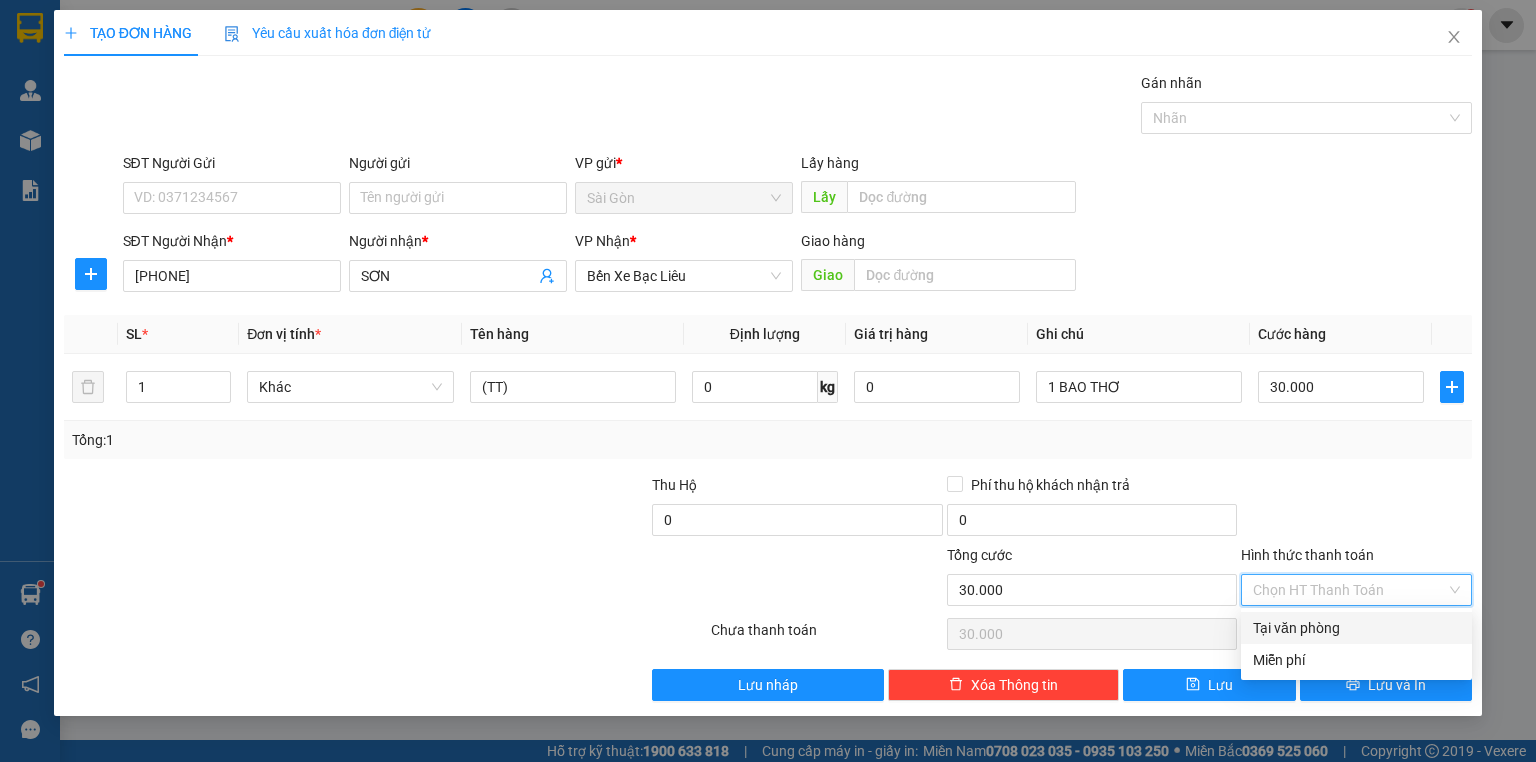 click on "Tại văn phòng" at bounding box center (1356, 628) 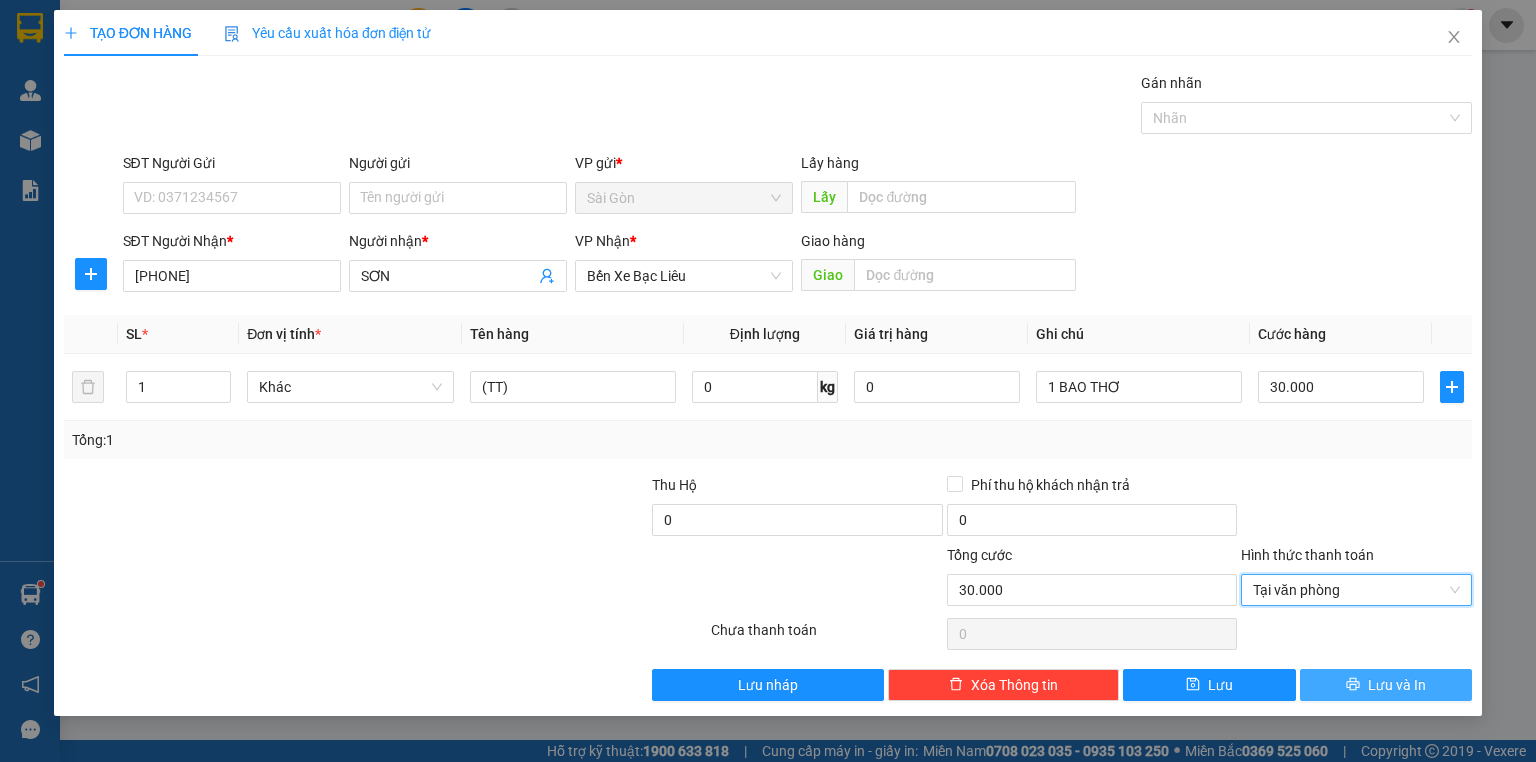 click 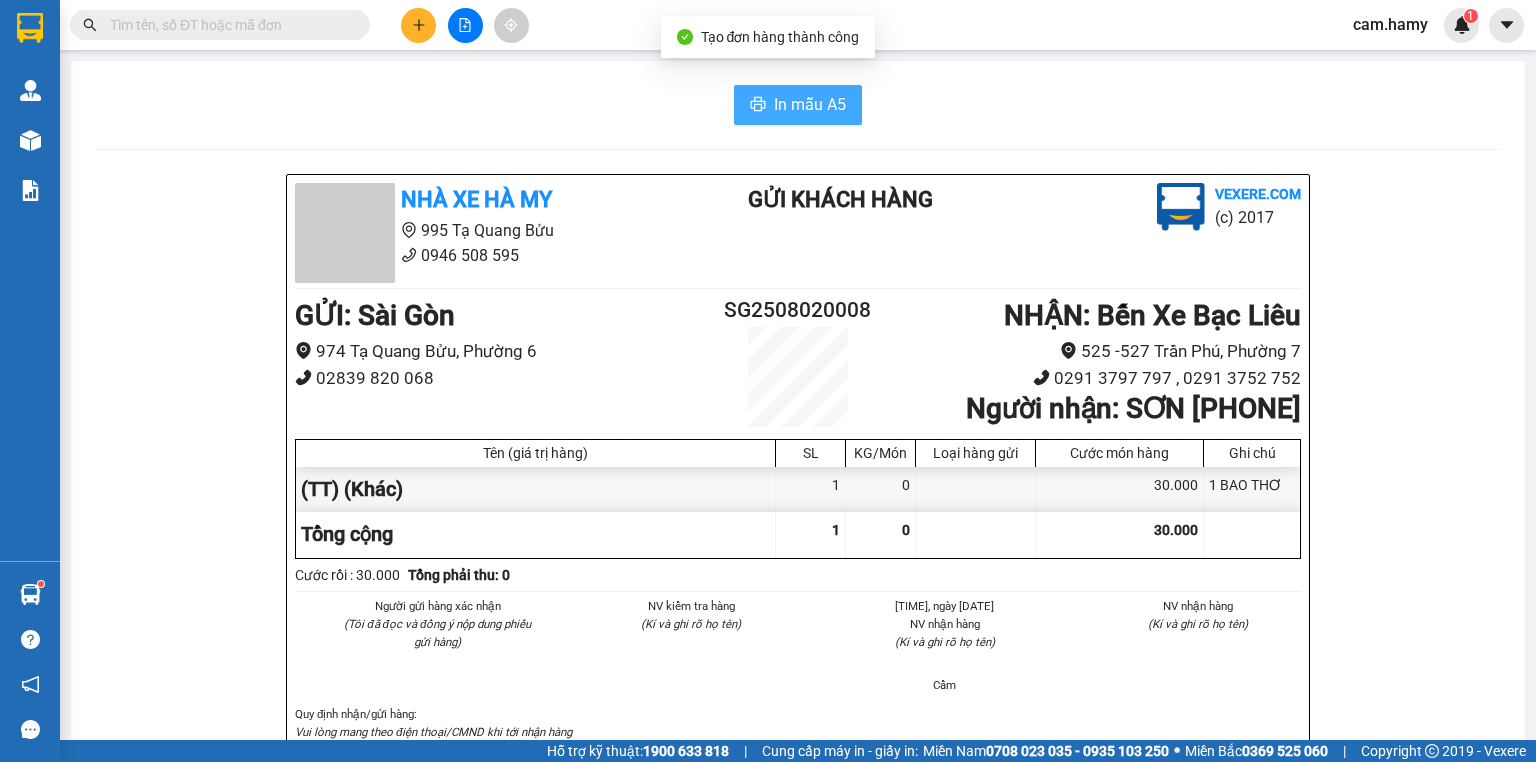 click on "In mẫu A5" at bounding box center [810, 104] 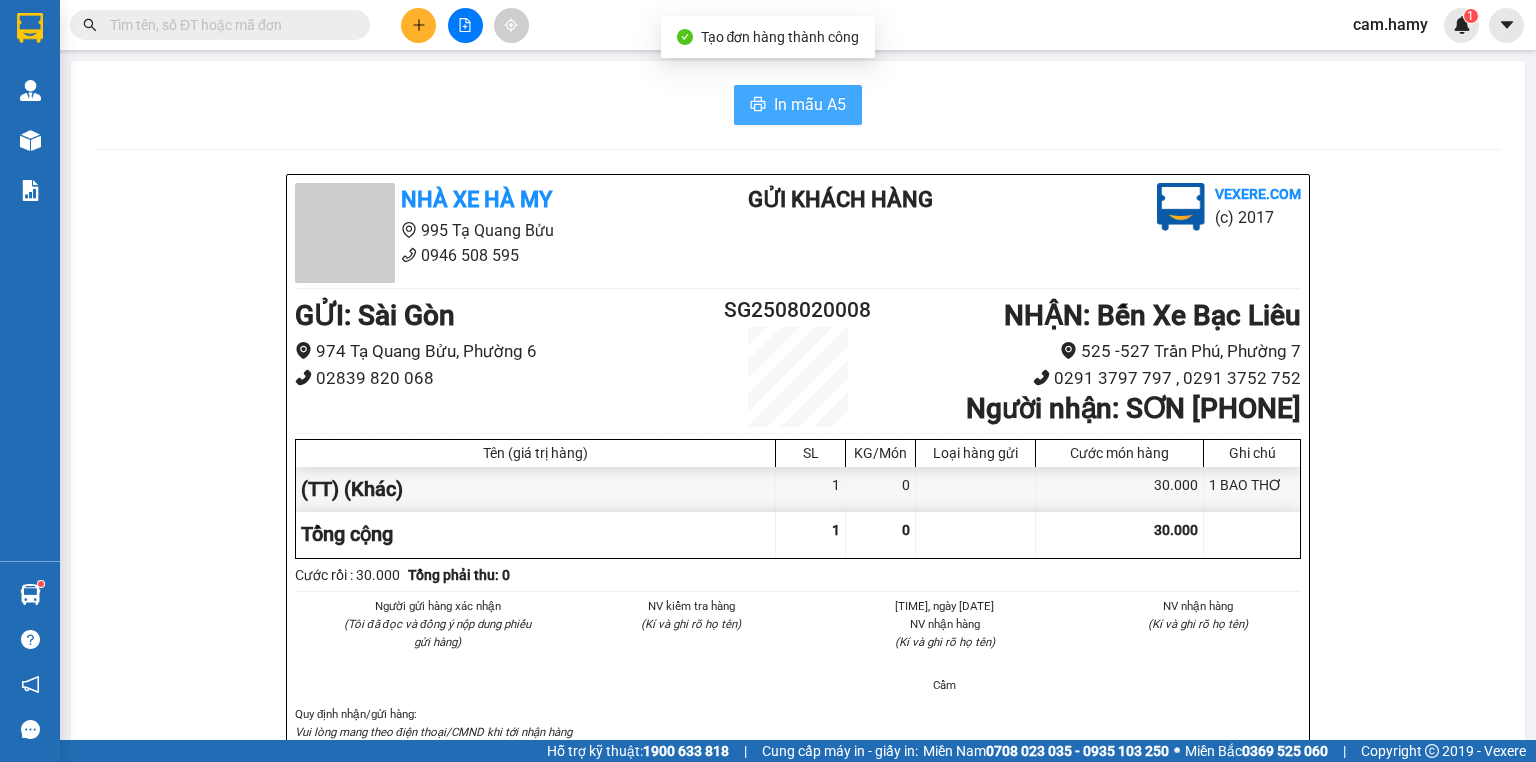 scroll, scrollTop: 0, scrollLeft: 0, axis: both 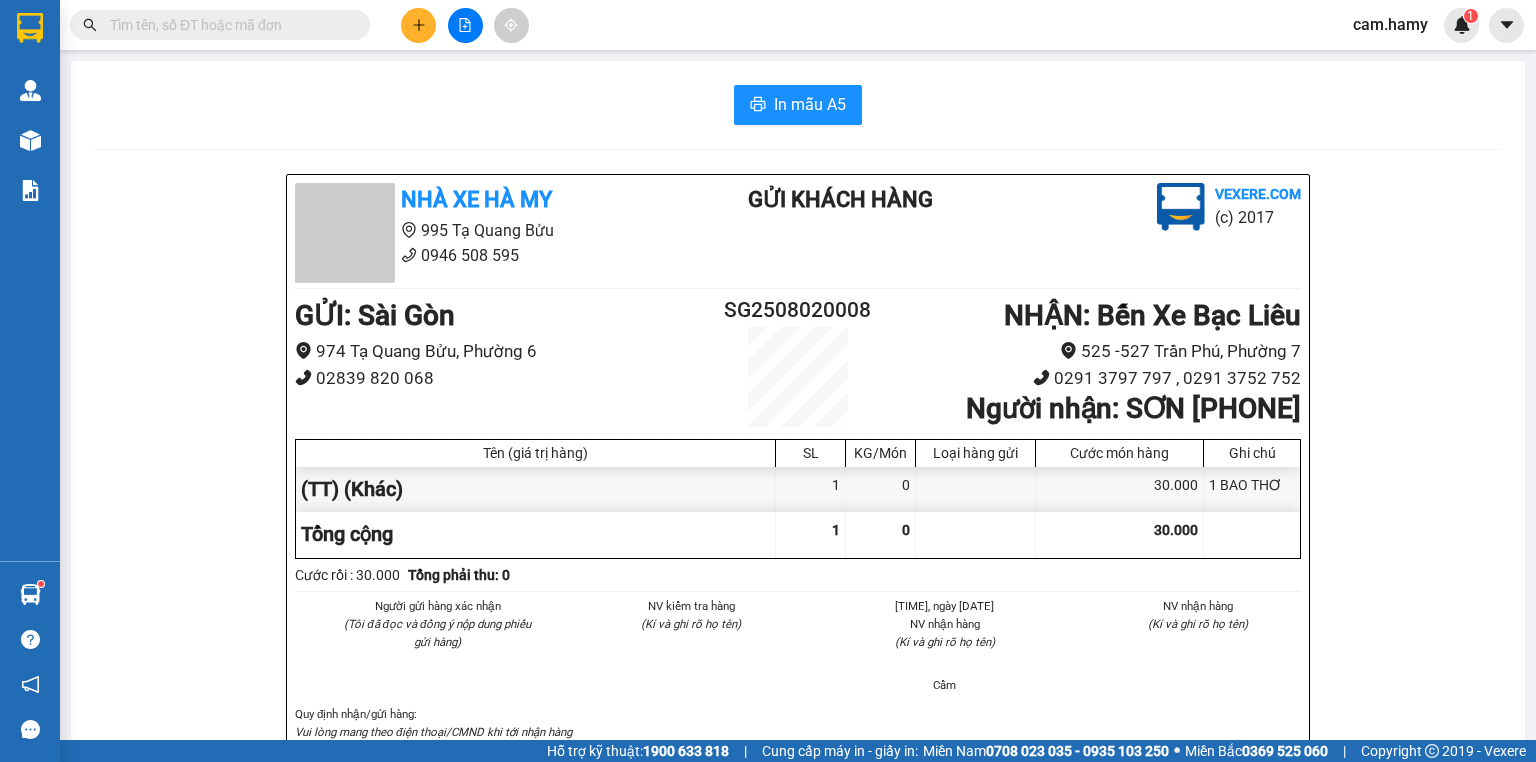 click 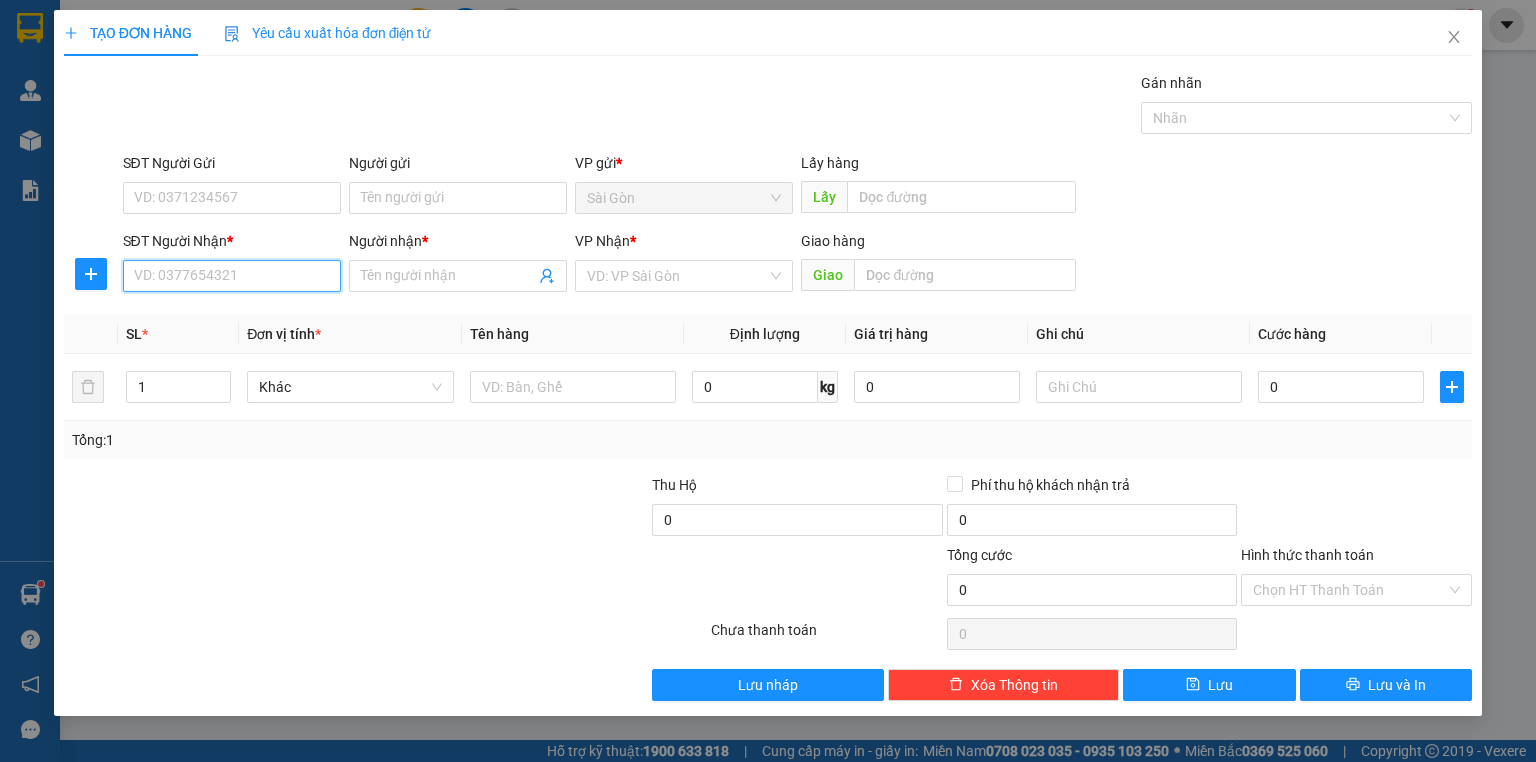 click on "SĐT Người Nhận  *" at bounding box center [232, 276] 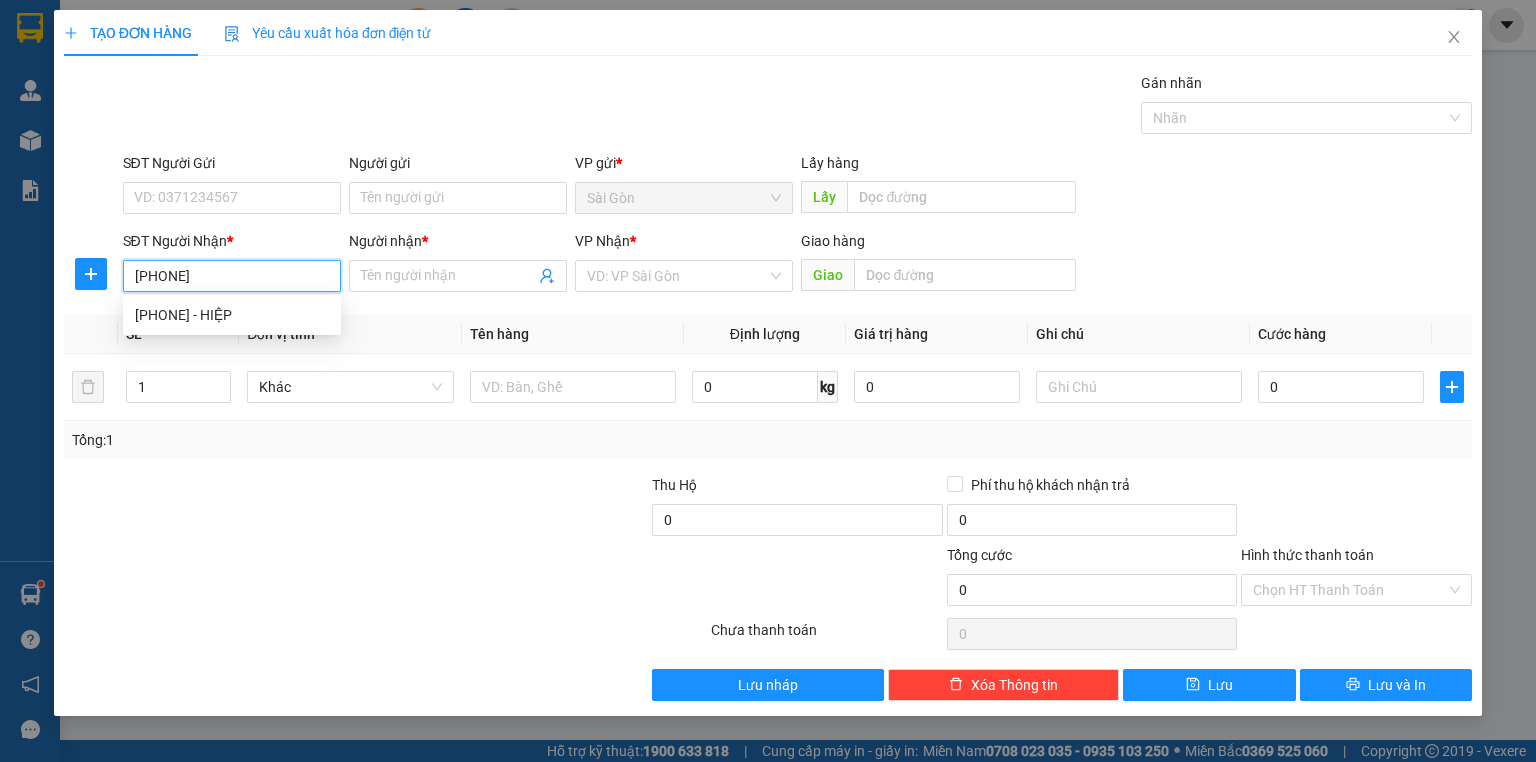 type on "[PHONE]" 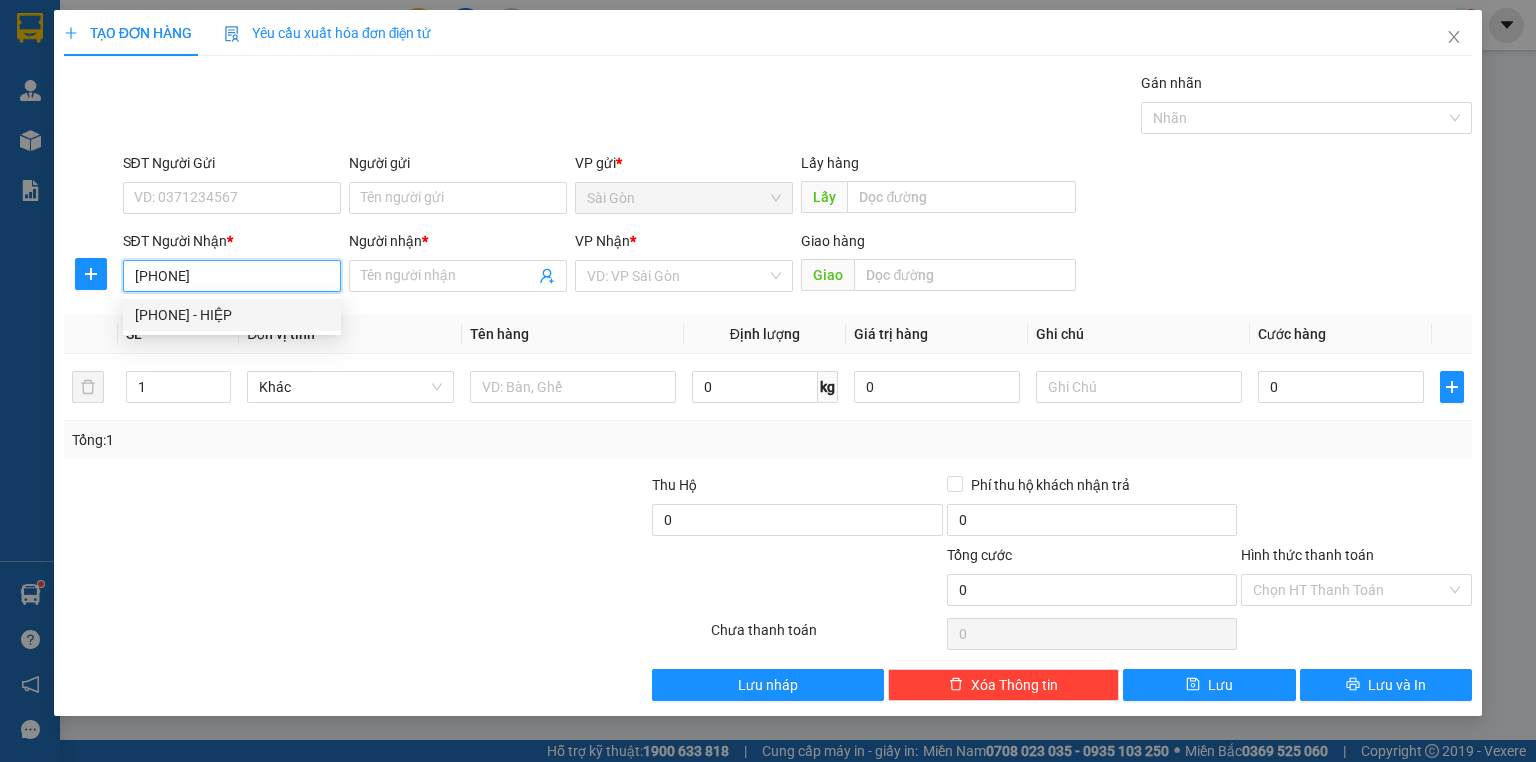 click on "[PHONE] - HIỆP" at bounding box center (232, 315) 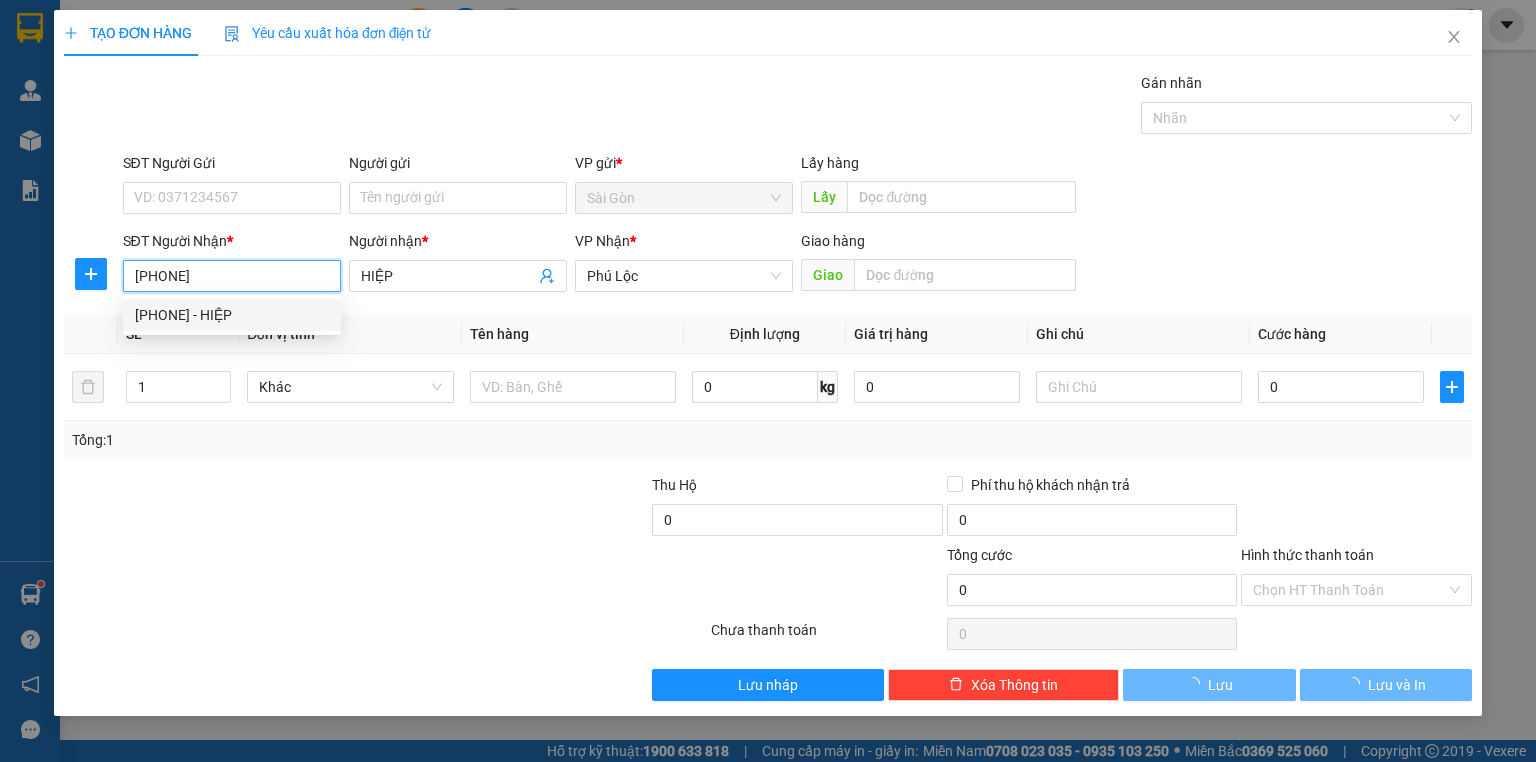 type on "400.000" 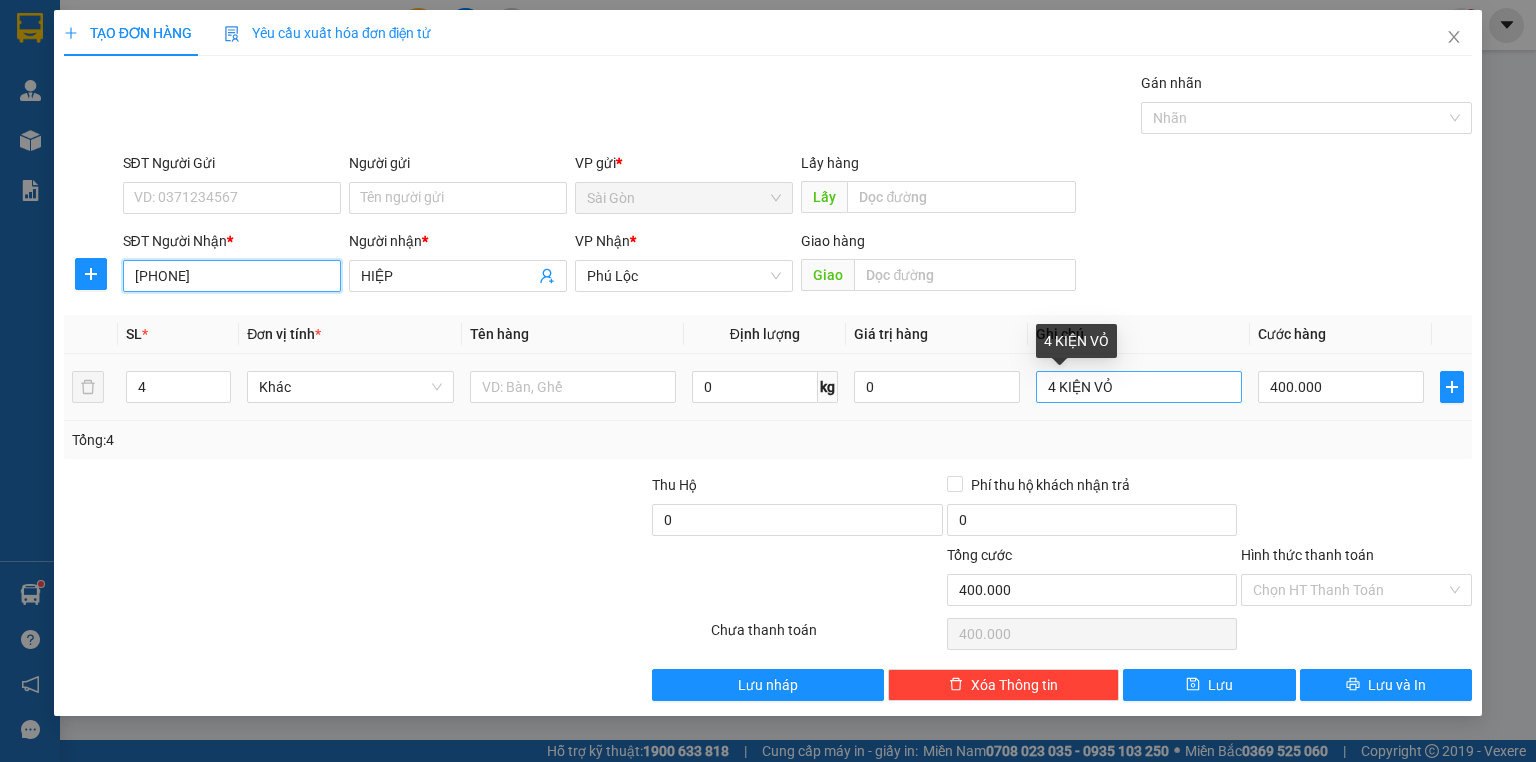 type on "[PHONE]" 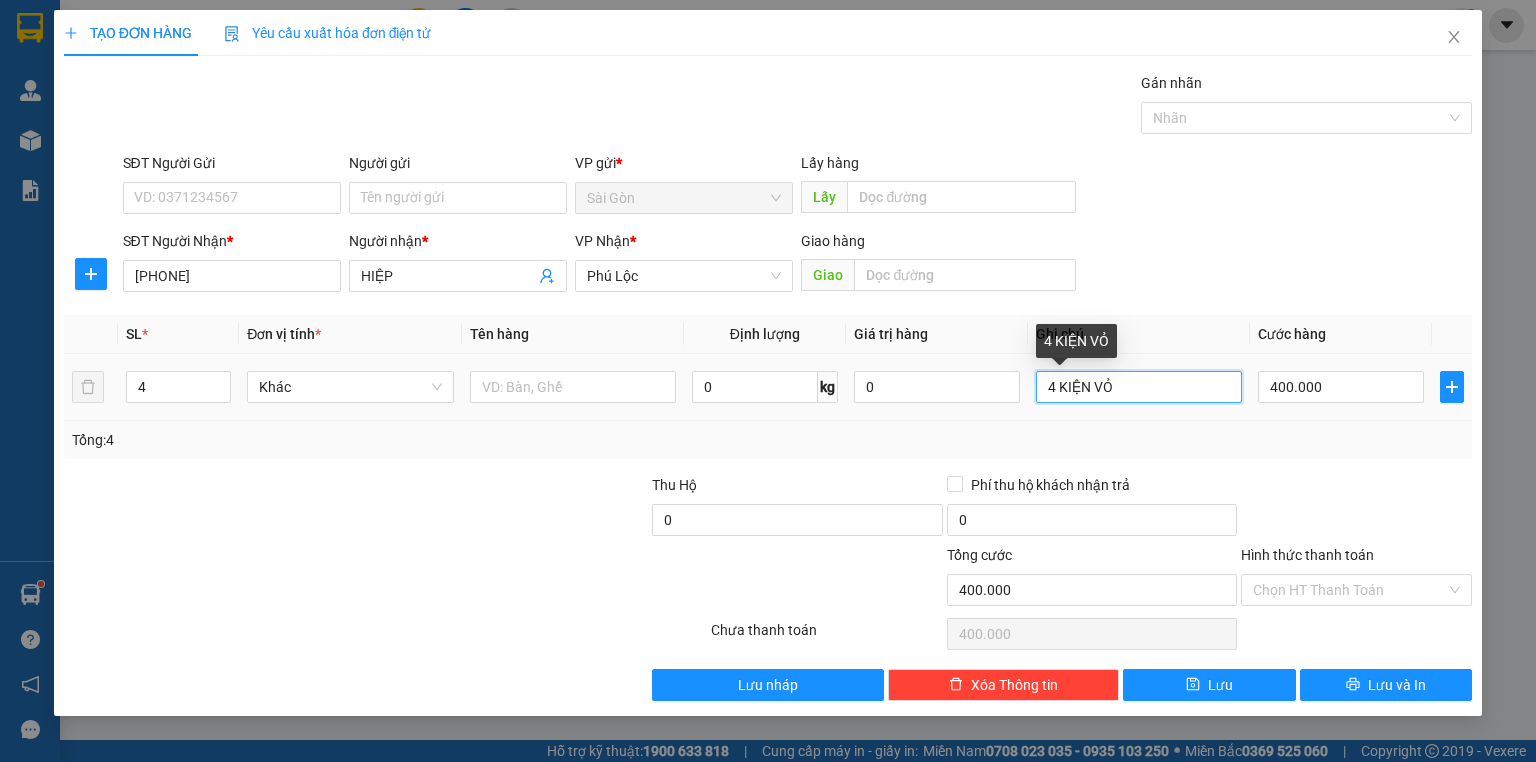 click on "4 KIỆN VỎ" at bounding box center [1139, 387] 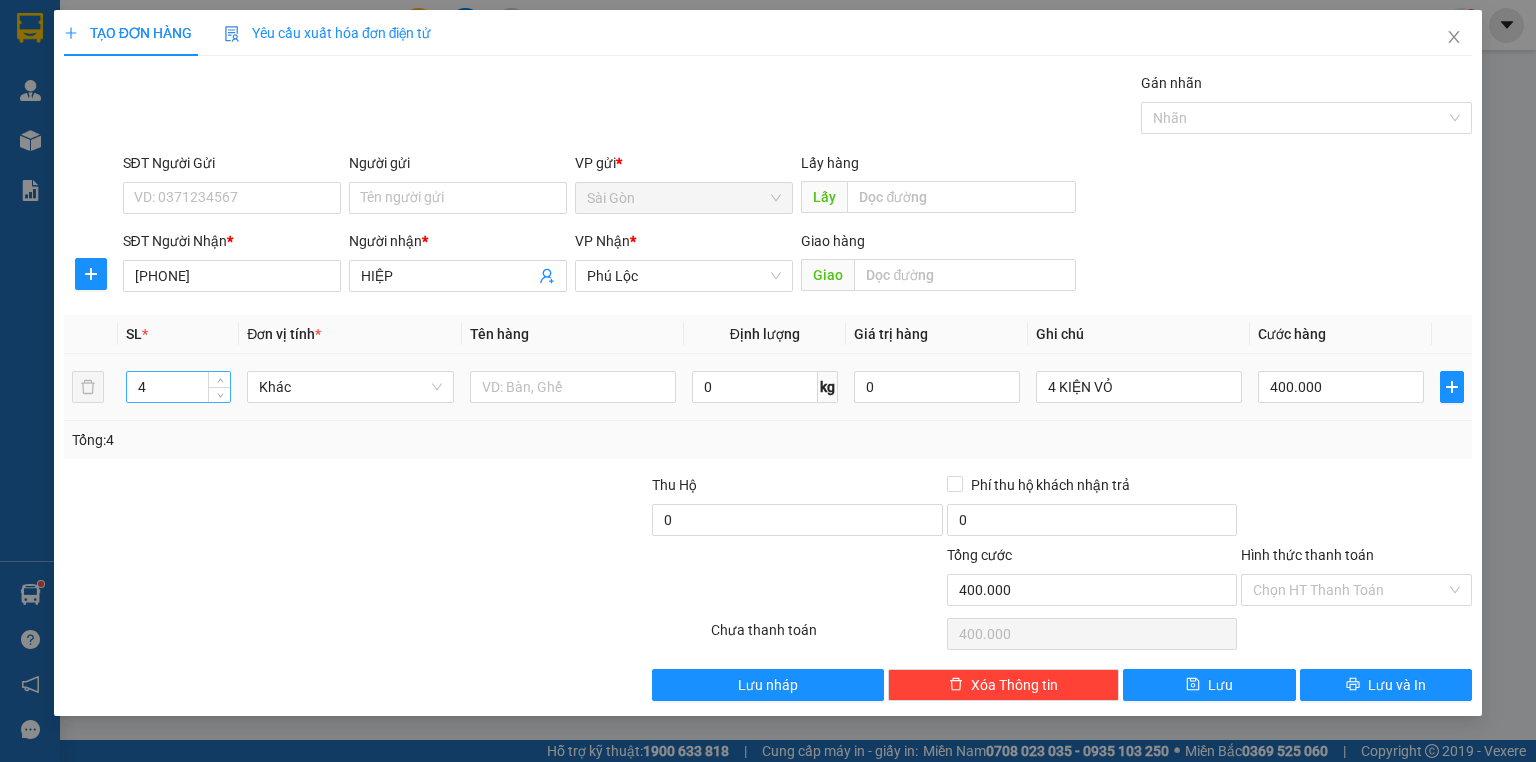 click on "4" at bounding box center (178, 387) 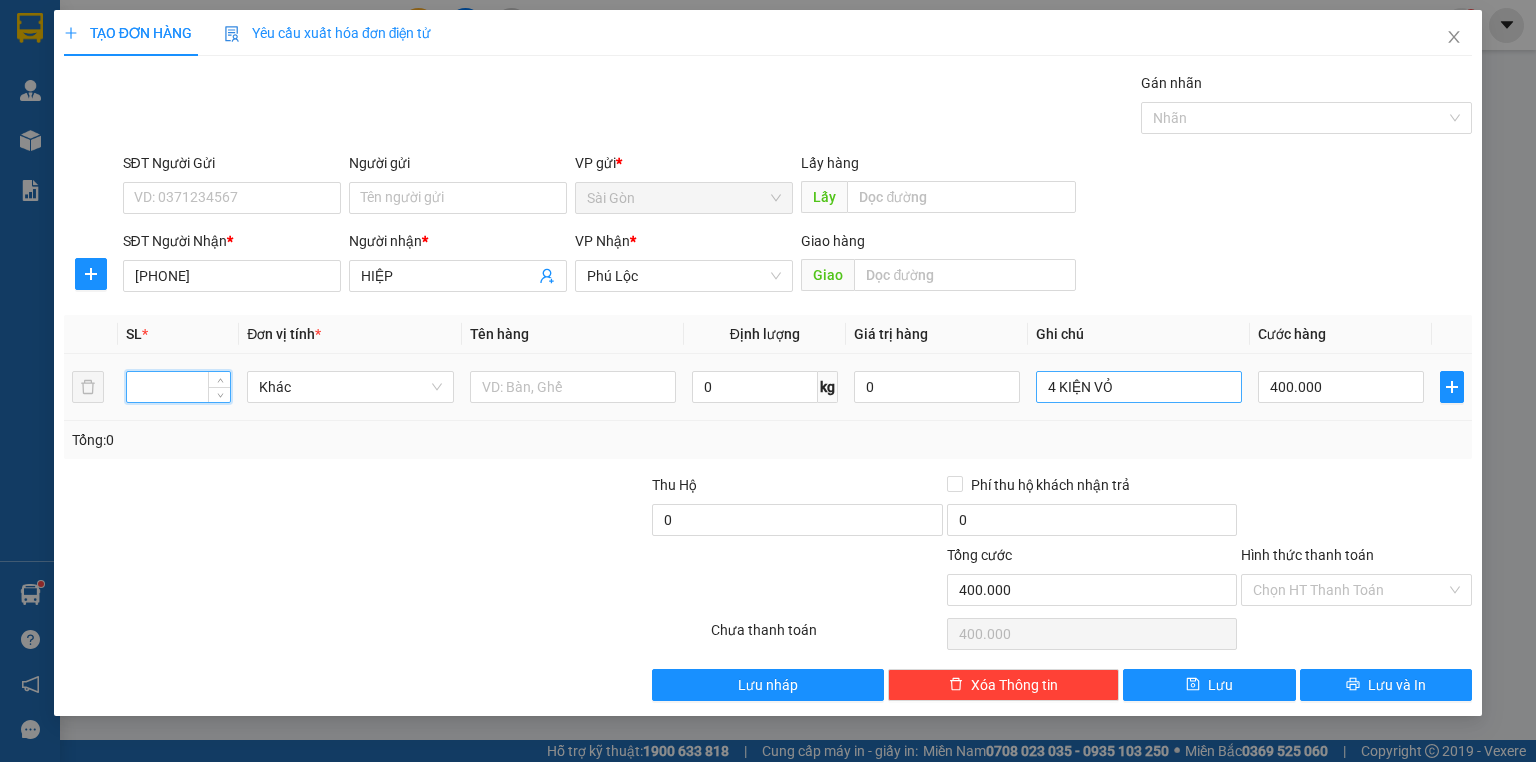 type 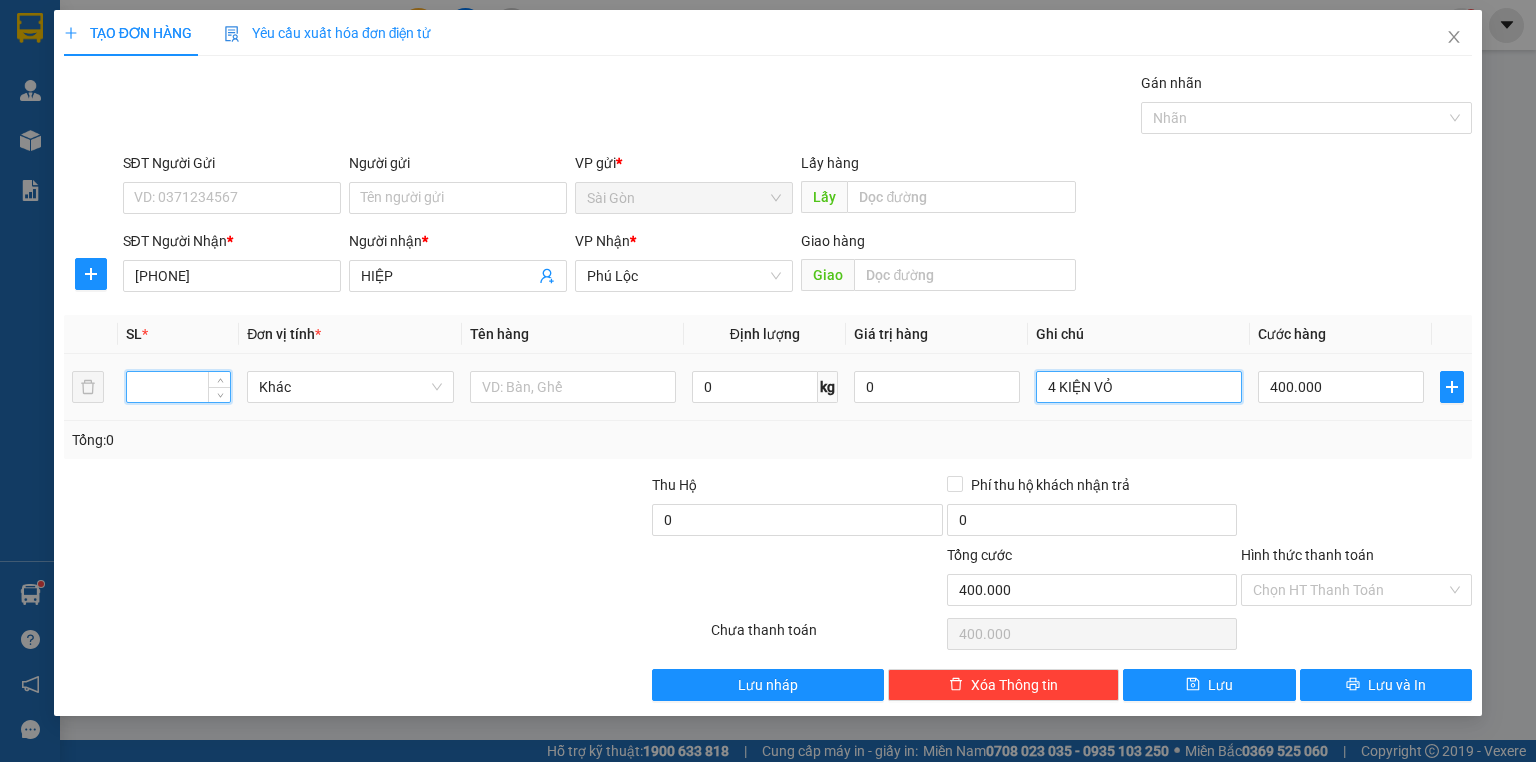 click on "4 KIỆN VỎ" at bounding box center [1139, 387] 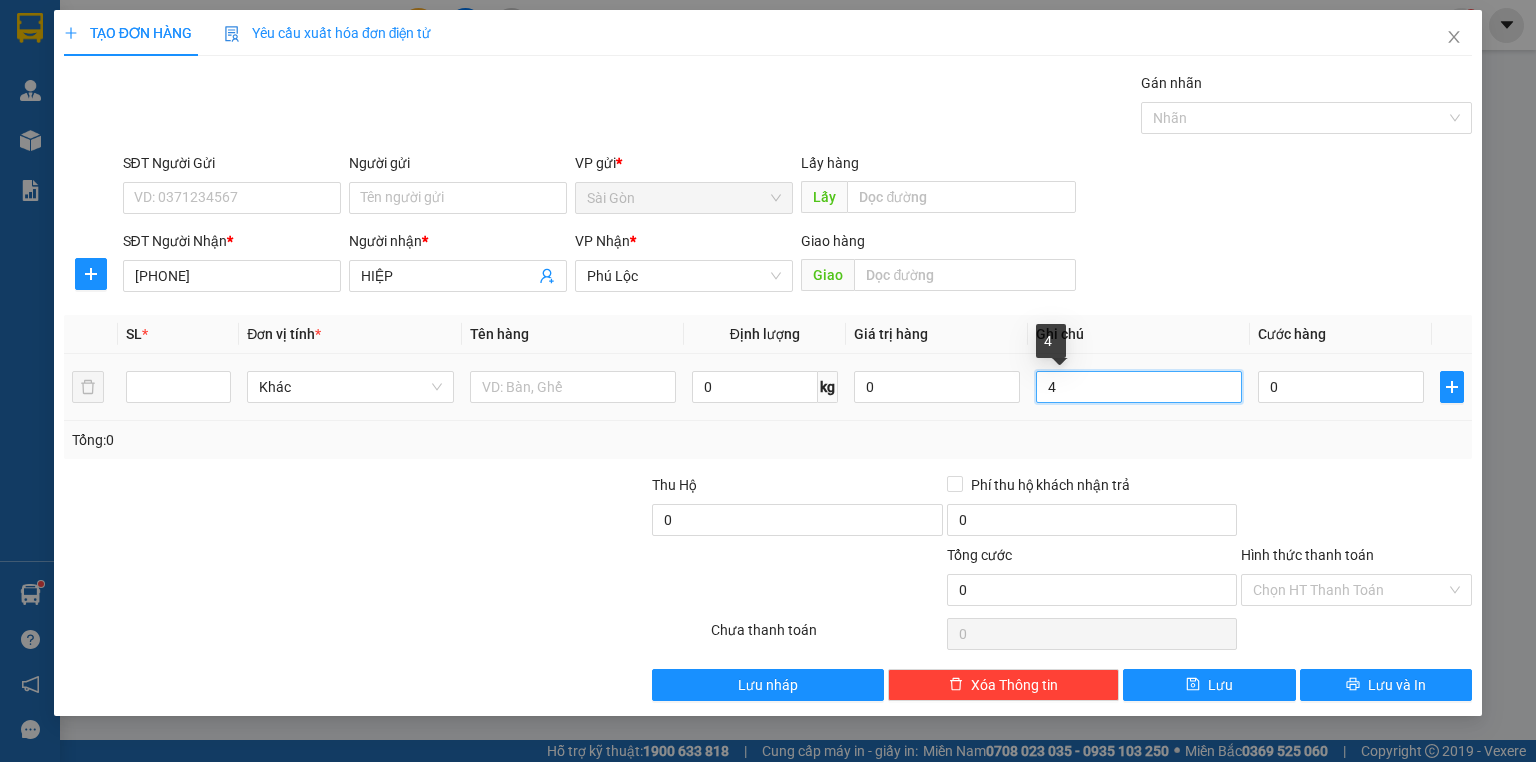type on "4" 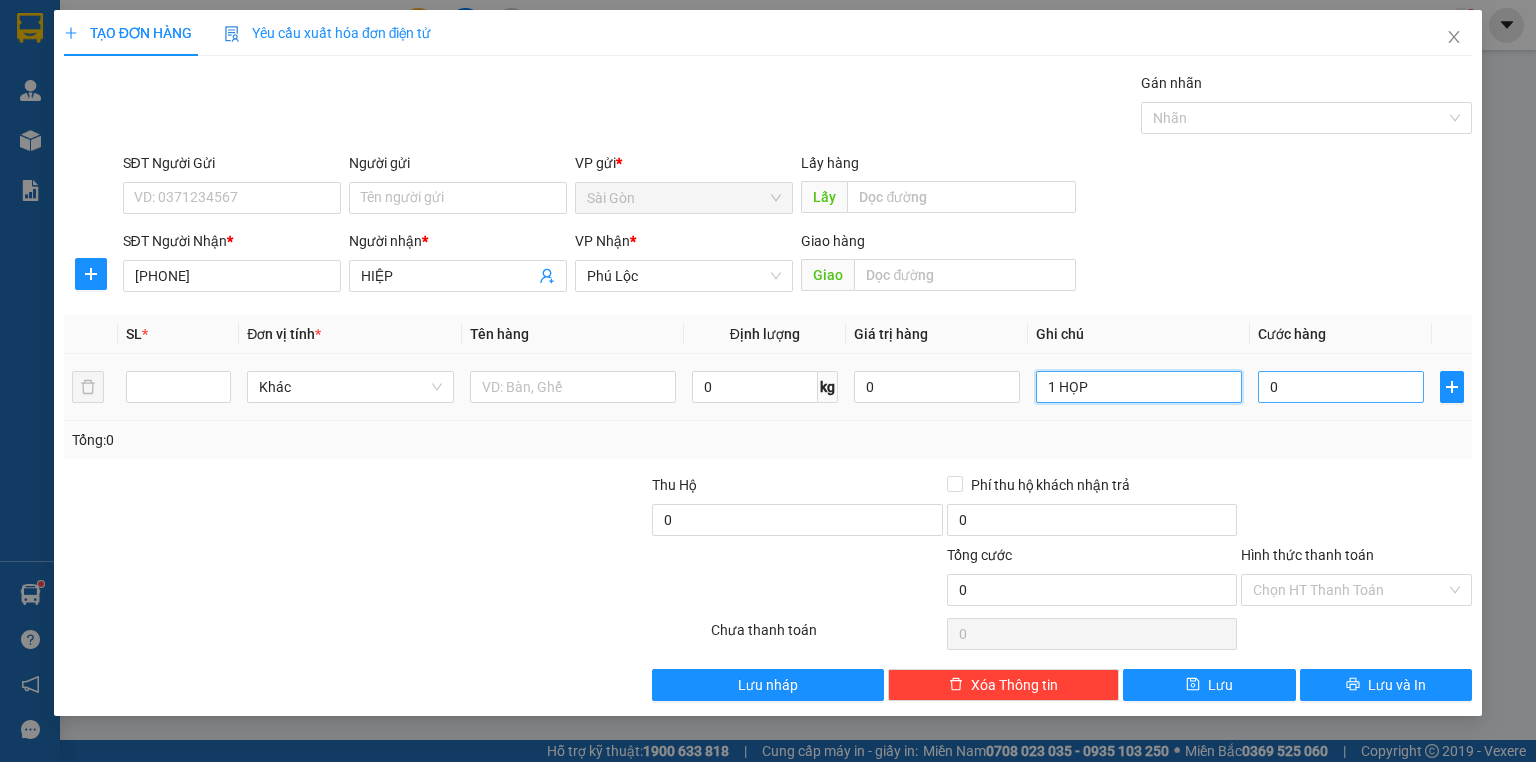 type on "1 HỌP" 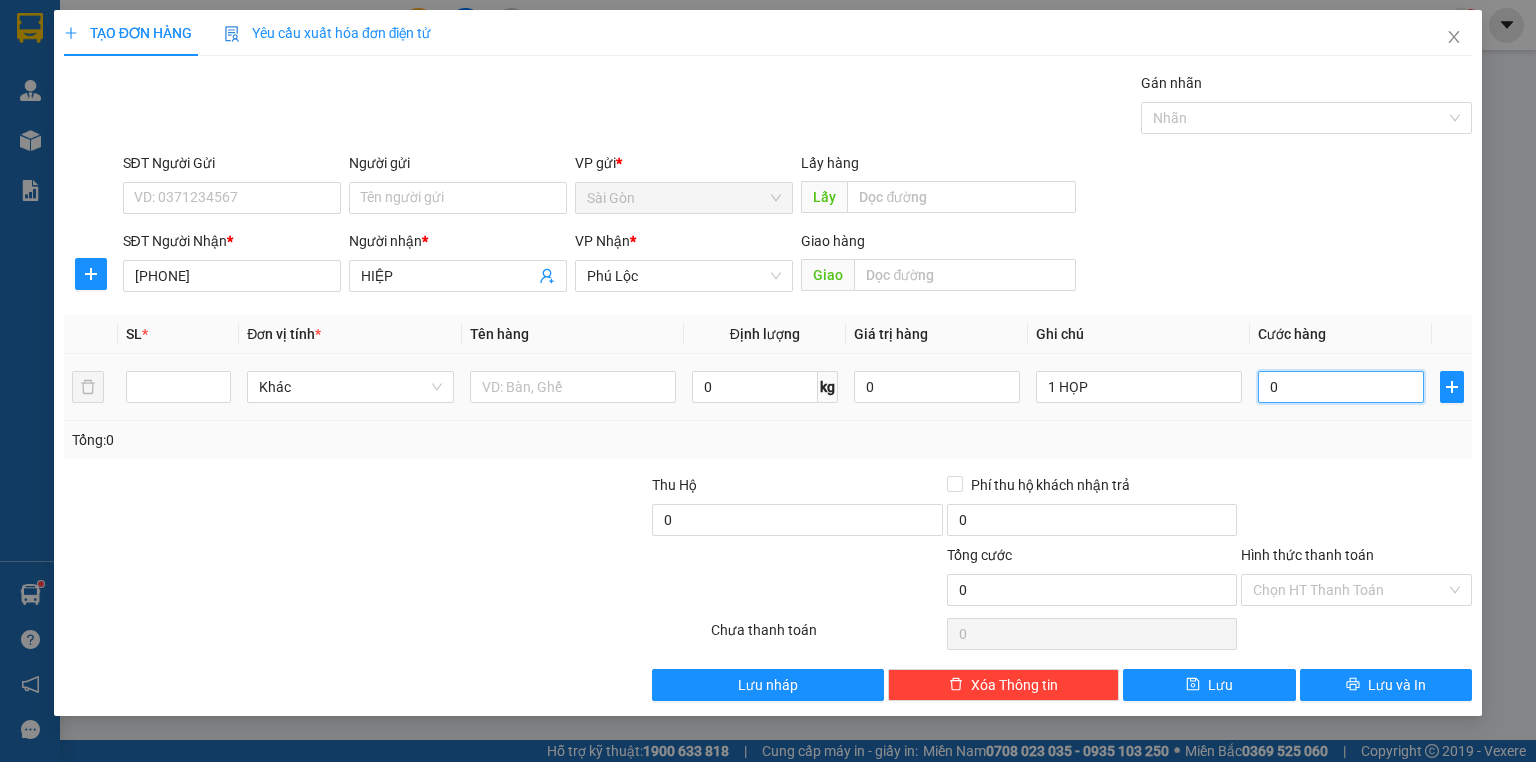 click on "0" at bounding box center (1341, 387) 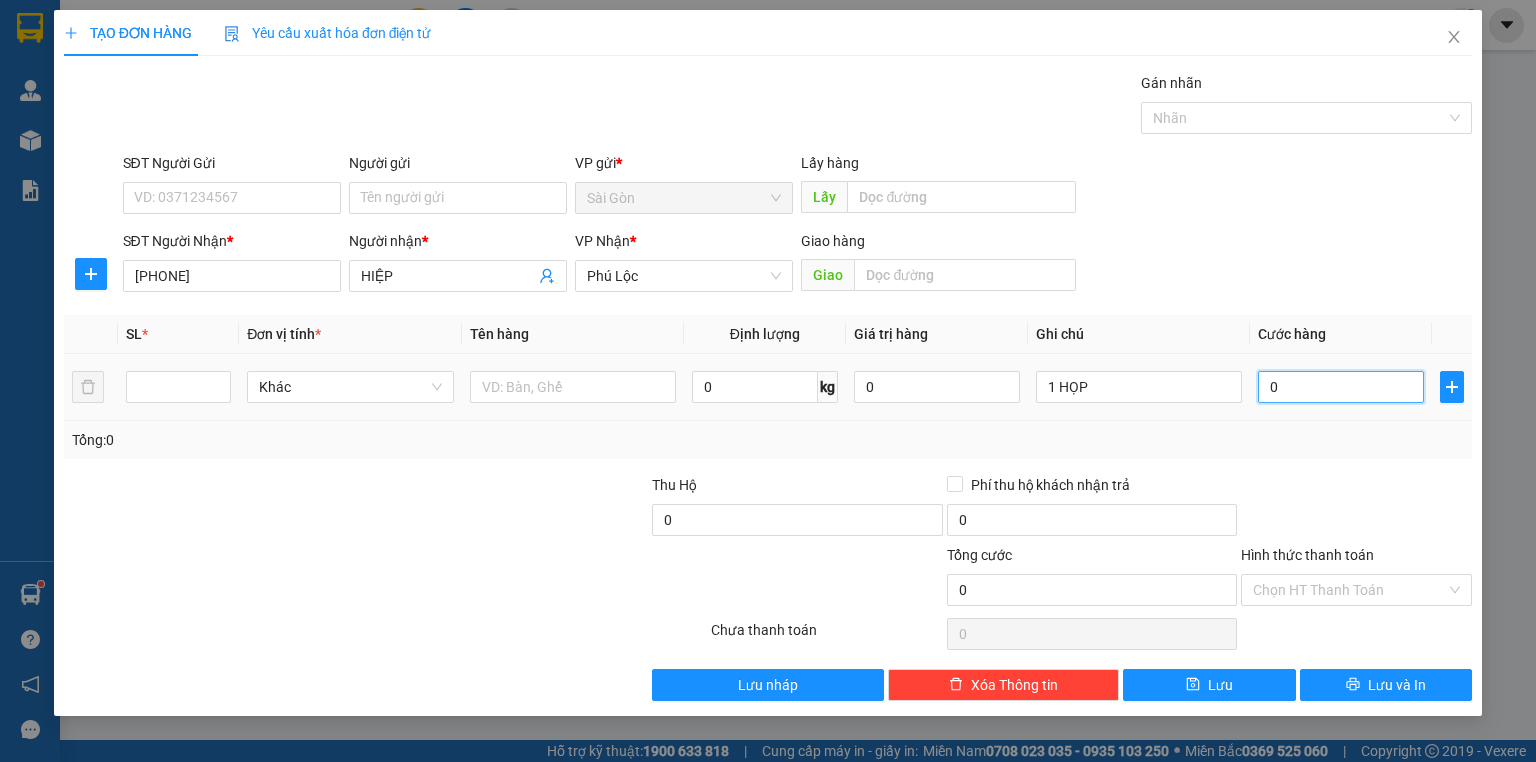 click on "0" at bounding box center (1341, 387) 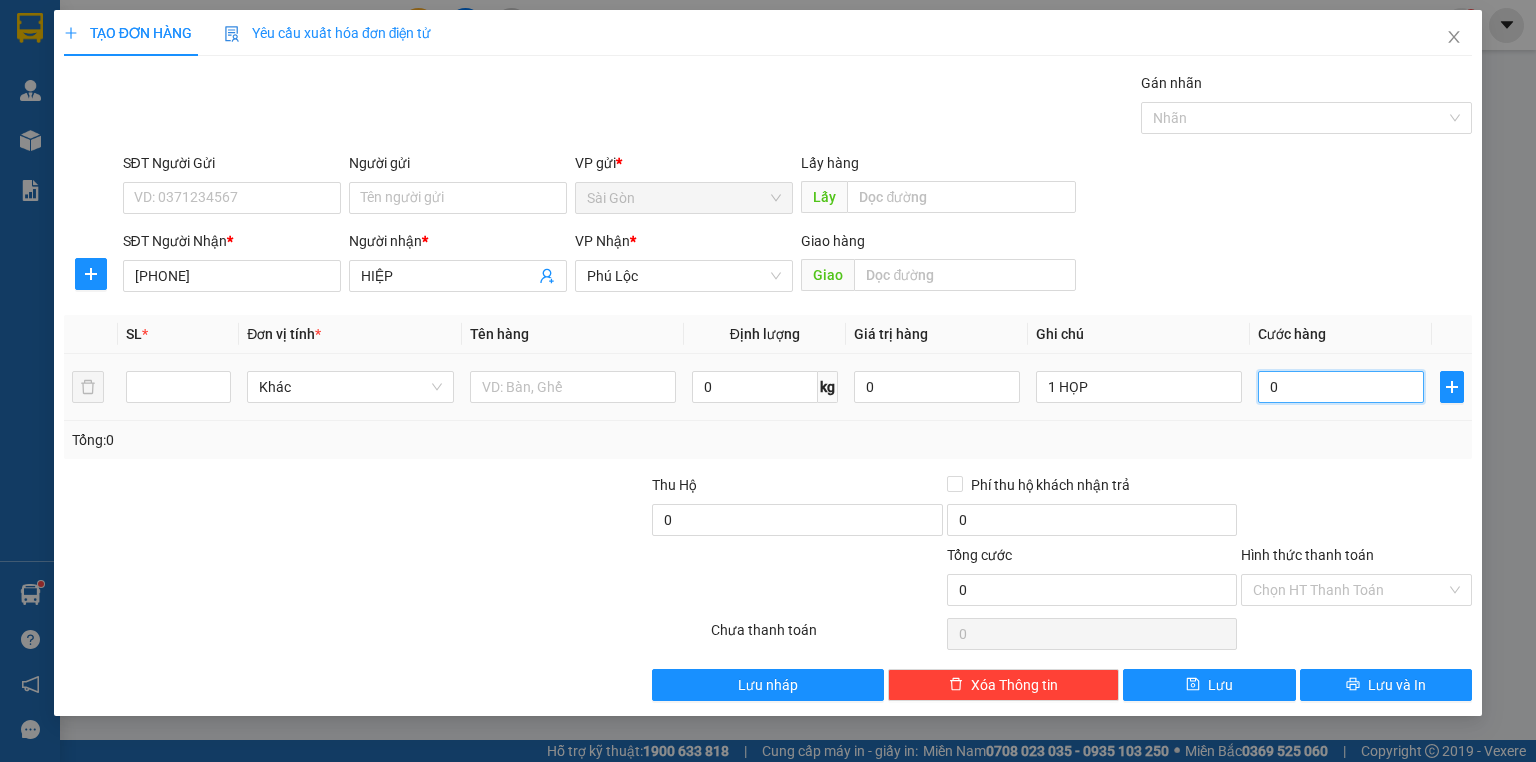 type on "4" 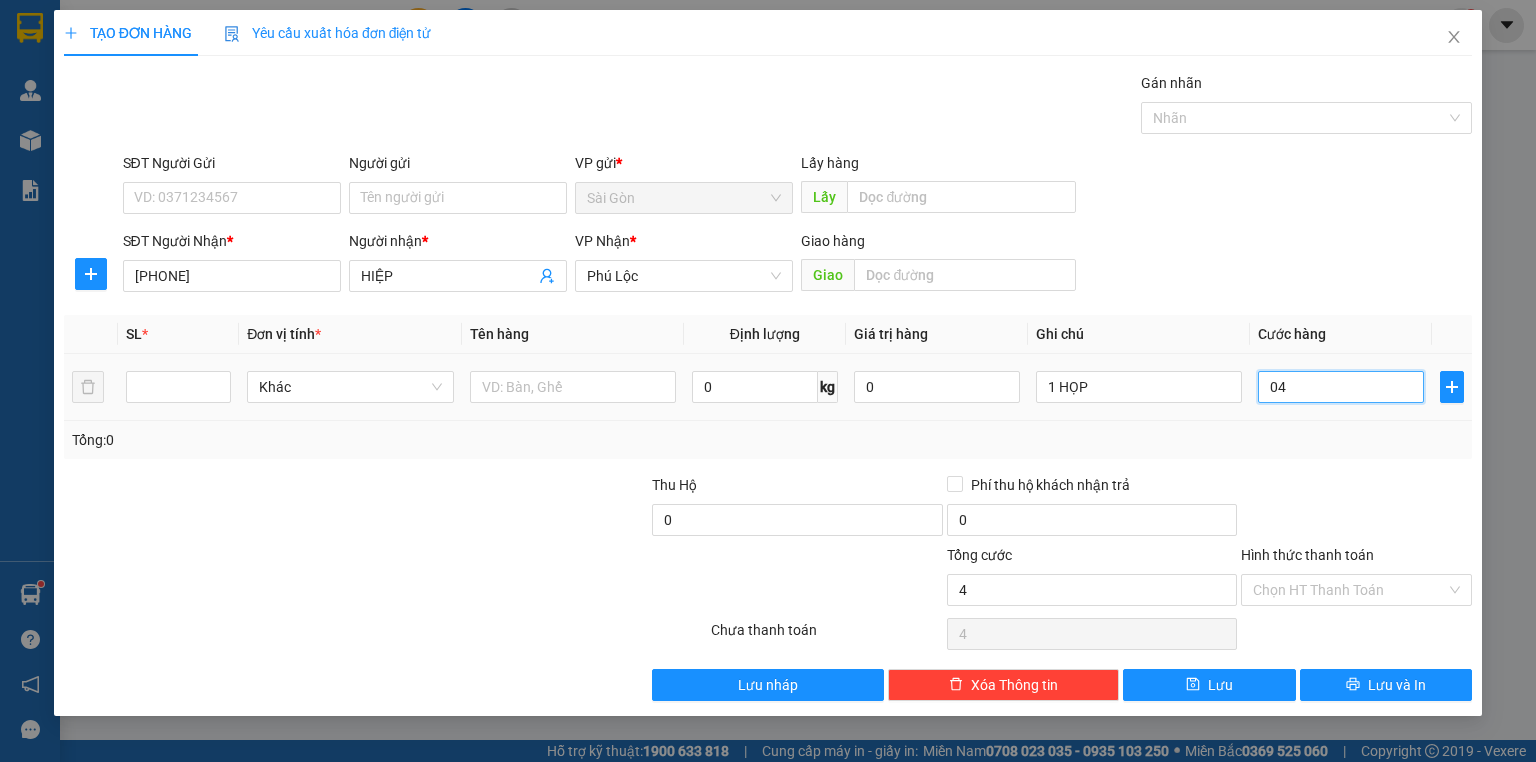 type on "40" 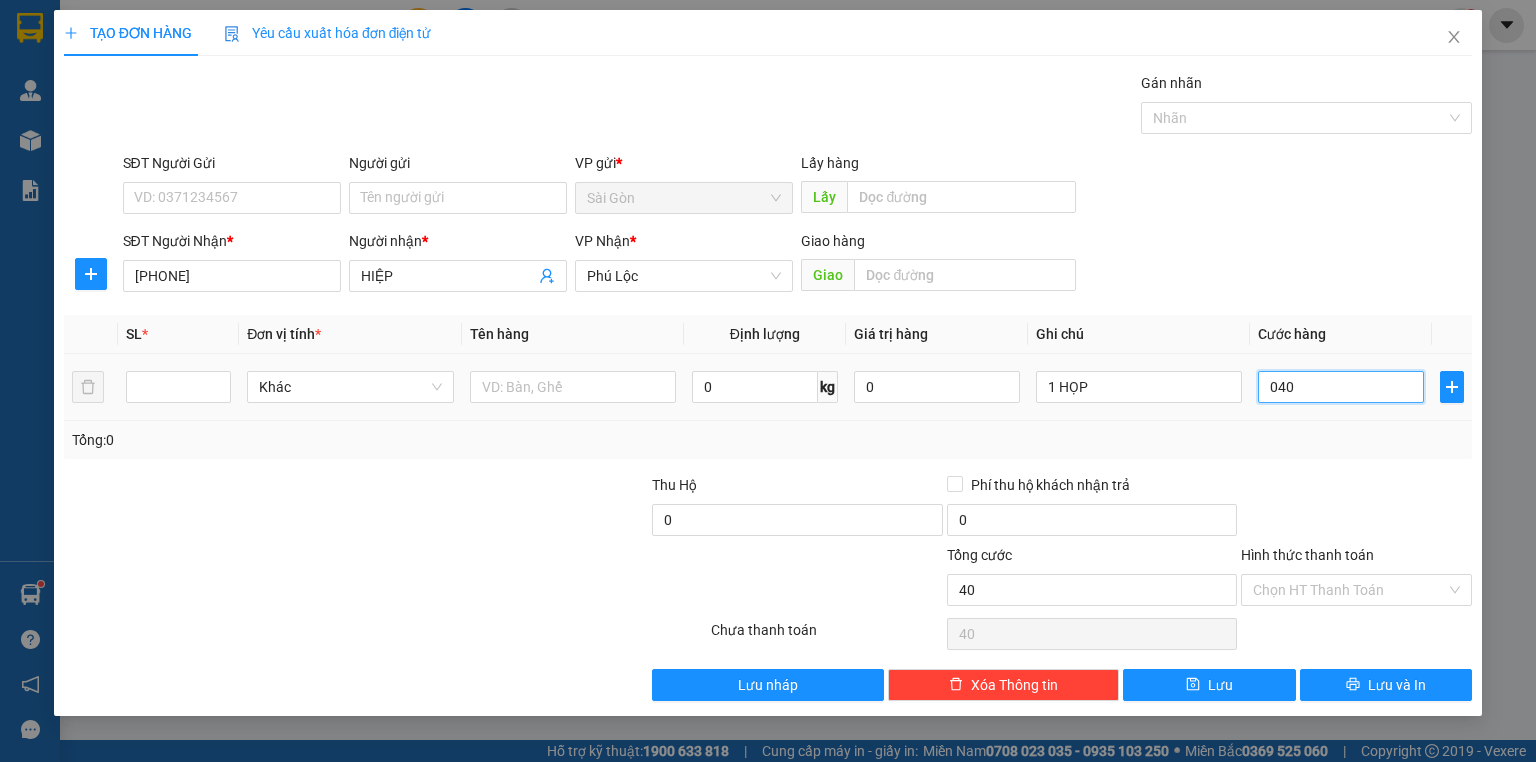 type on "040" 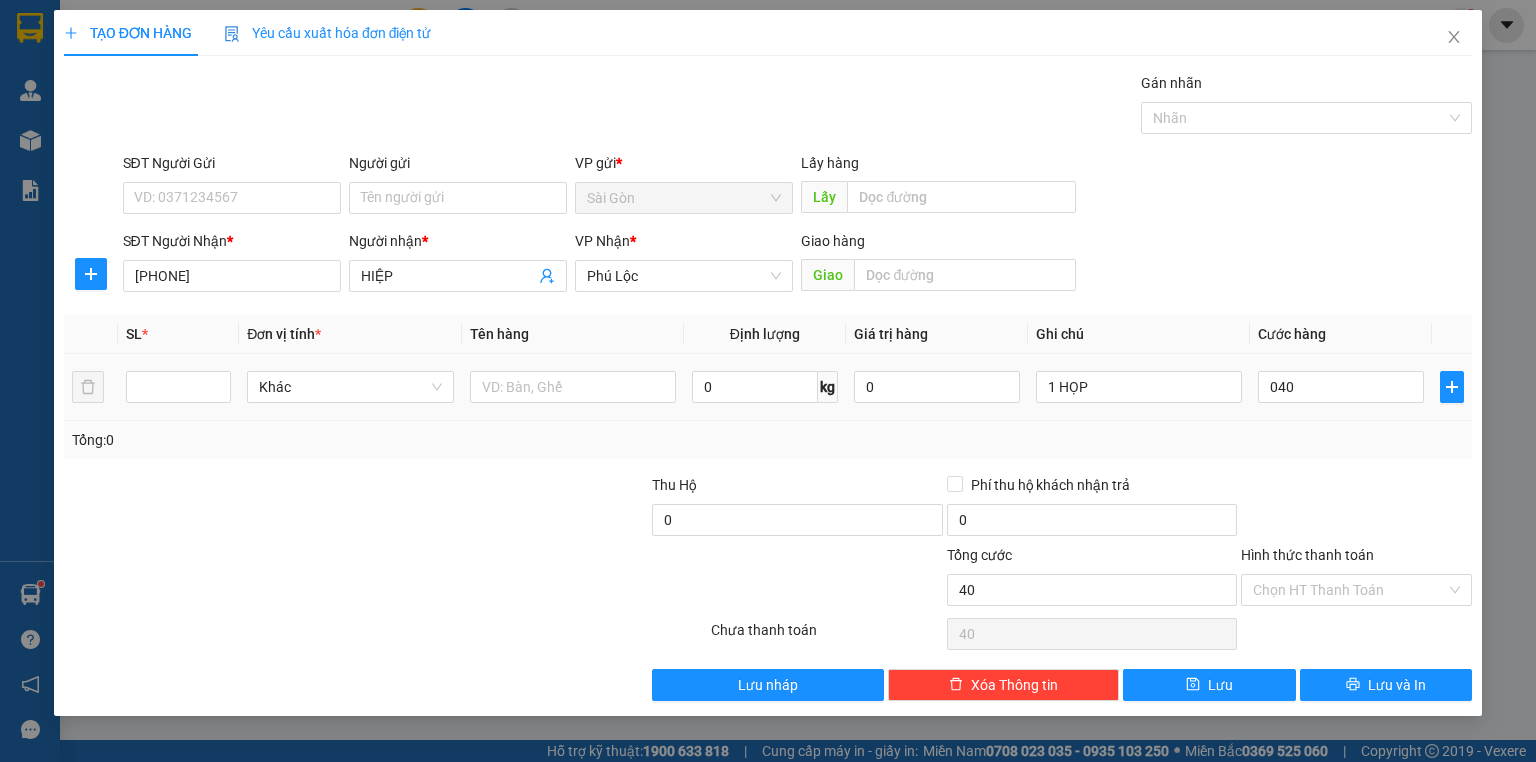 type on "40.000" 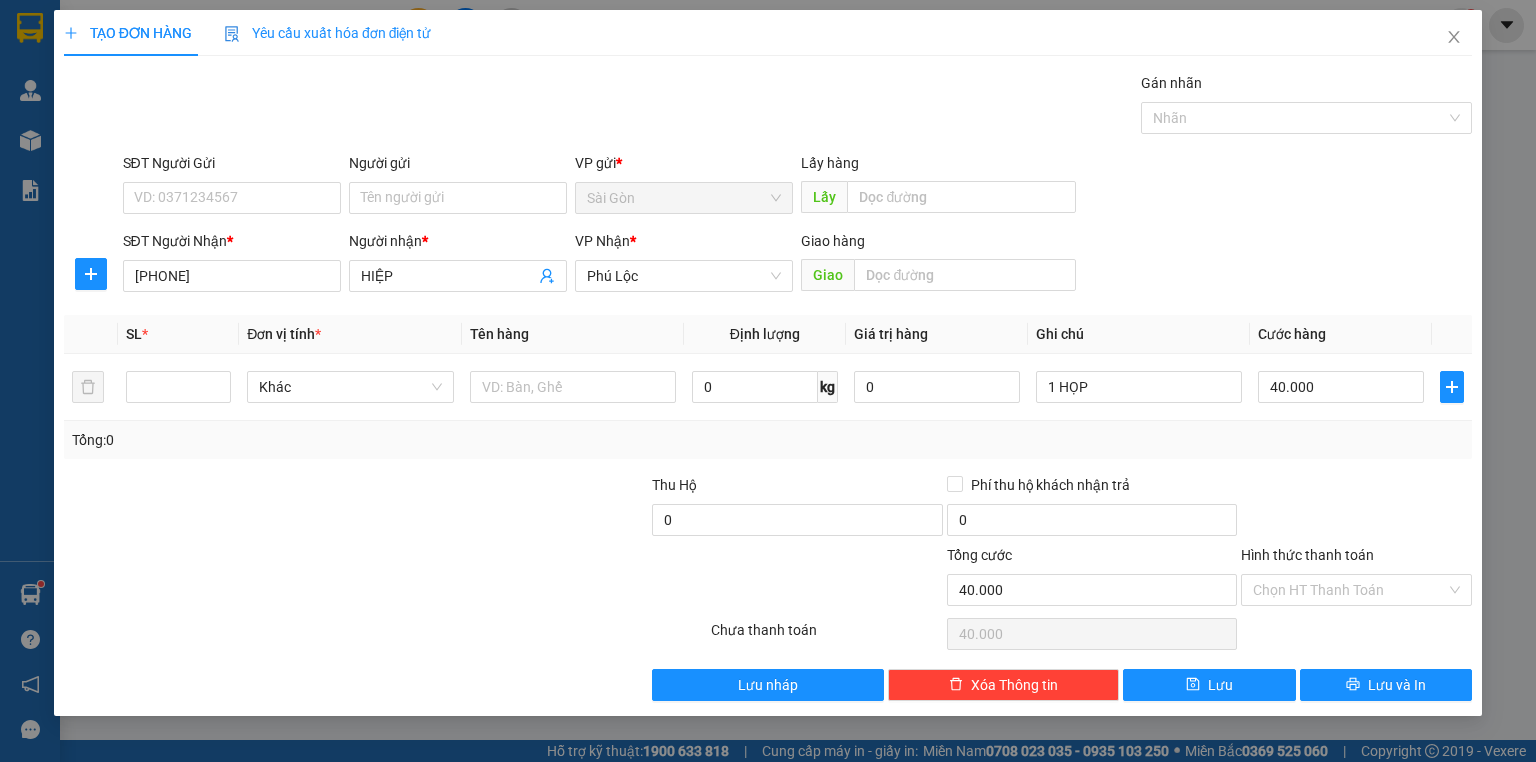 click on "Tổng:  0" at bounding box center (768, 440) 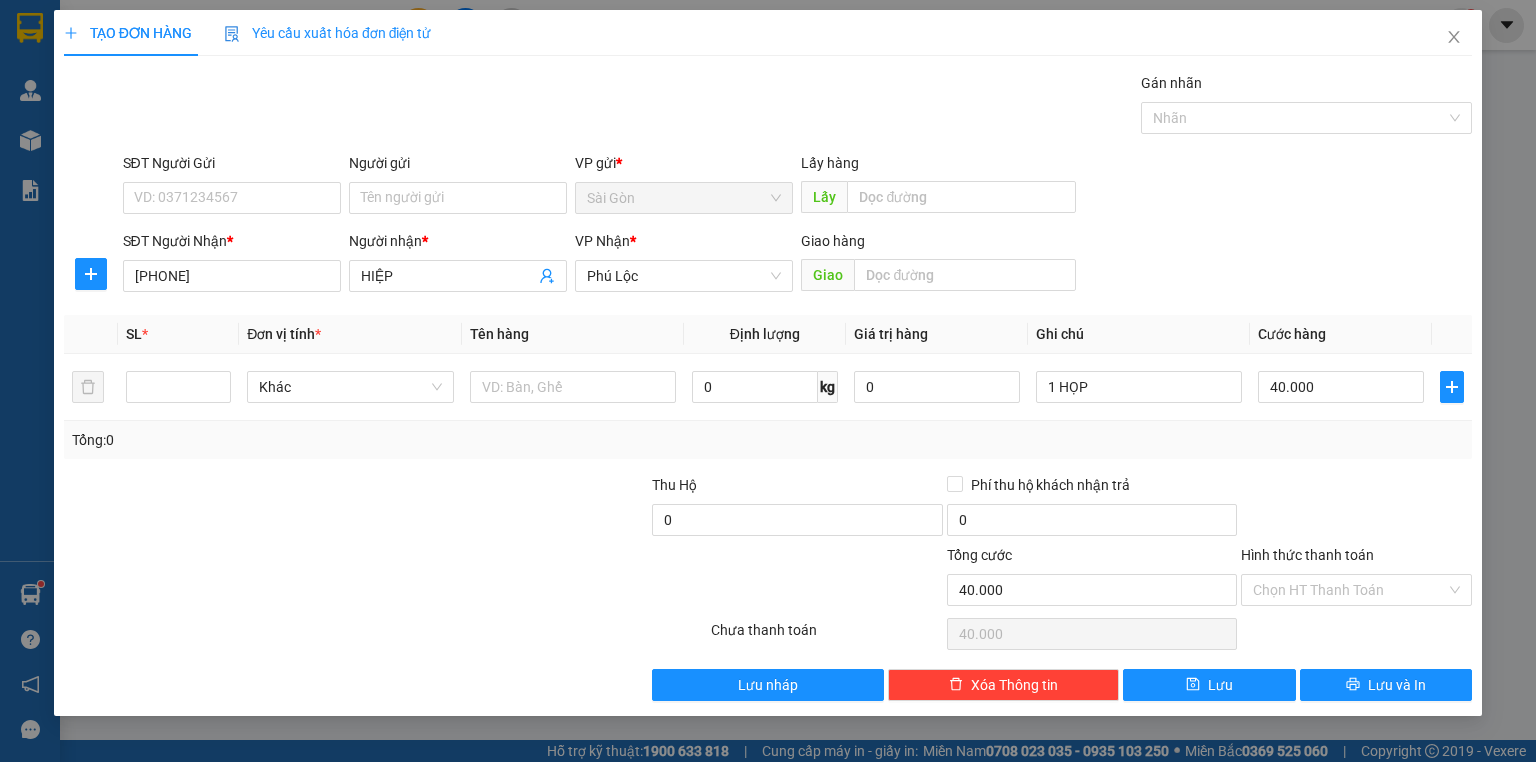 click at bounding box center (1356, 509) 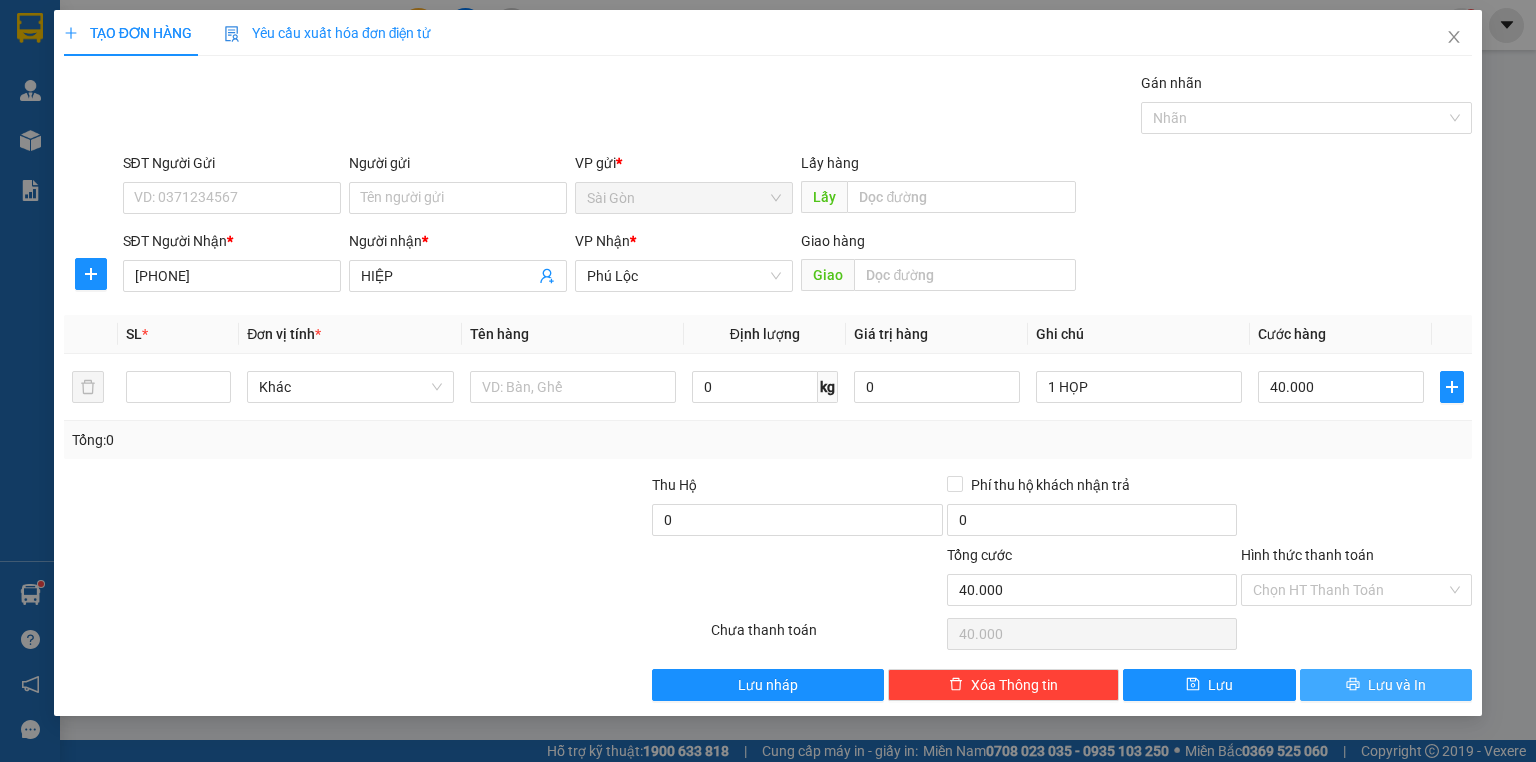 click 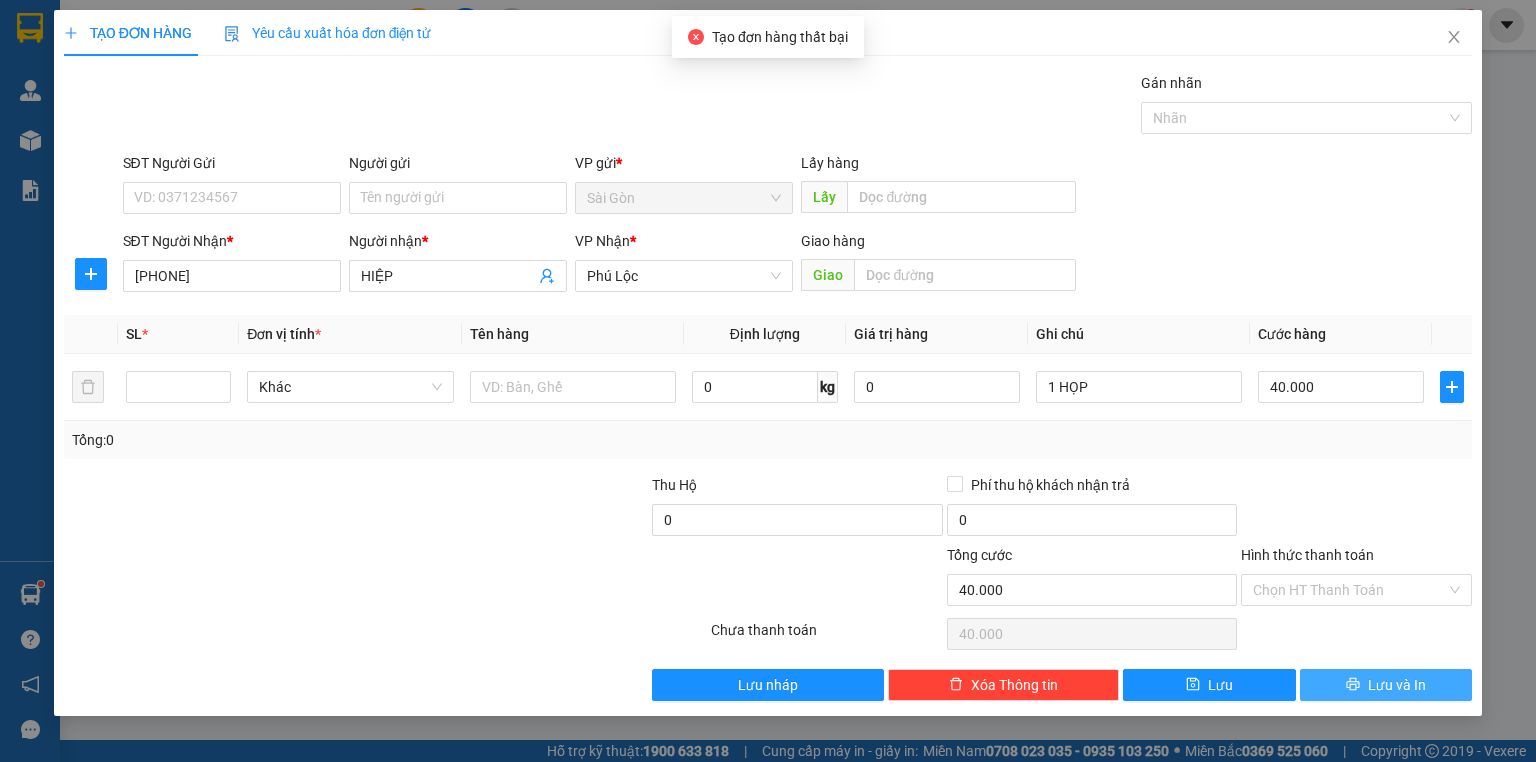 click on "SĐT Người Gửi VD: [PHONE] Người gửi Tên người gửi VP gửi  * Sài Gòn Lấy hàng Lấy" at bounding box center (798, 187) 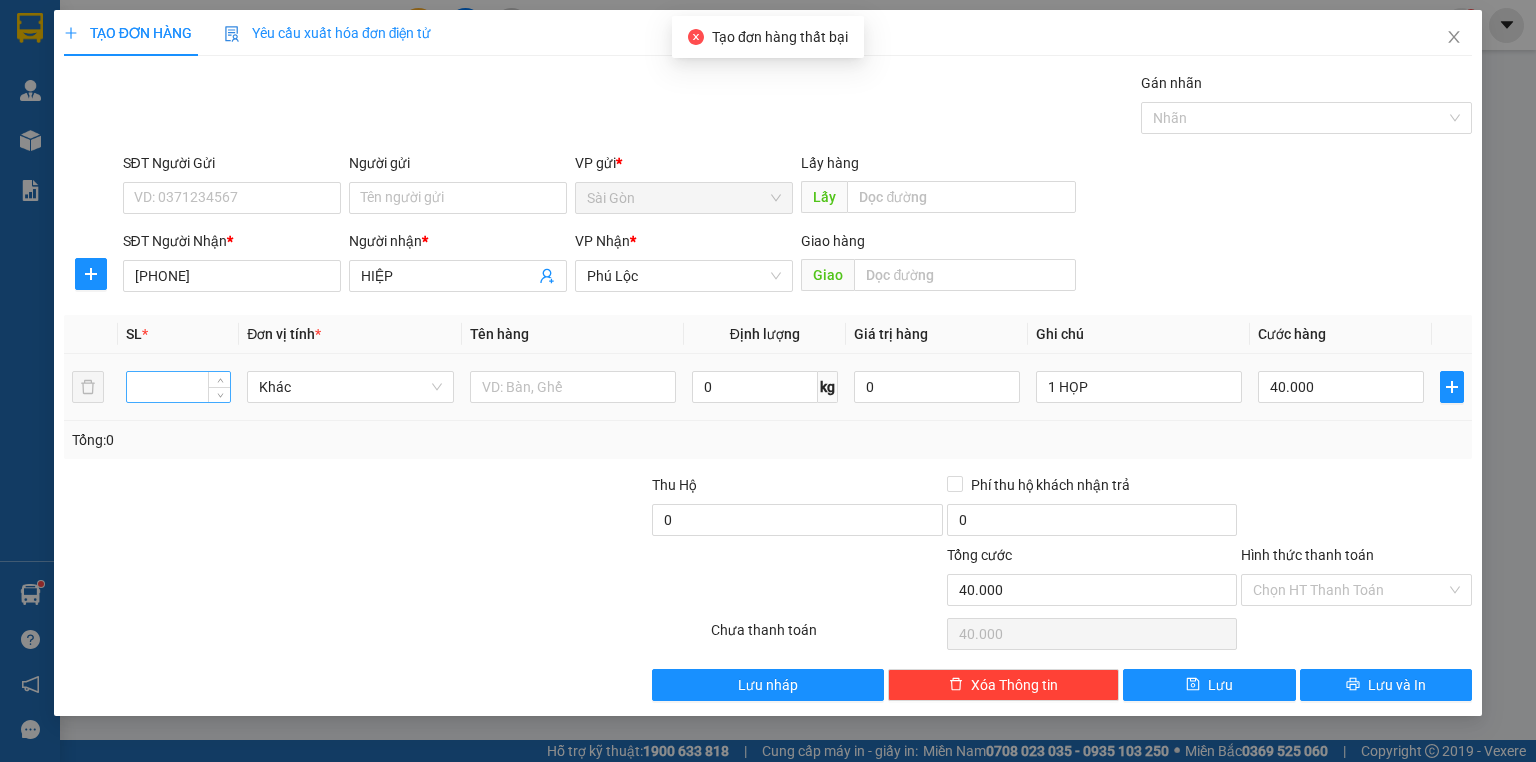 click at bounding box center (178, 387) 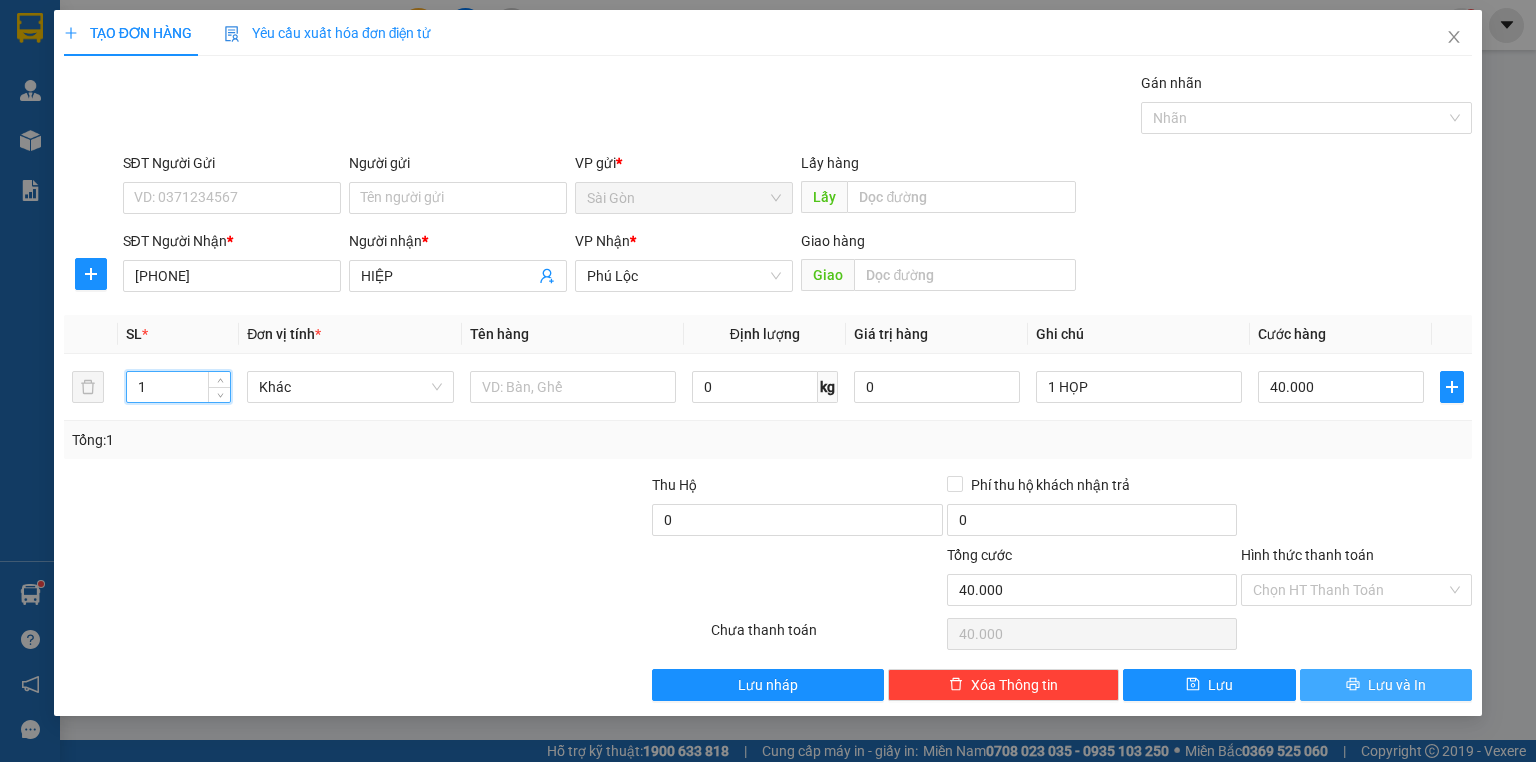 type on "1" 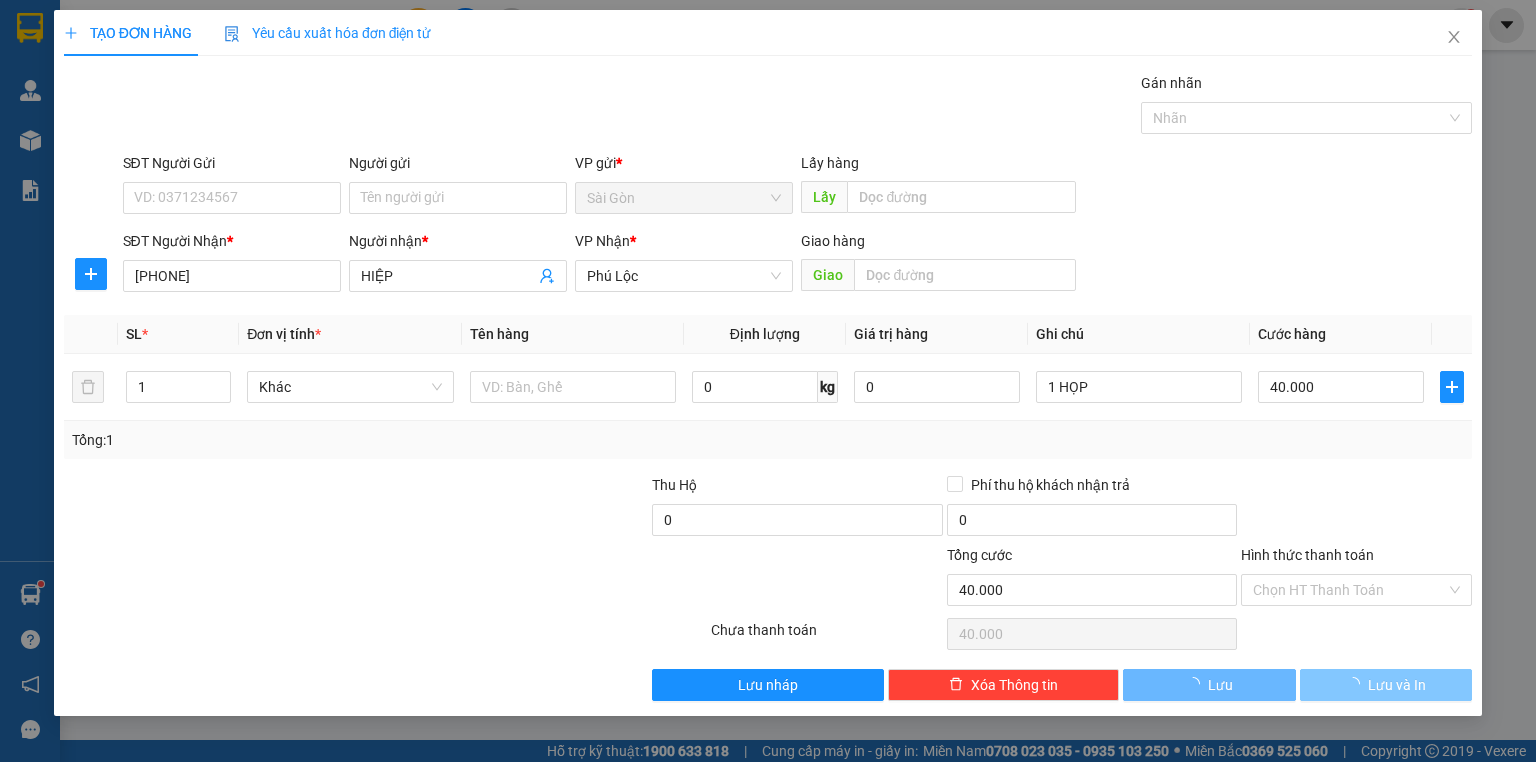 type on "0" 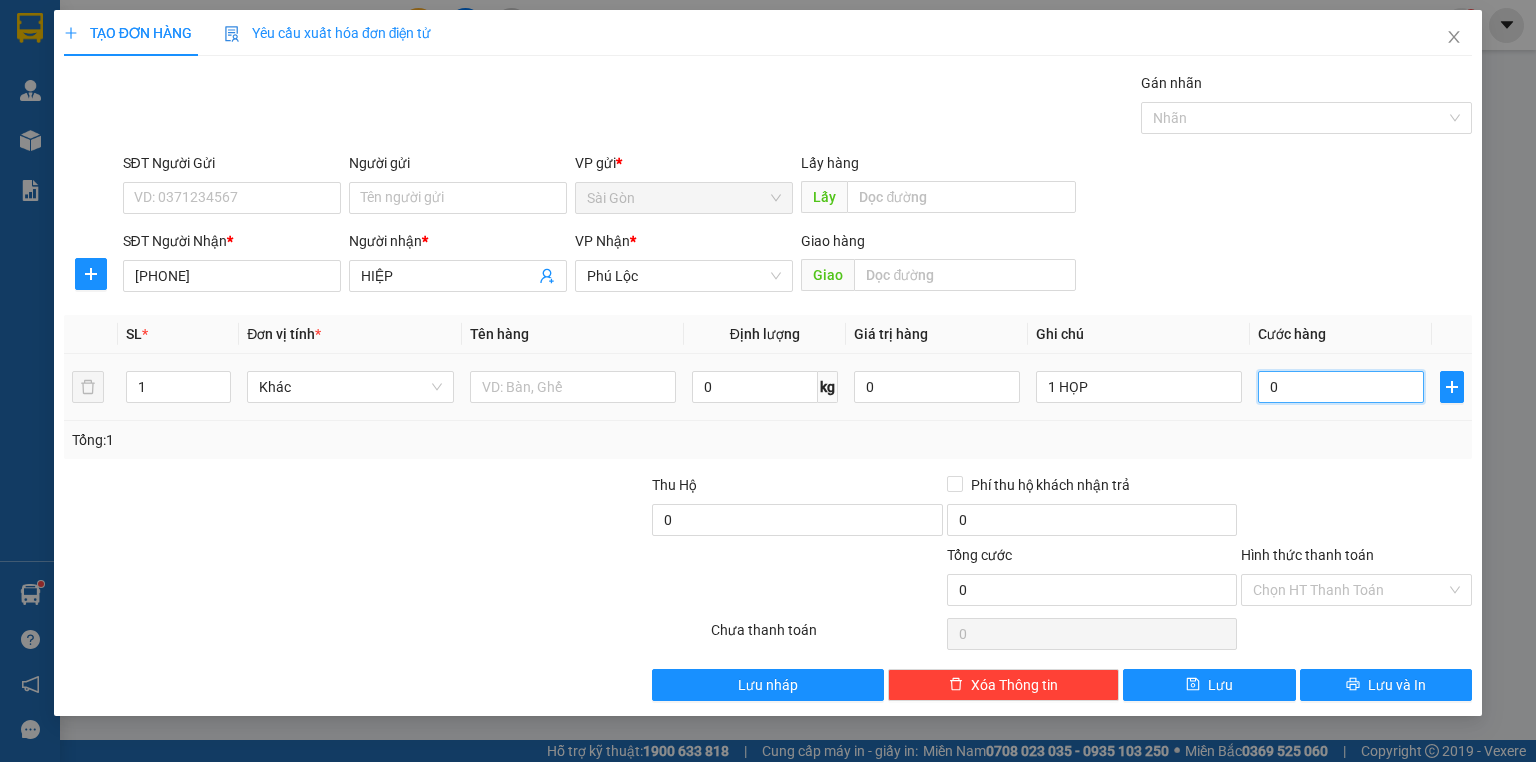 click on "0" at bounding box center [1341, 387] 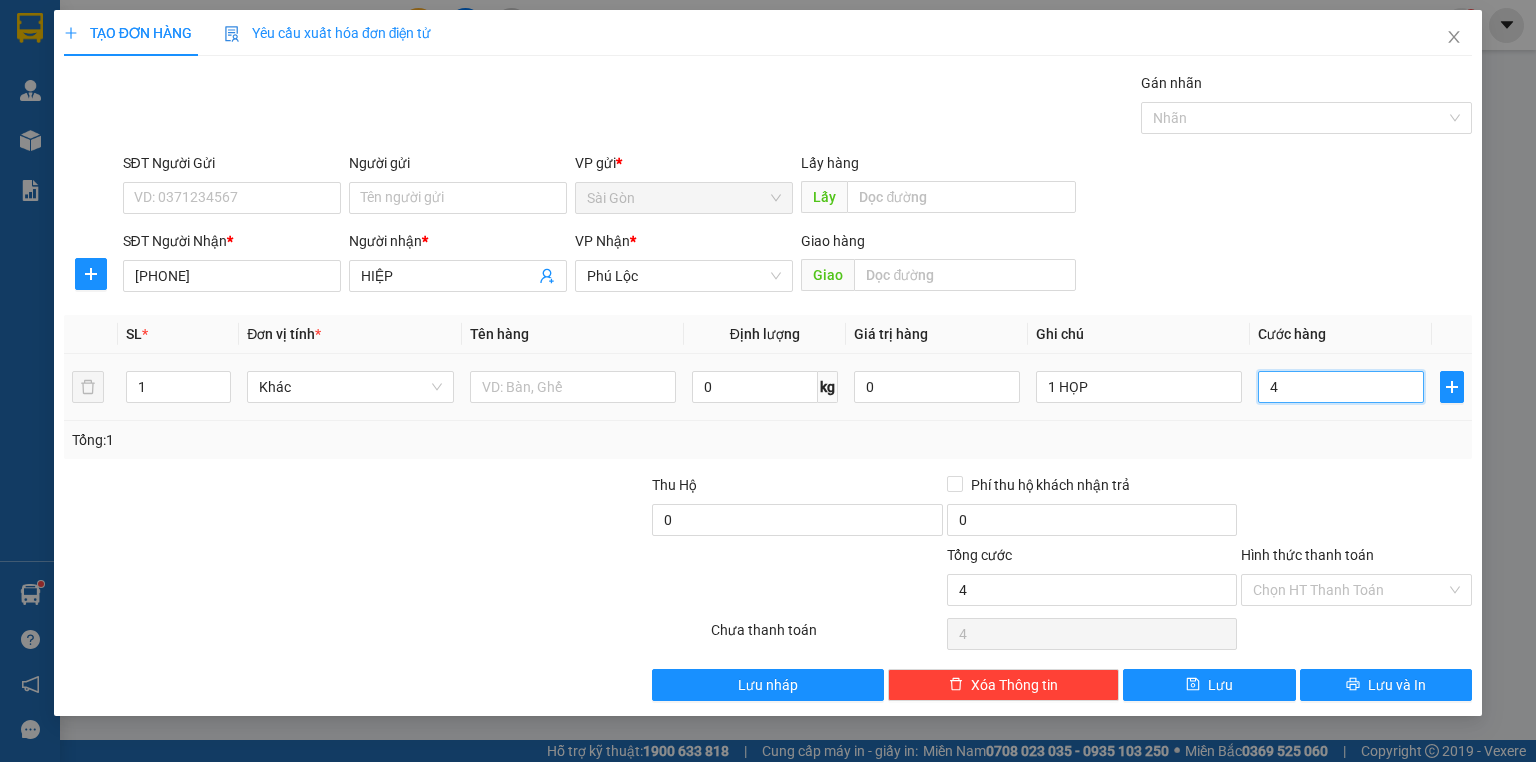 type on "40" 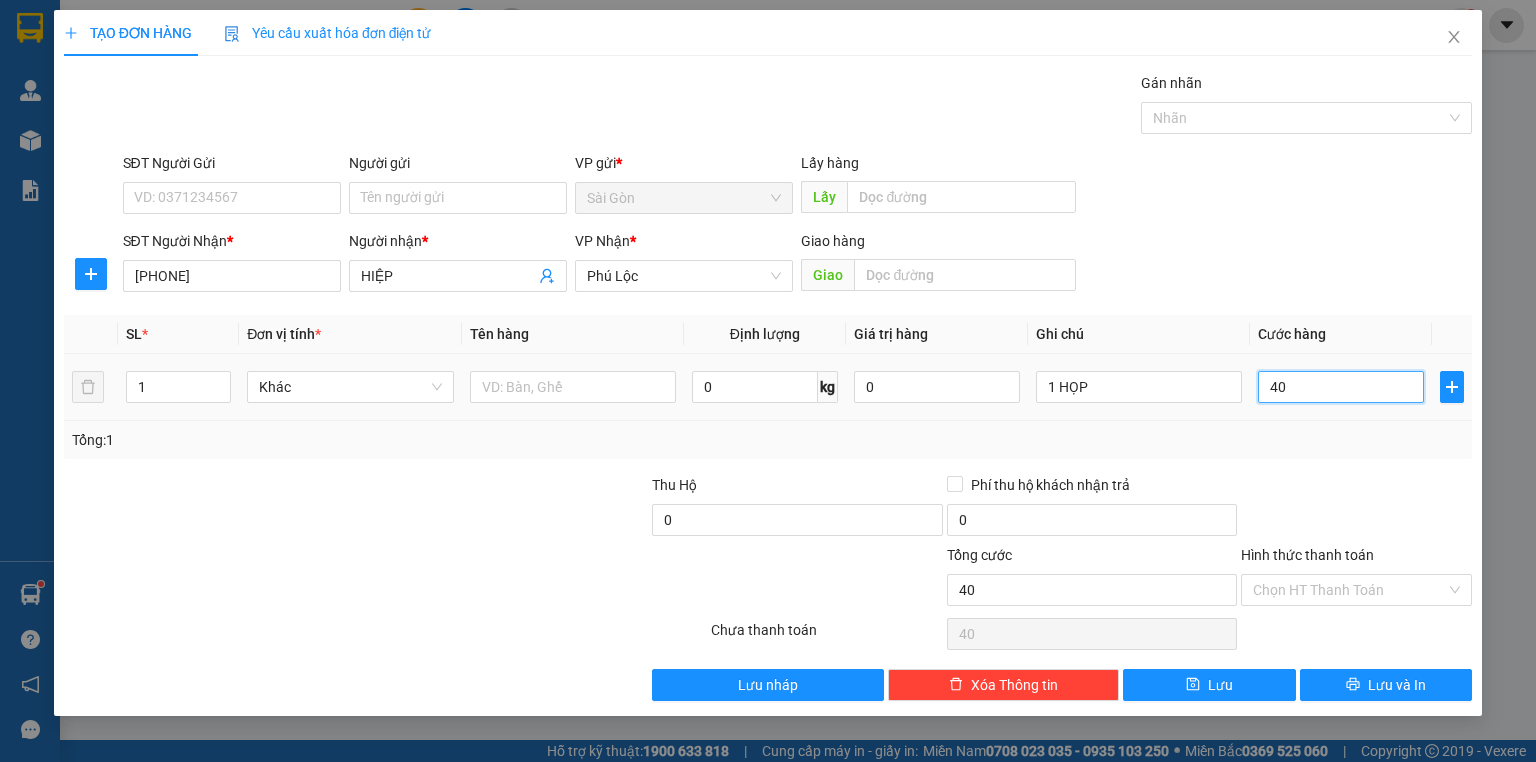 type on "40" 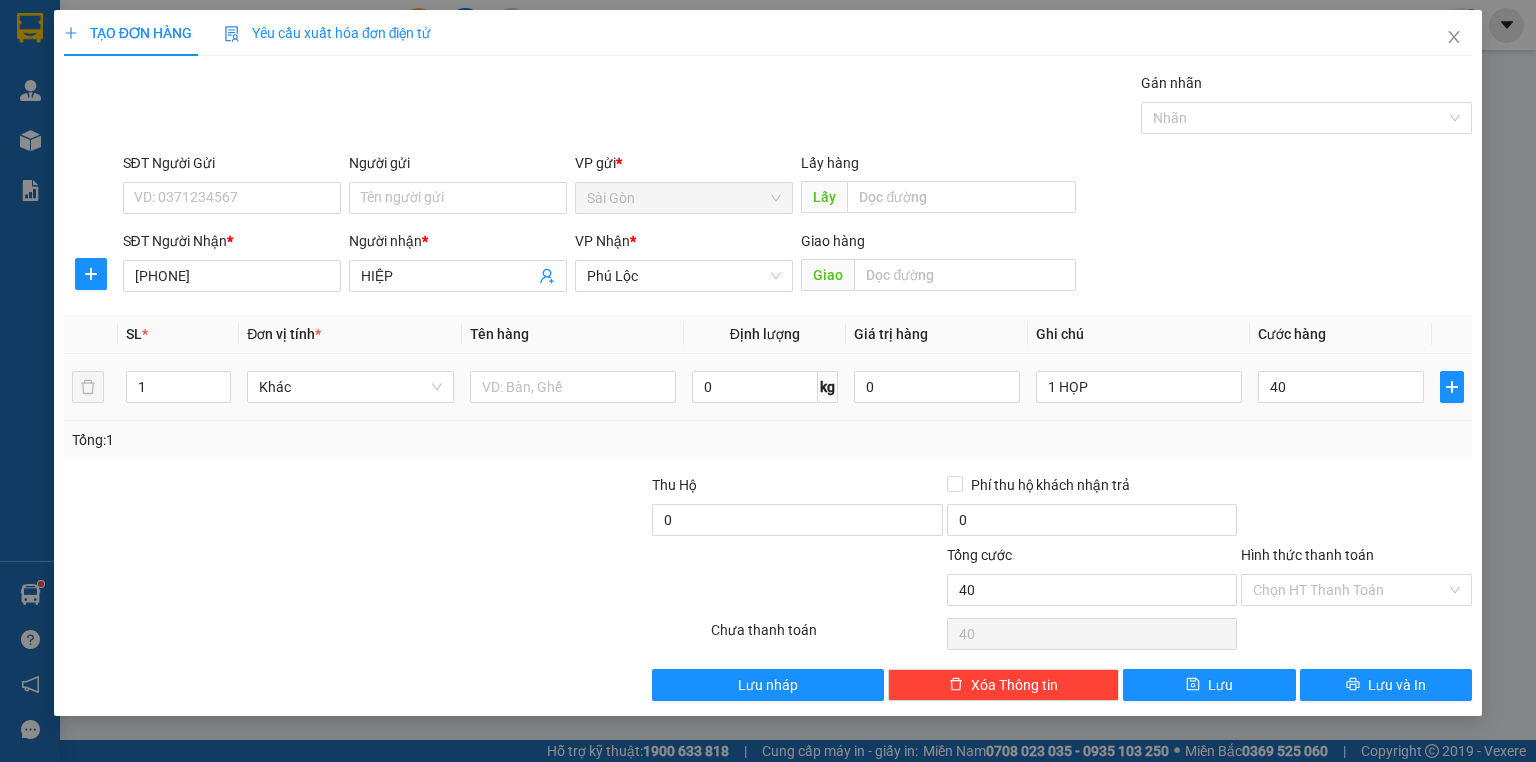 type on "40.000" 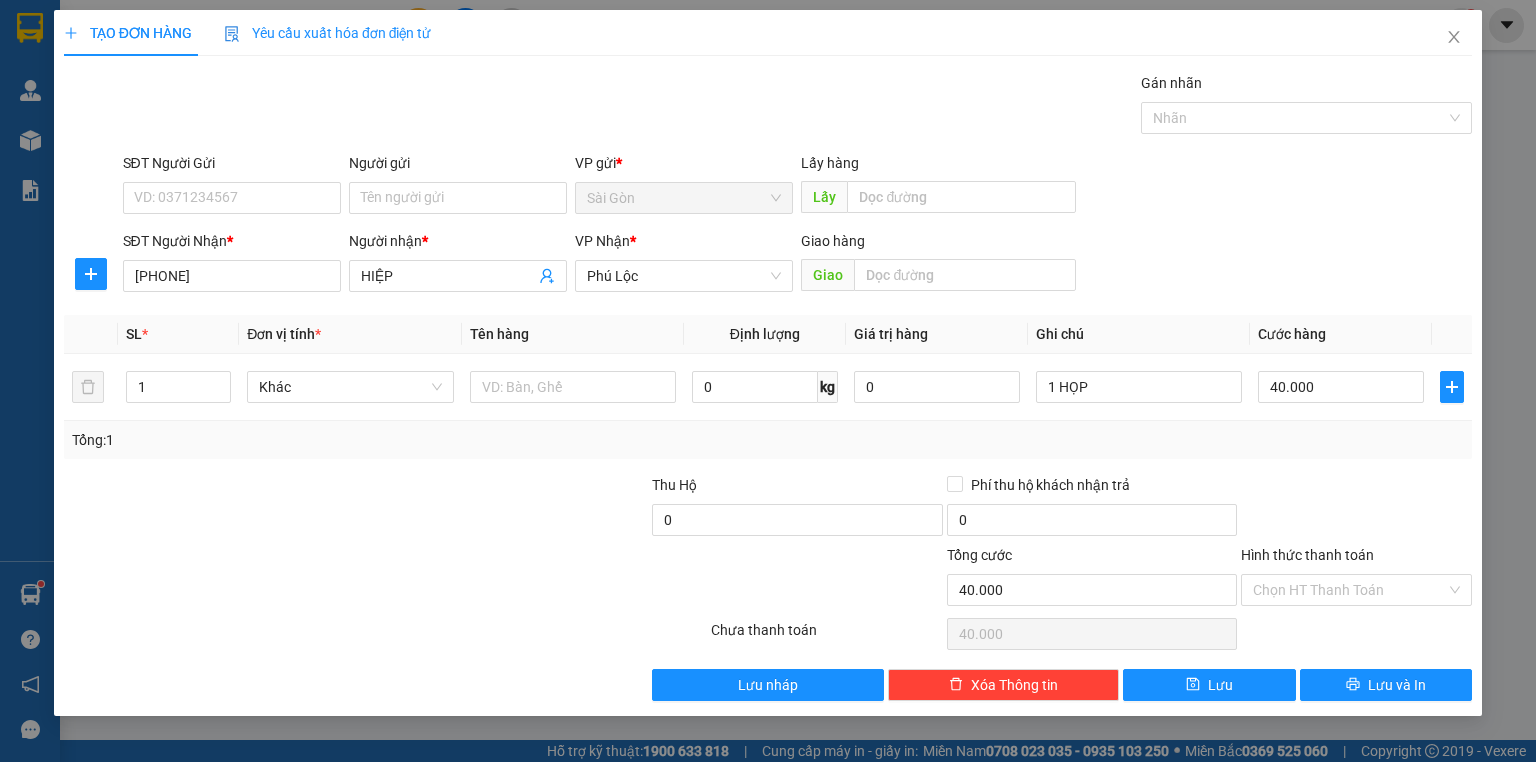 click on "Tổng:  1" at bounding box center [768, 440] 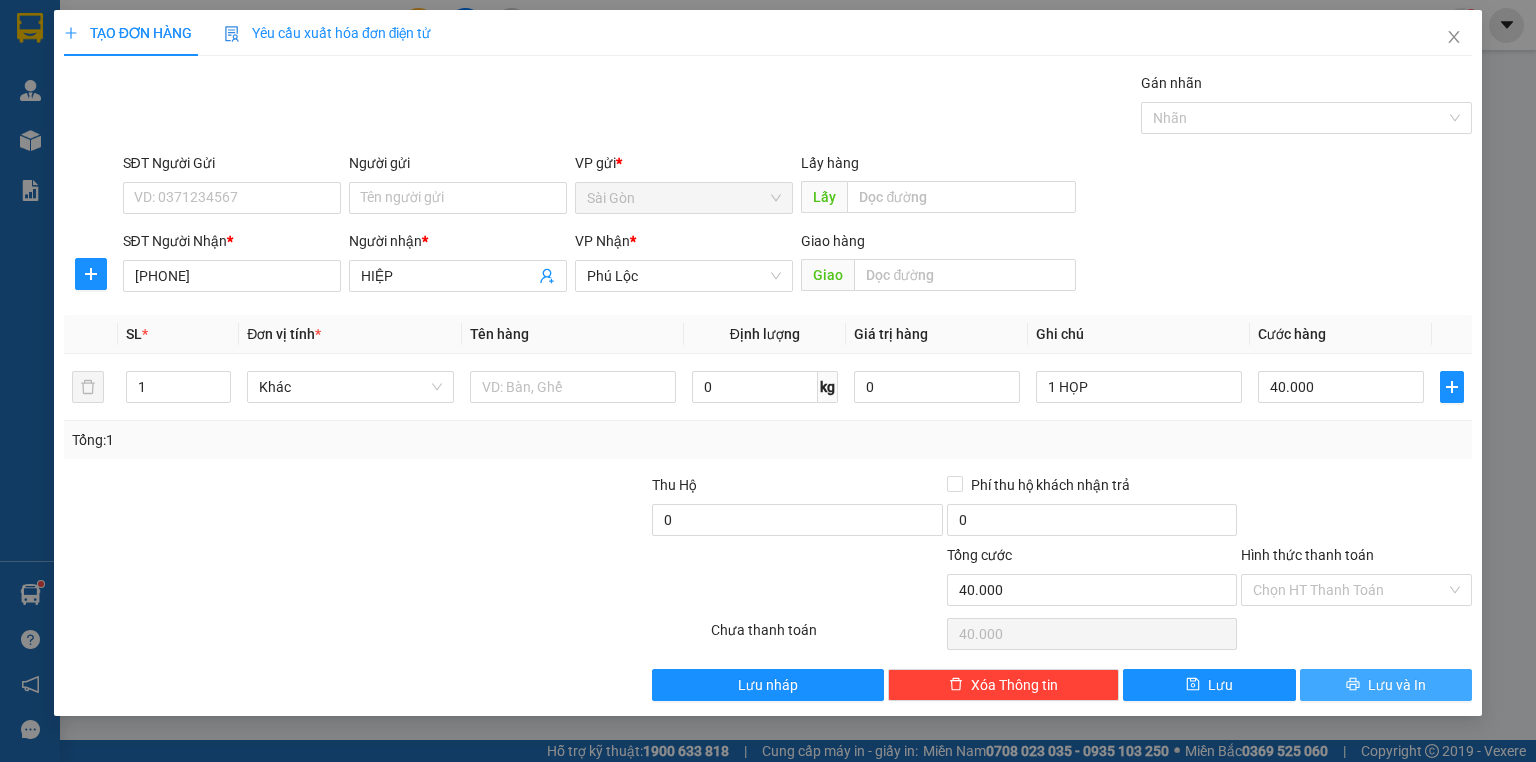 click on "Lưu và In" at bounding box center [1397, 685] 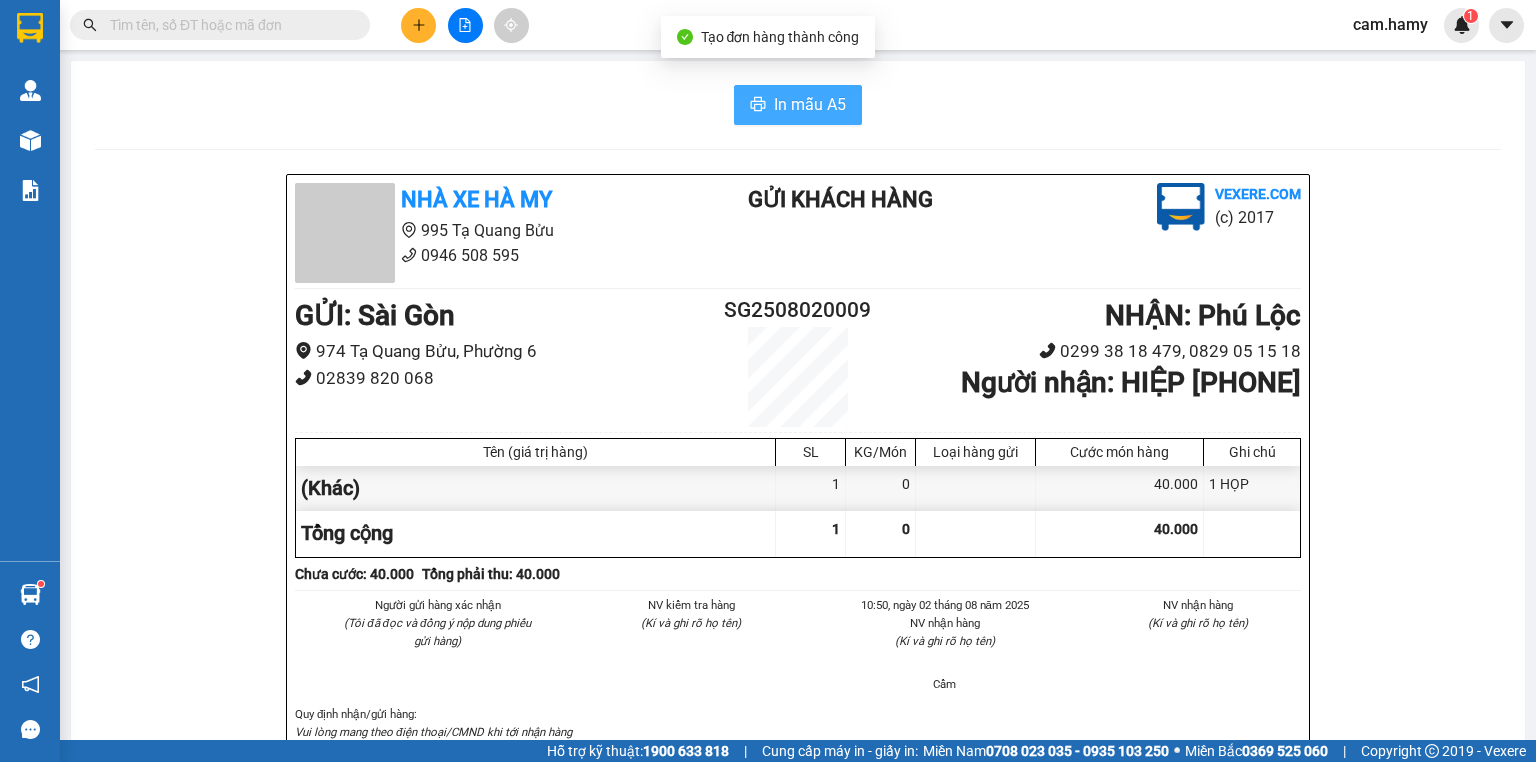 click on "In mẫu A5" at bounding box center [810, 104] 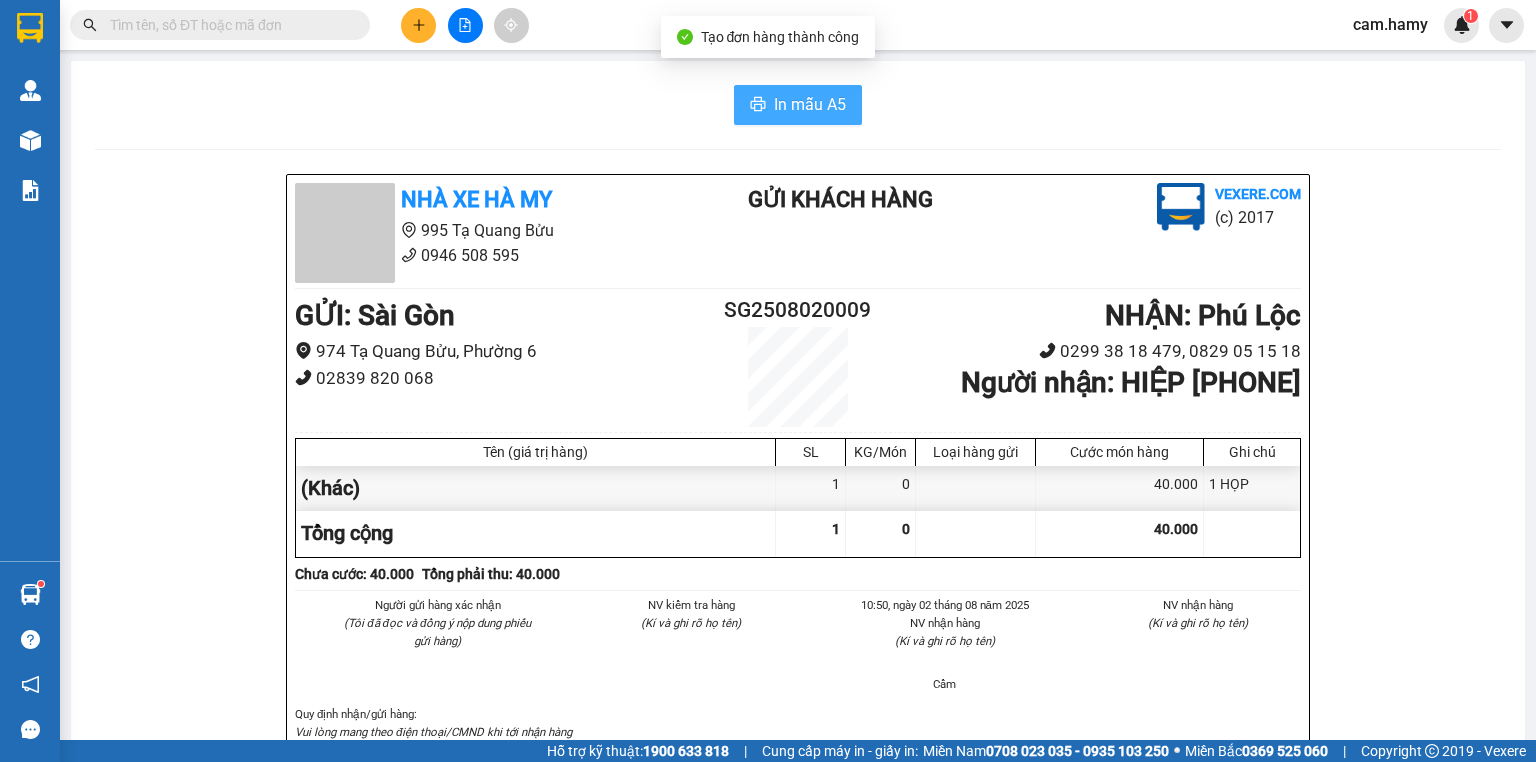 scroll, scrollTop: 0, scrollLeft: 0, axis: both 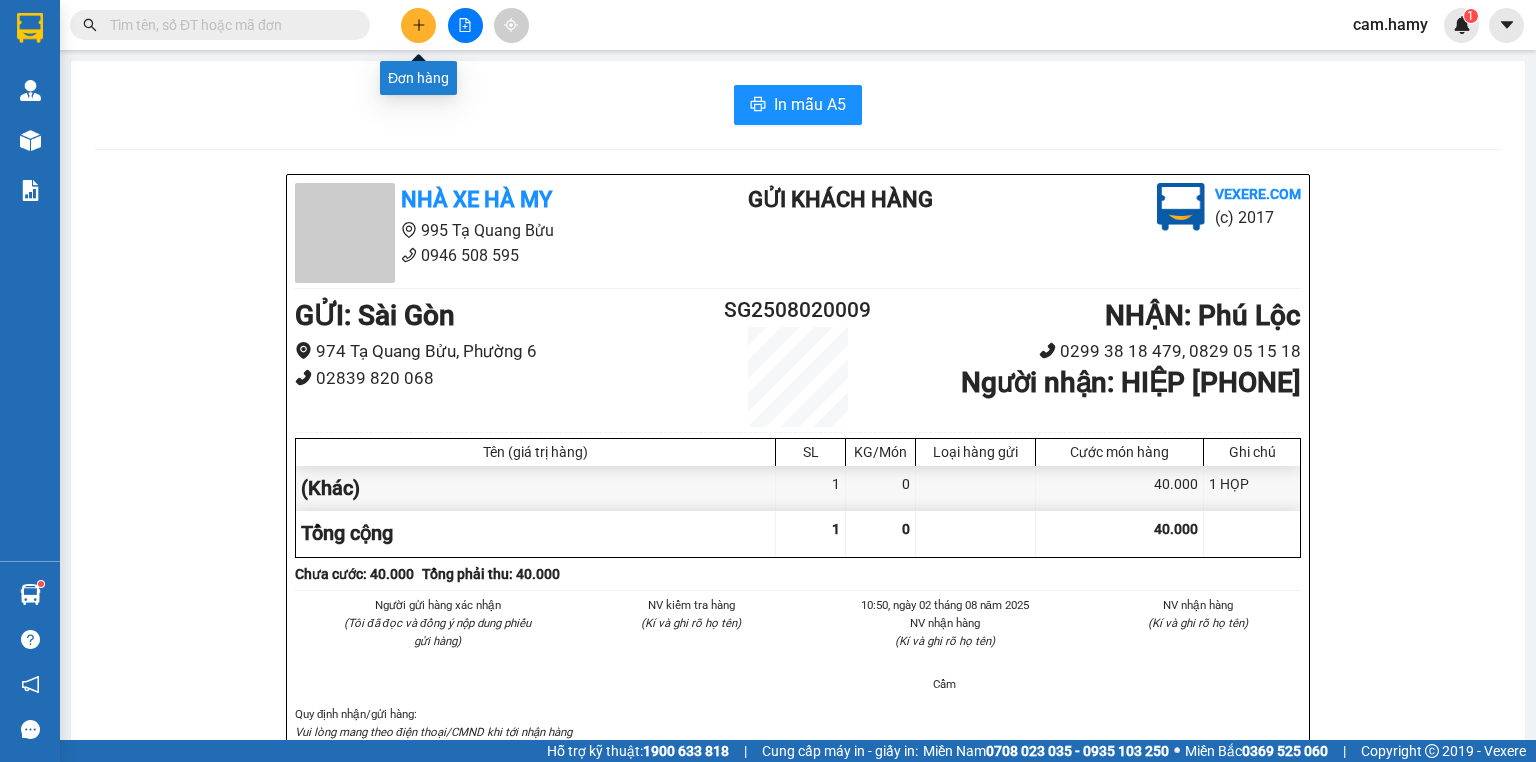 click 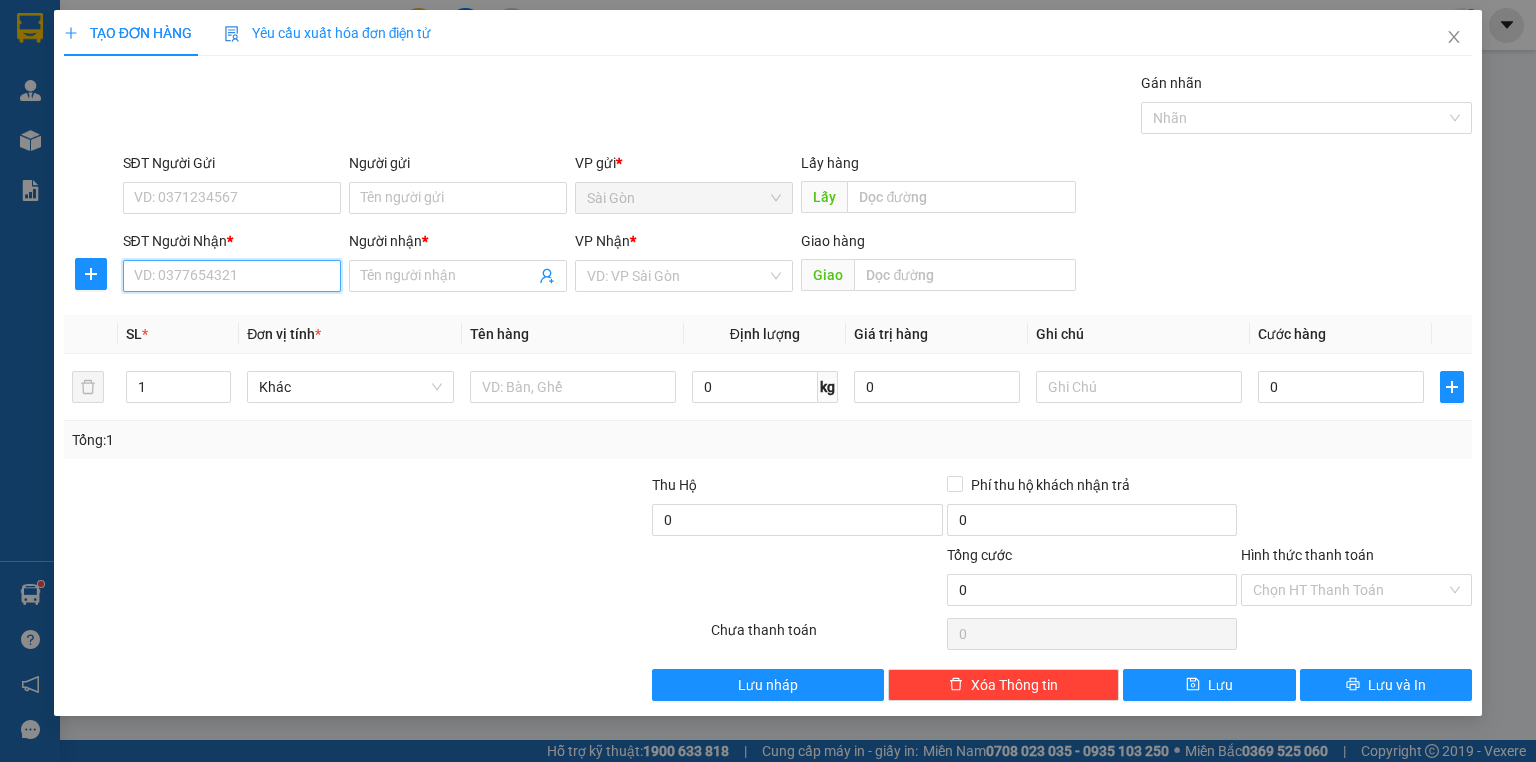 click on "SĐT Người Nhận  *" at bounding box center (232, 276) 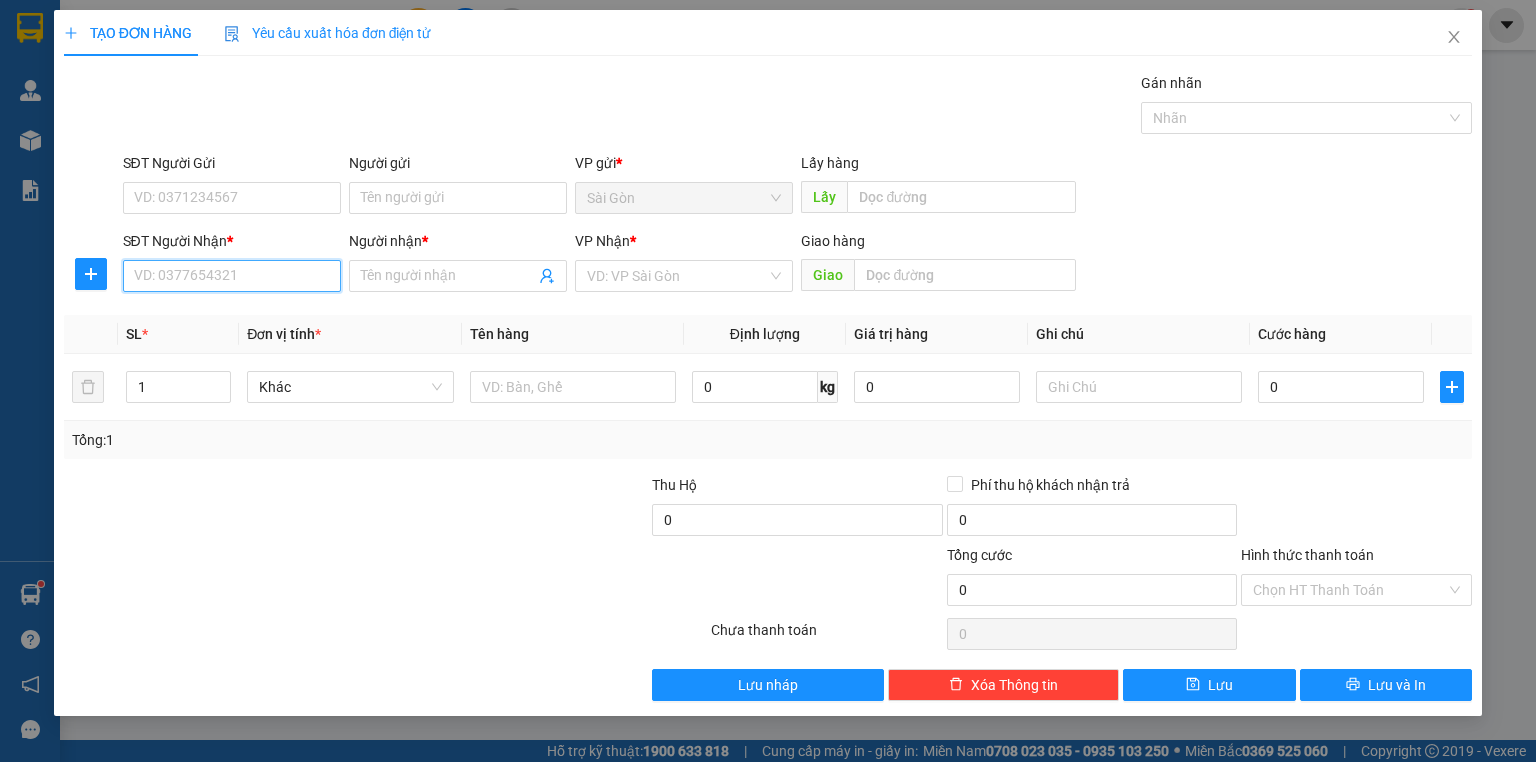 click on "SĐT Người Nhận  *" at bounding box center [232, 276] 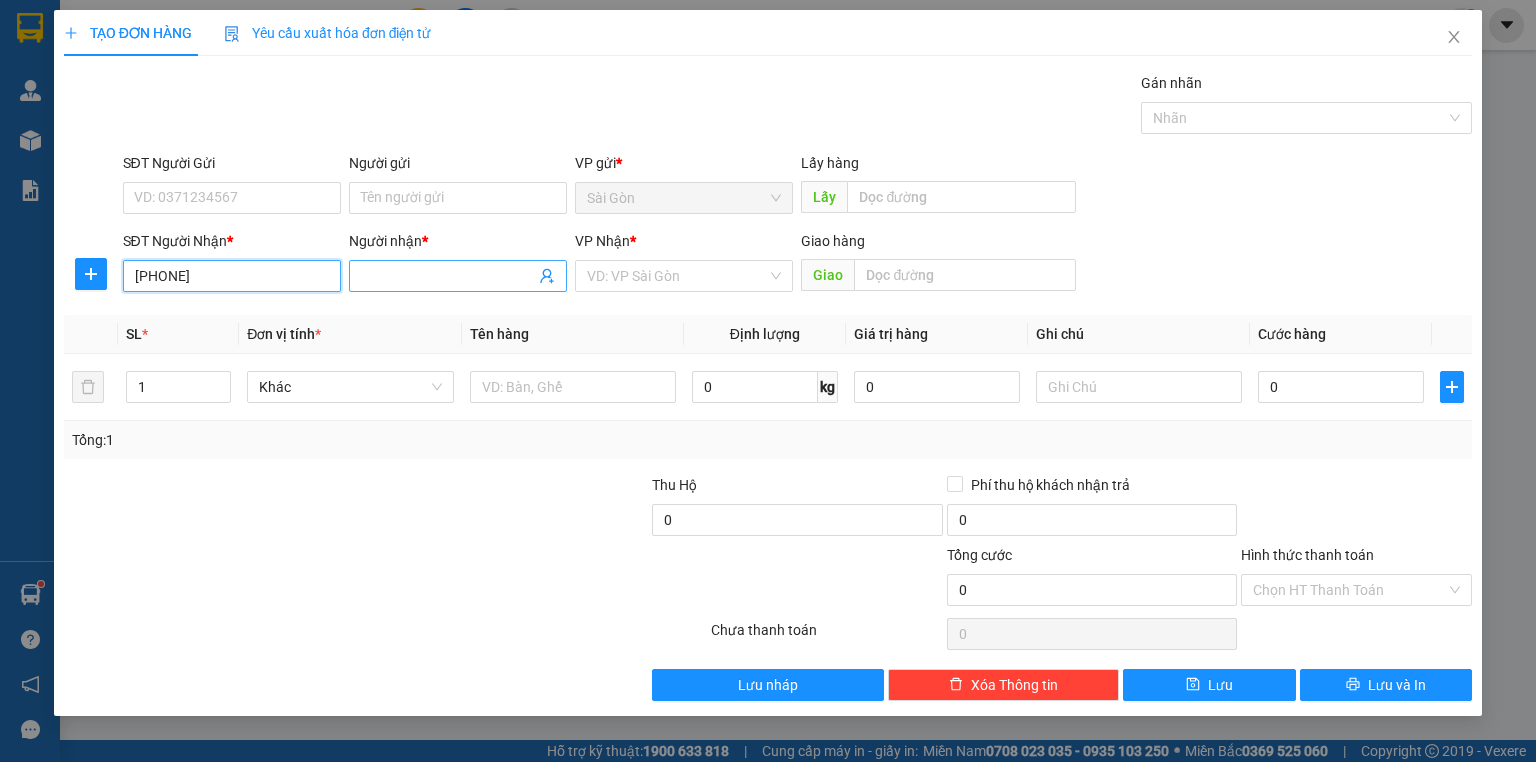 type on "[PHONE]" 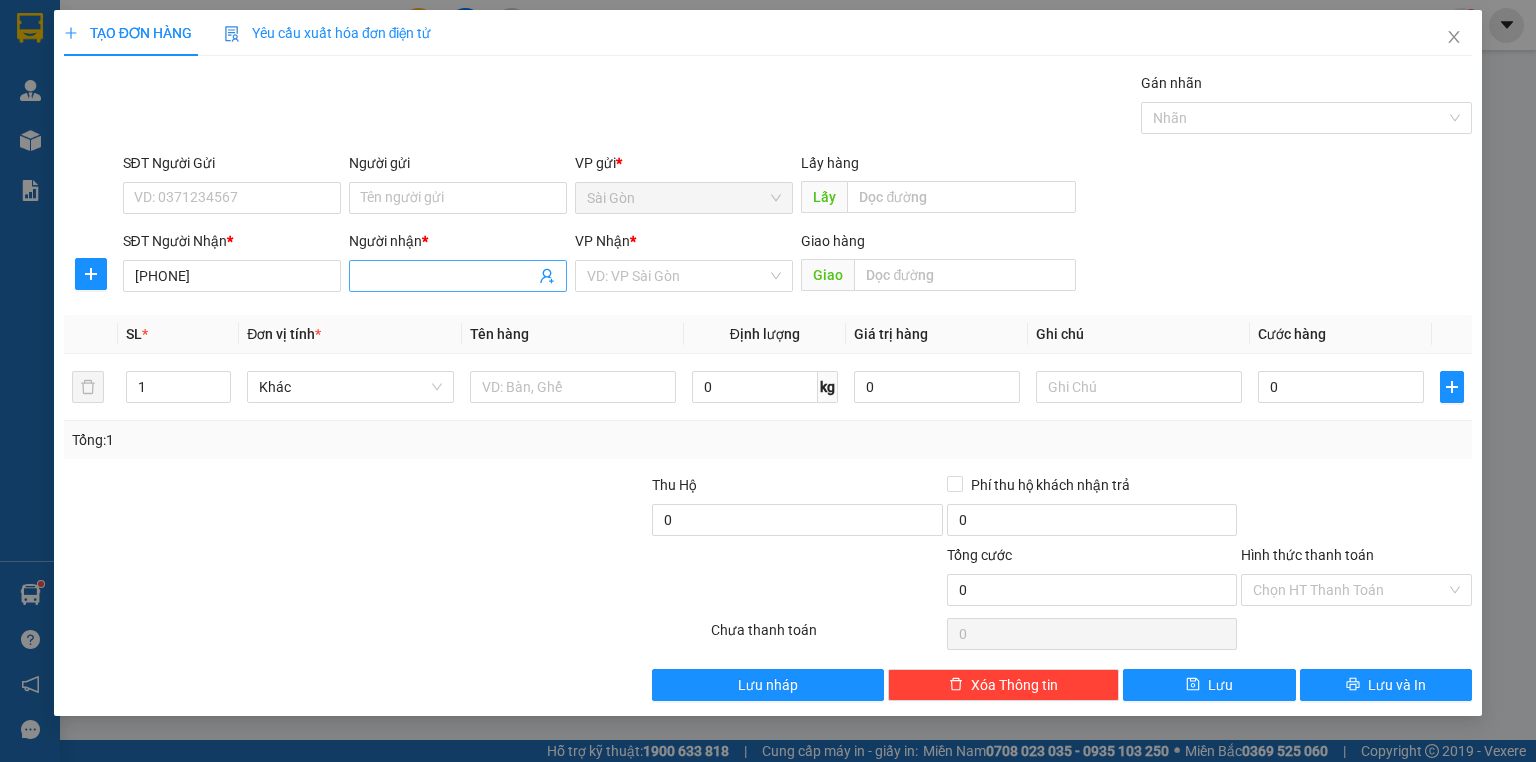 click on "Người nhận  *" at bounding box center [448, 276] 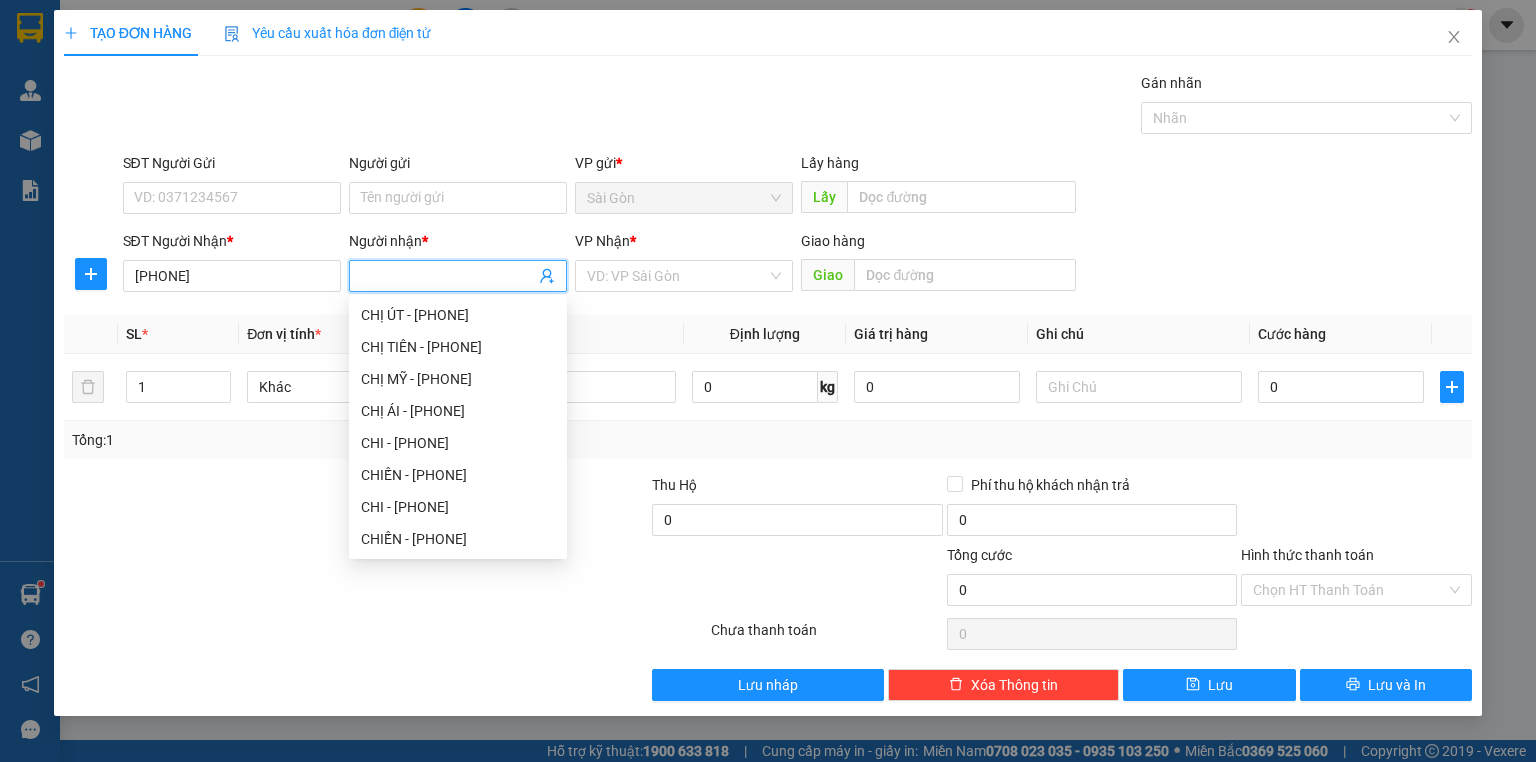 click on "Người nhận  *" at bounding box center (448, 276) 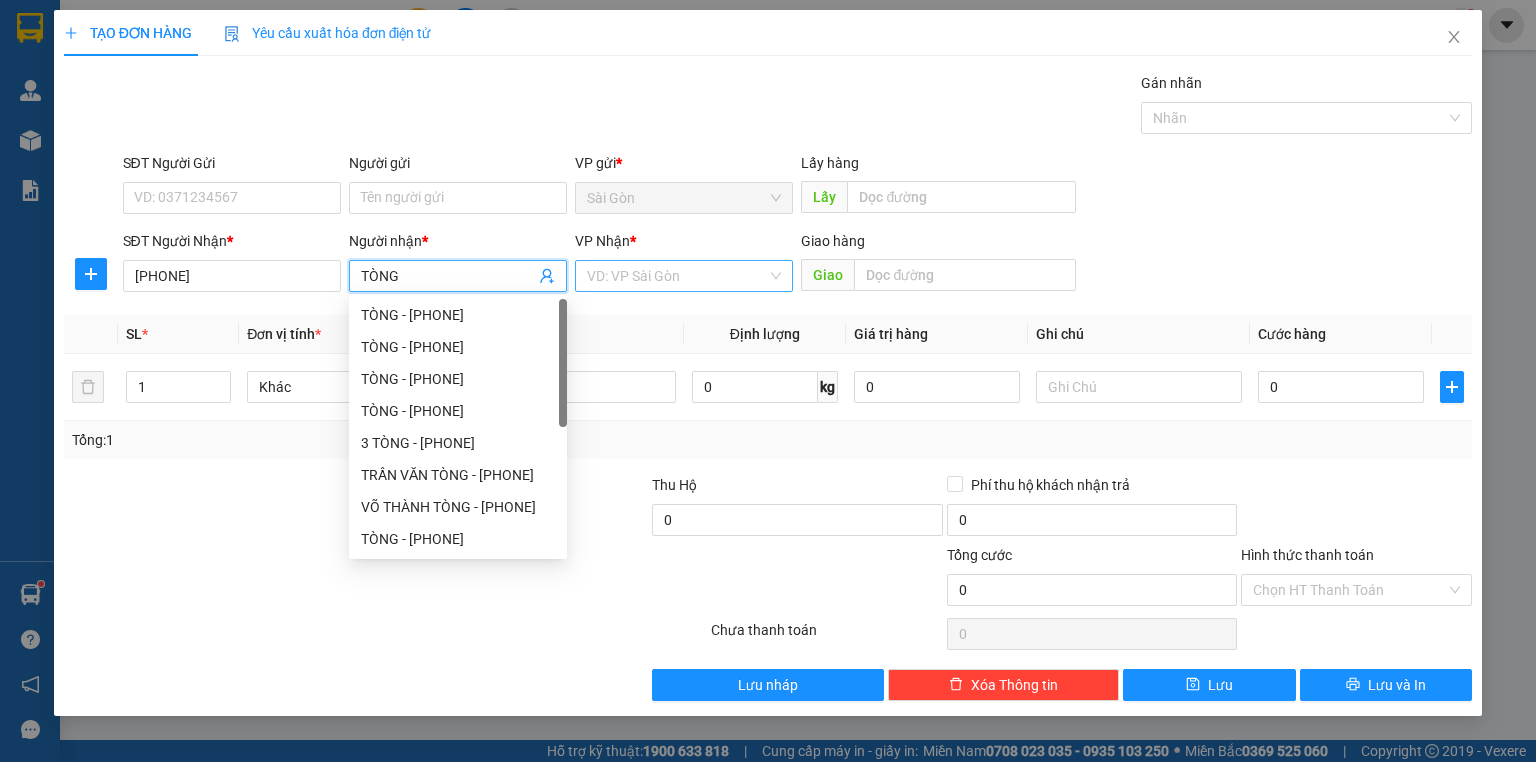 type on "TÒNG" 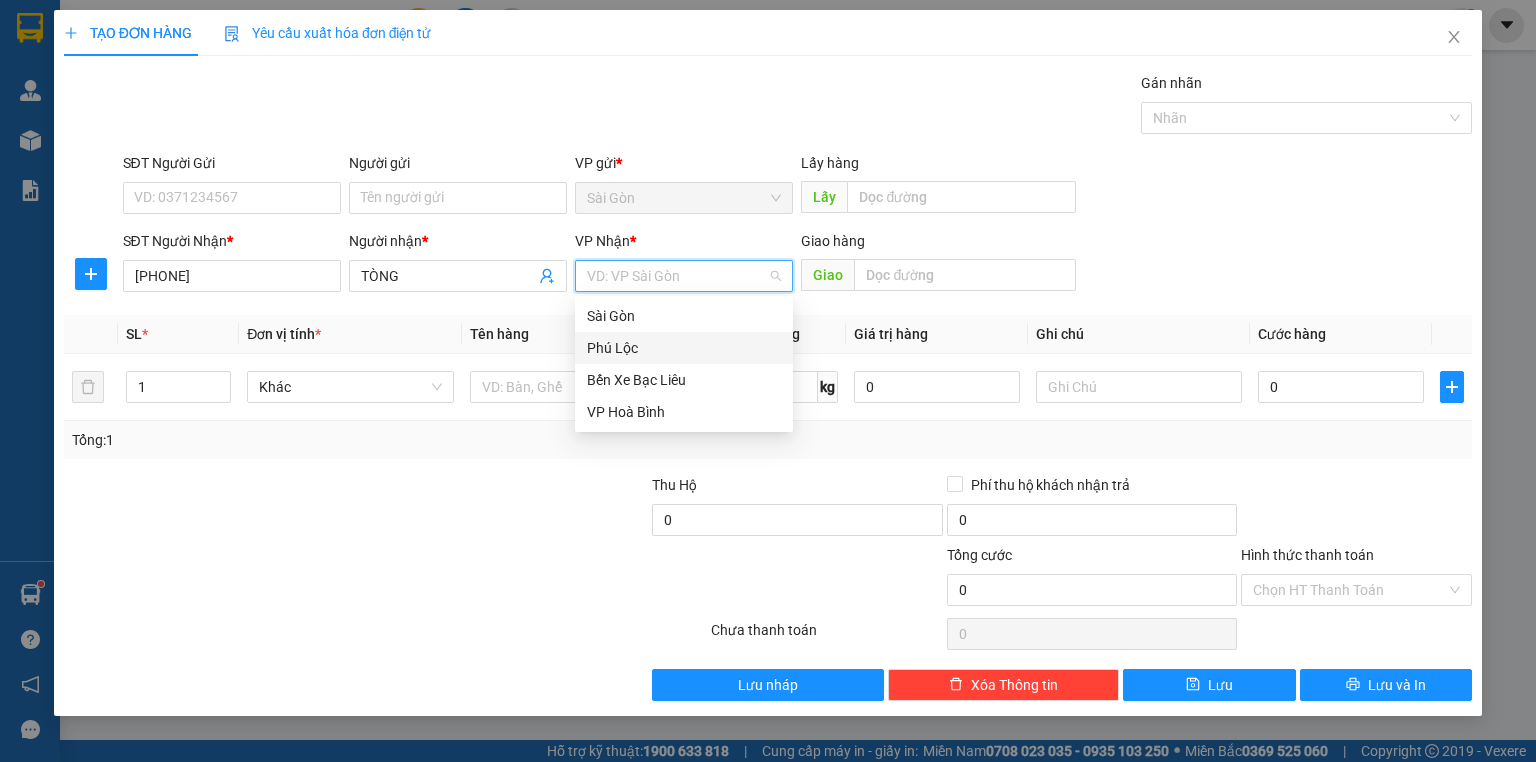 click on "Phú Lộc" at bounding box center (684, 348) 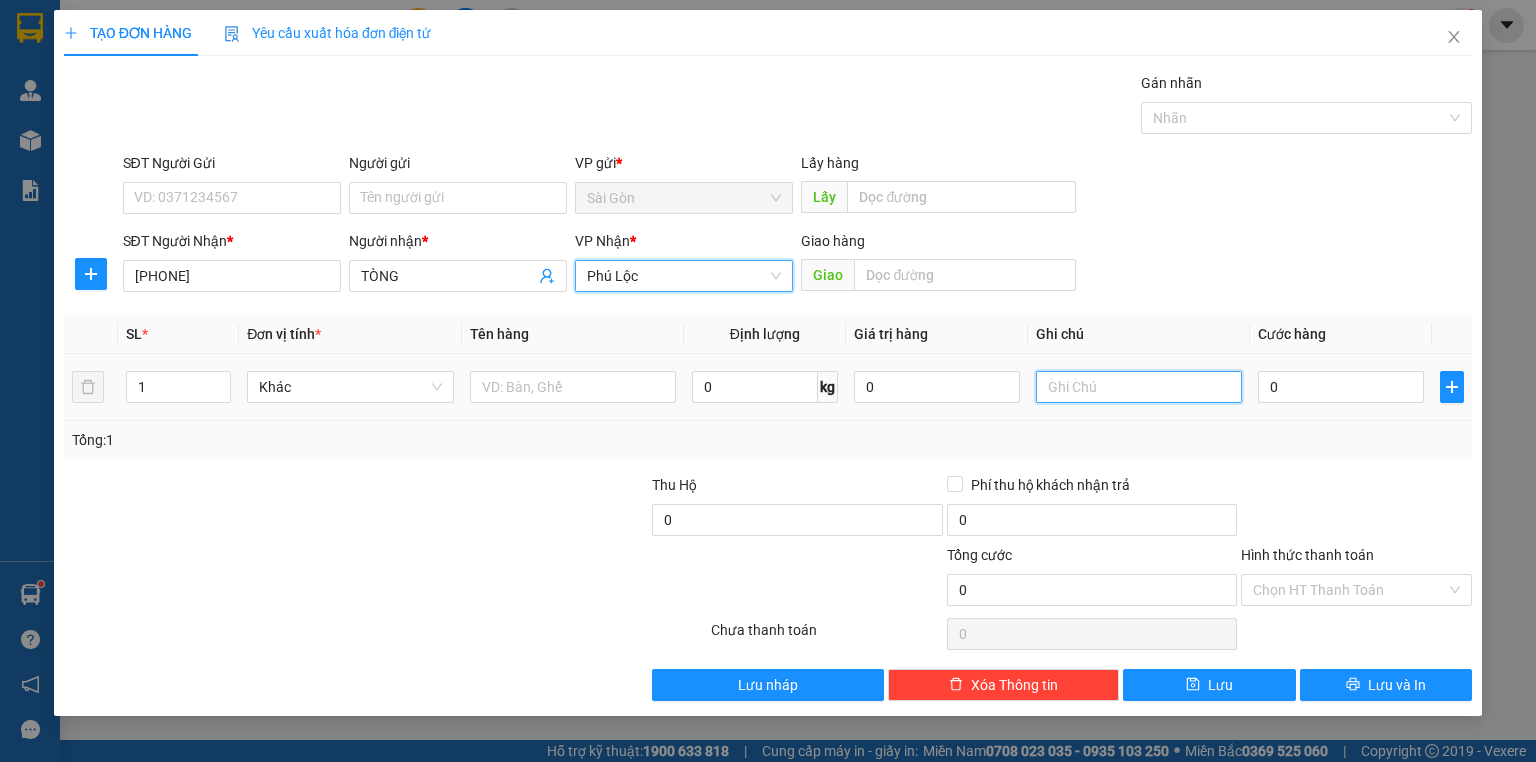 click at bounding box center (1139, 387) 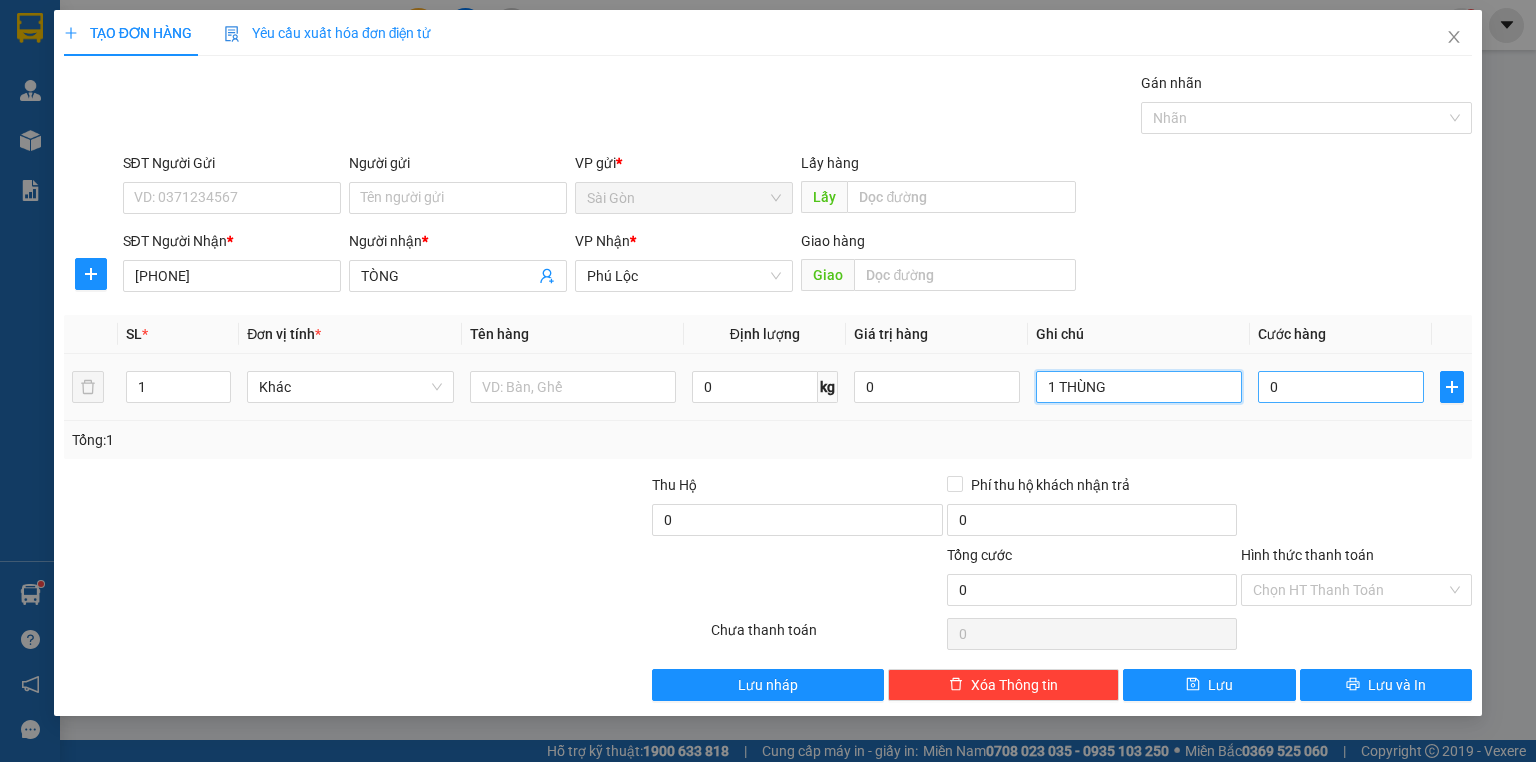 type on "1 THÙNG" 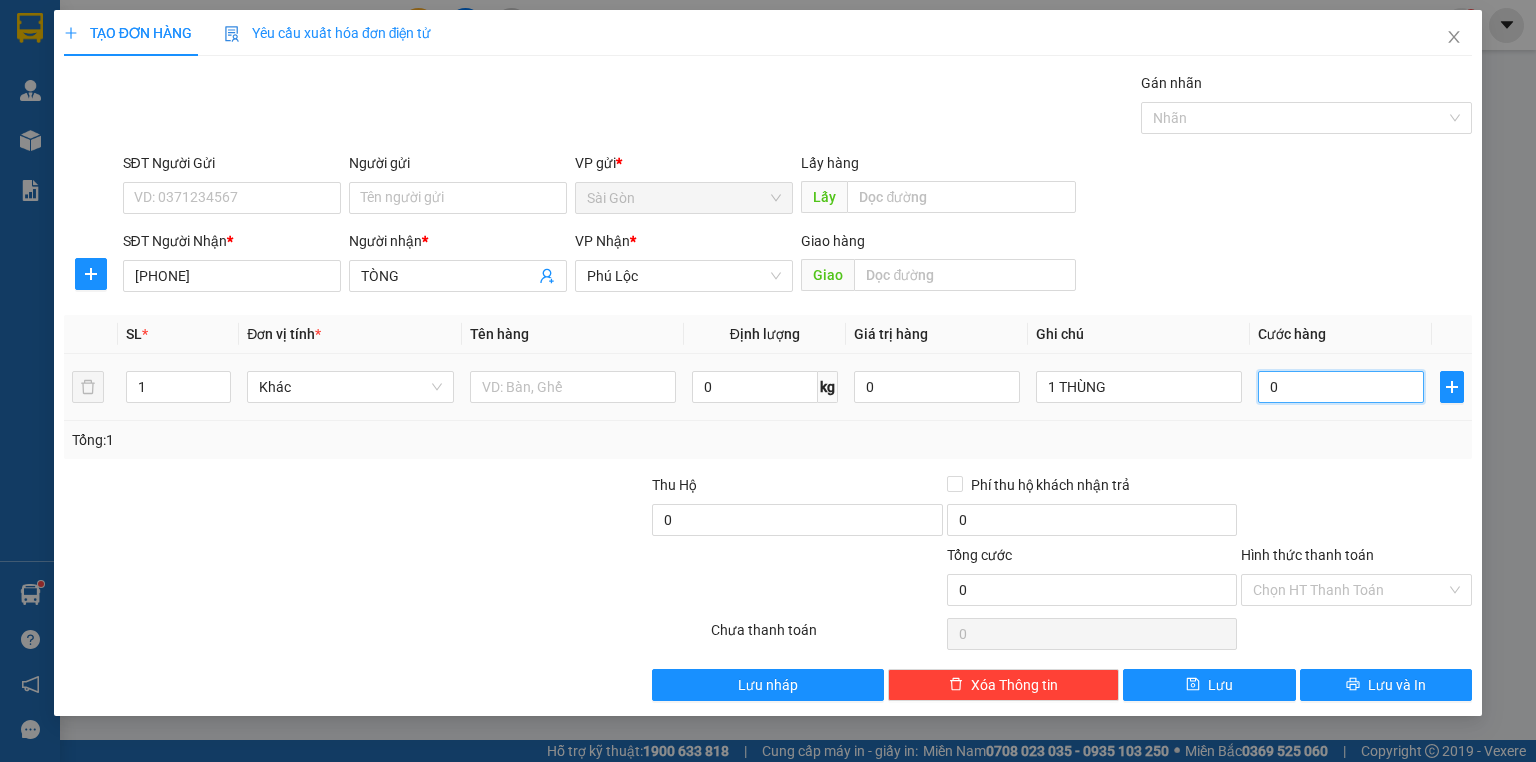 click on "0" at bounding box center (1341, 387) 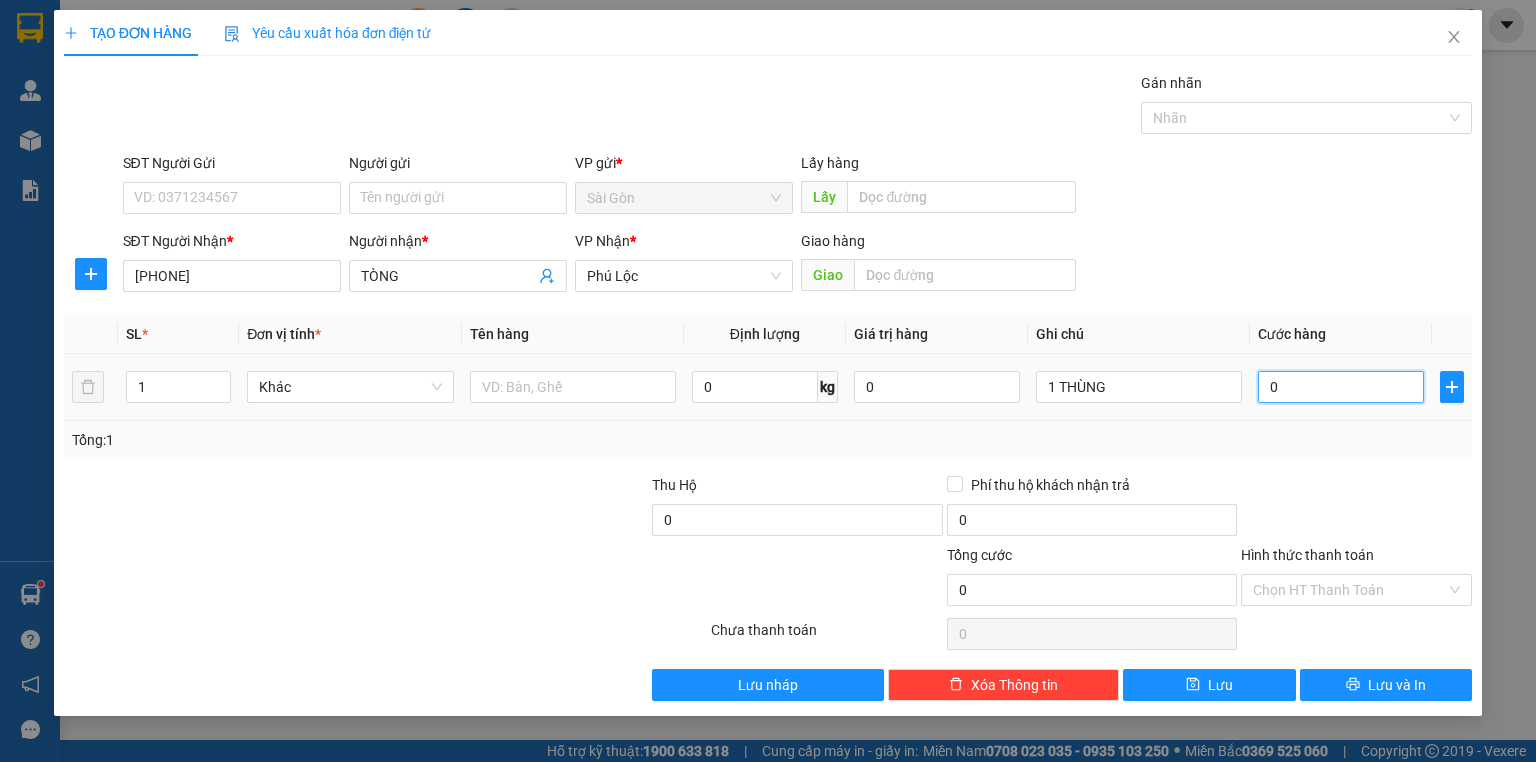 type on "5" 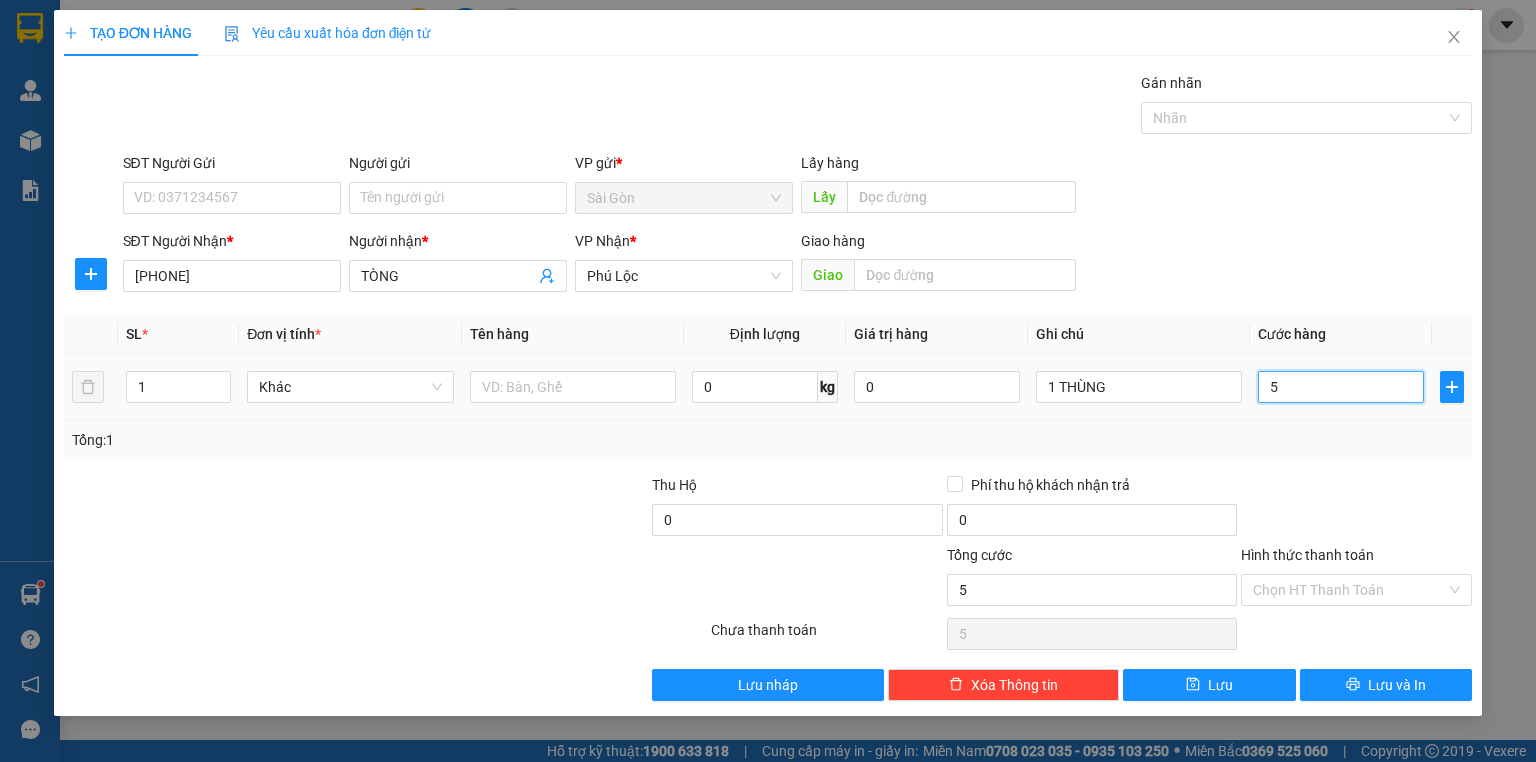 type on "50" 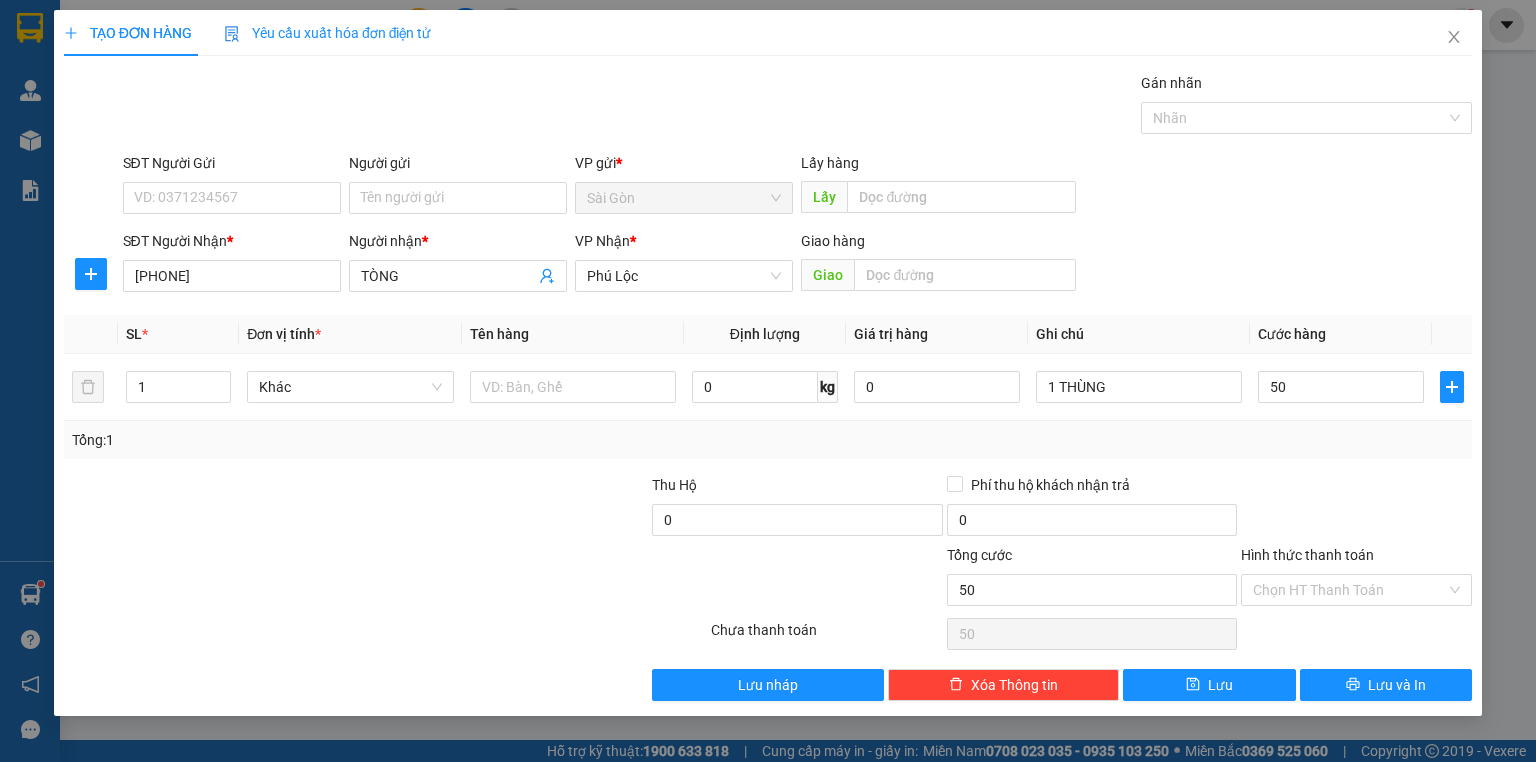 type on "50.000" 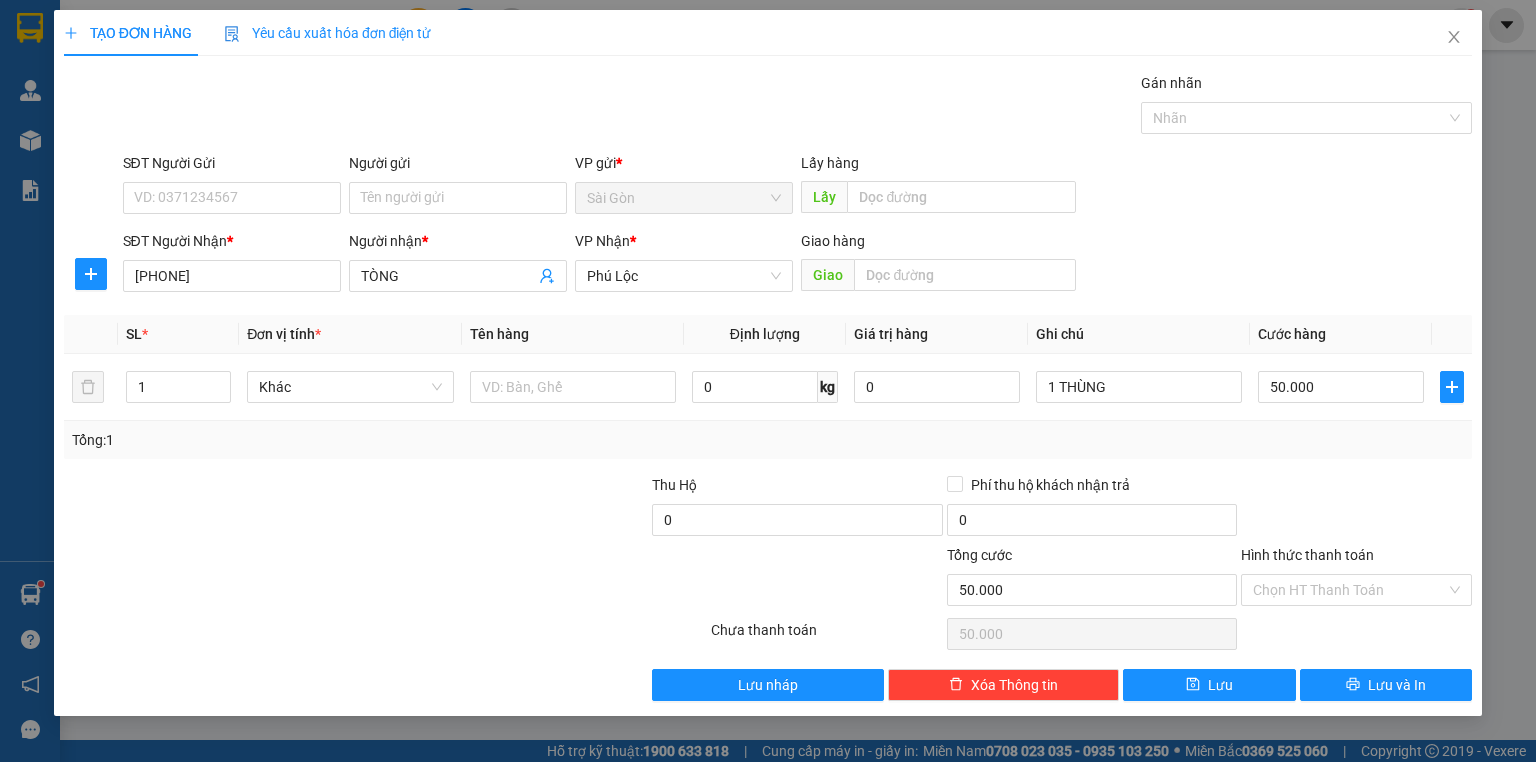 click on "Tổng:  1" at bounding box center (768, 440) 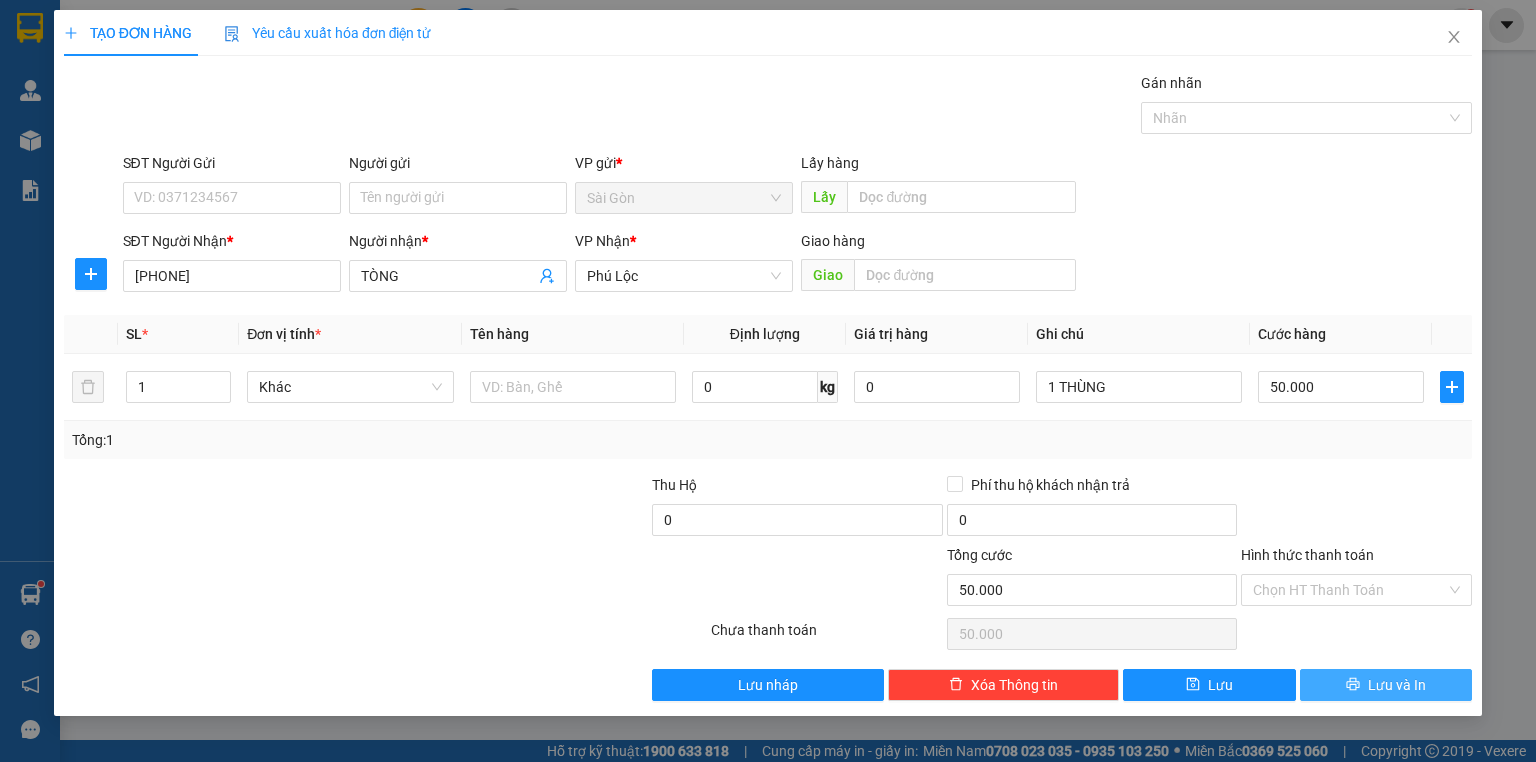 click on "Lưu và In" at bounding box center [1397, 685] 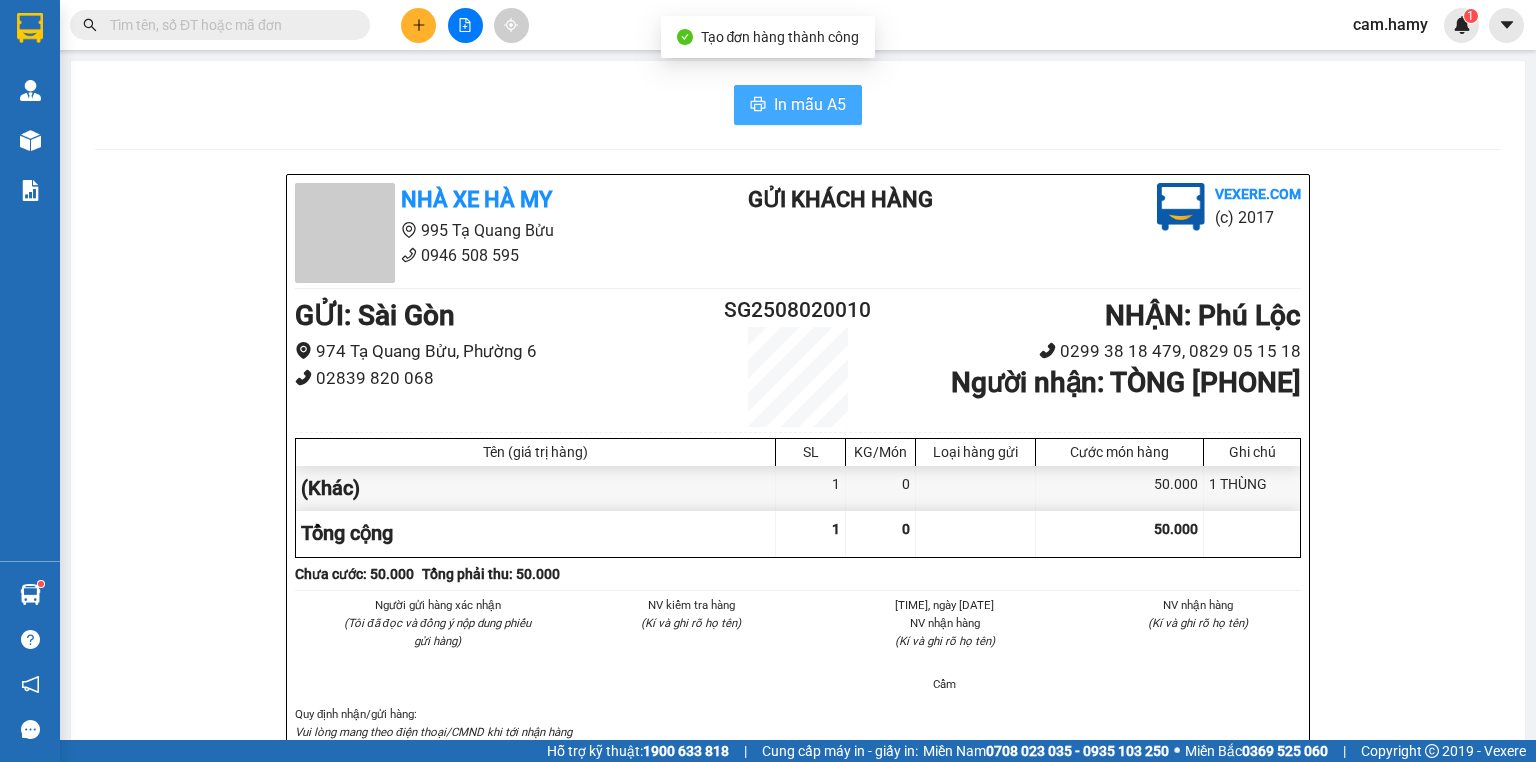 click on "In mẫu A5" at bounding box center [798, 105] 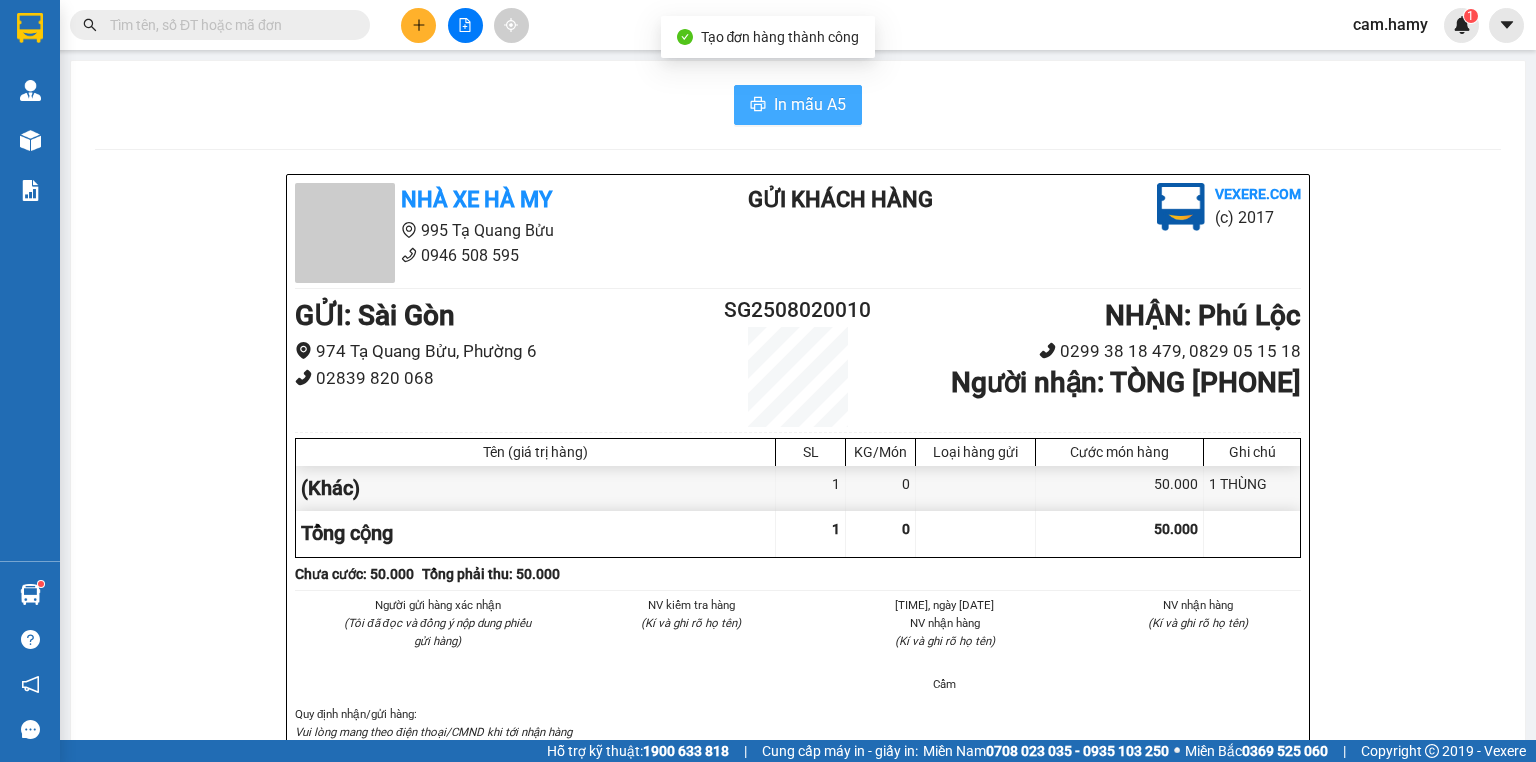 scroll, scrollTop: 0, scrollLeft: 0, axis: both 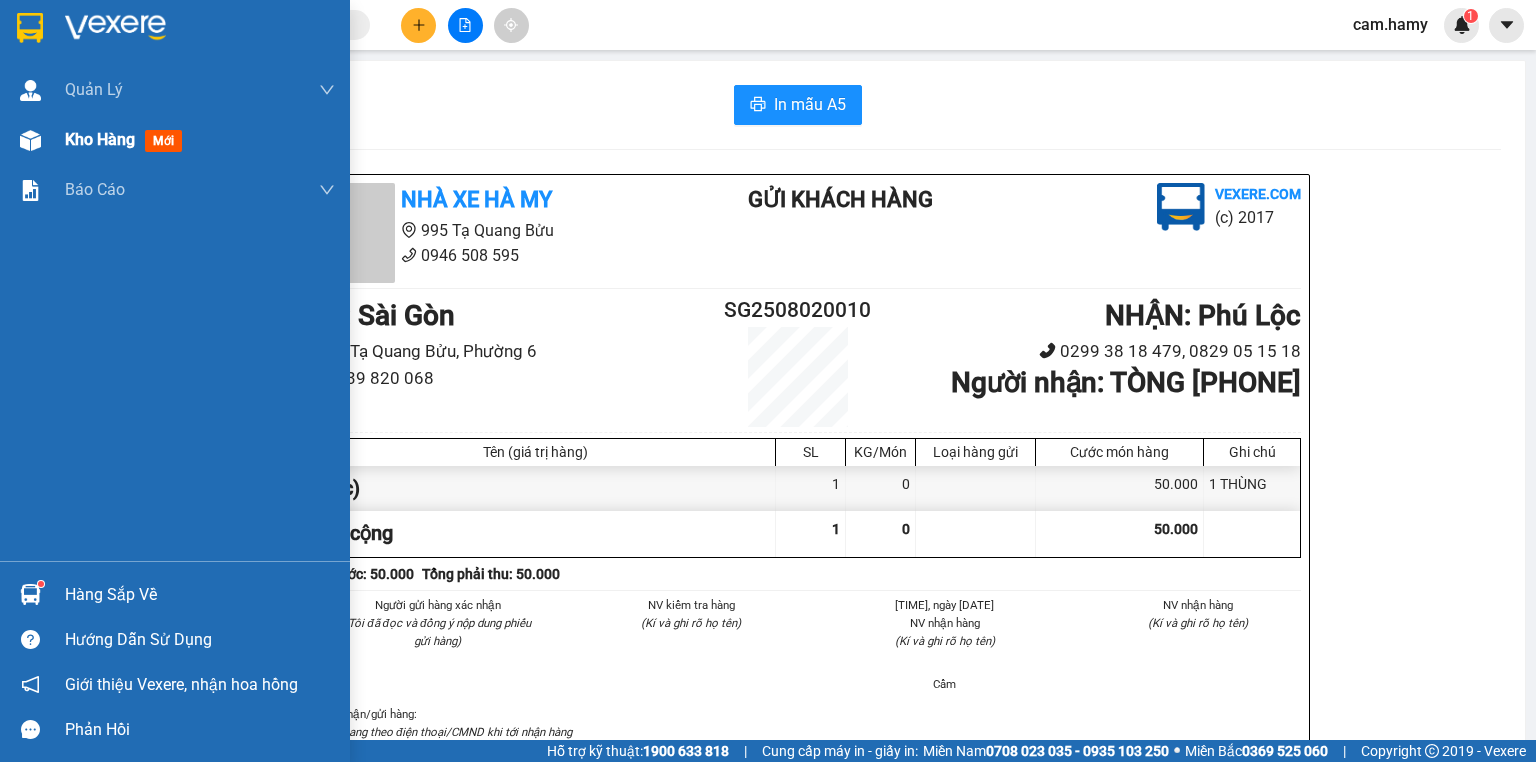 click on "Kho hàng mới" at bounding box center (127, 139) 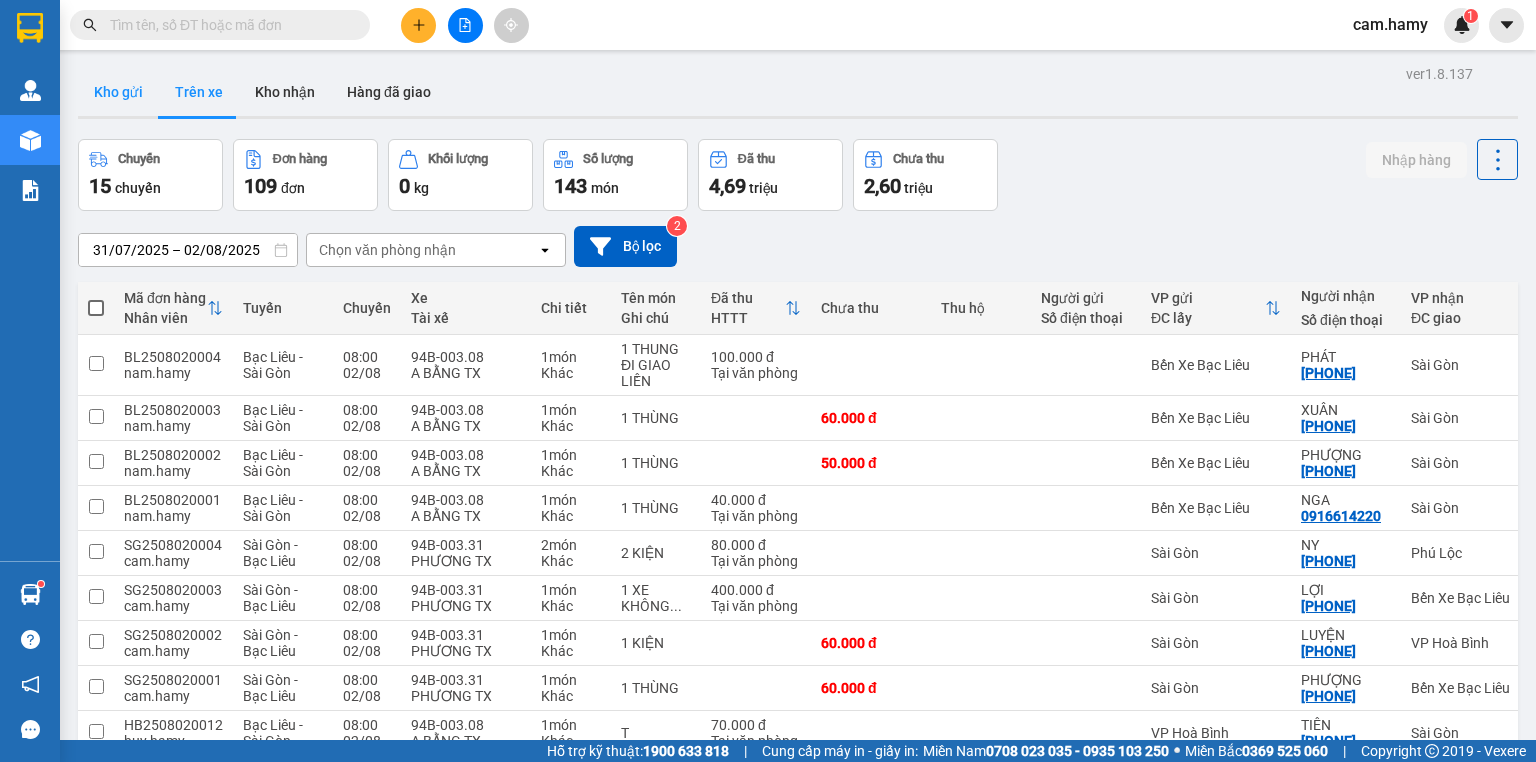 click on "Kho gửi" at bounding box center [118, 92] 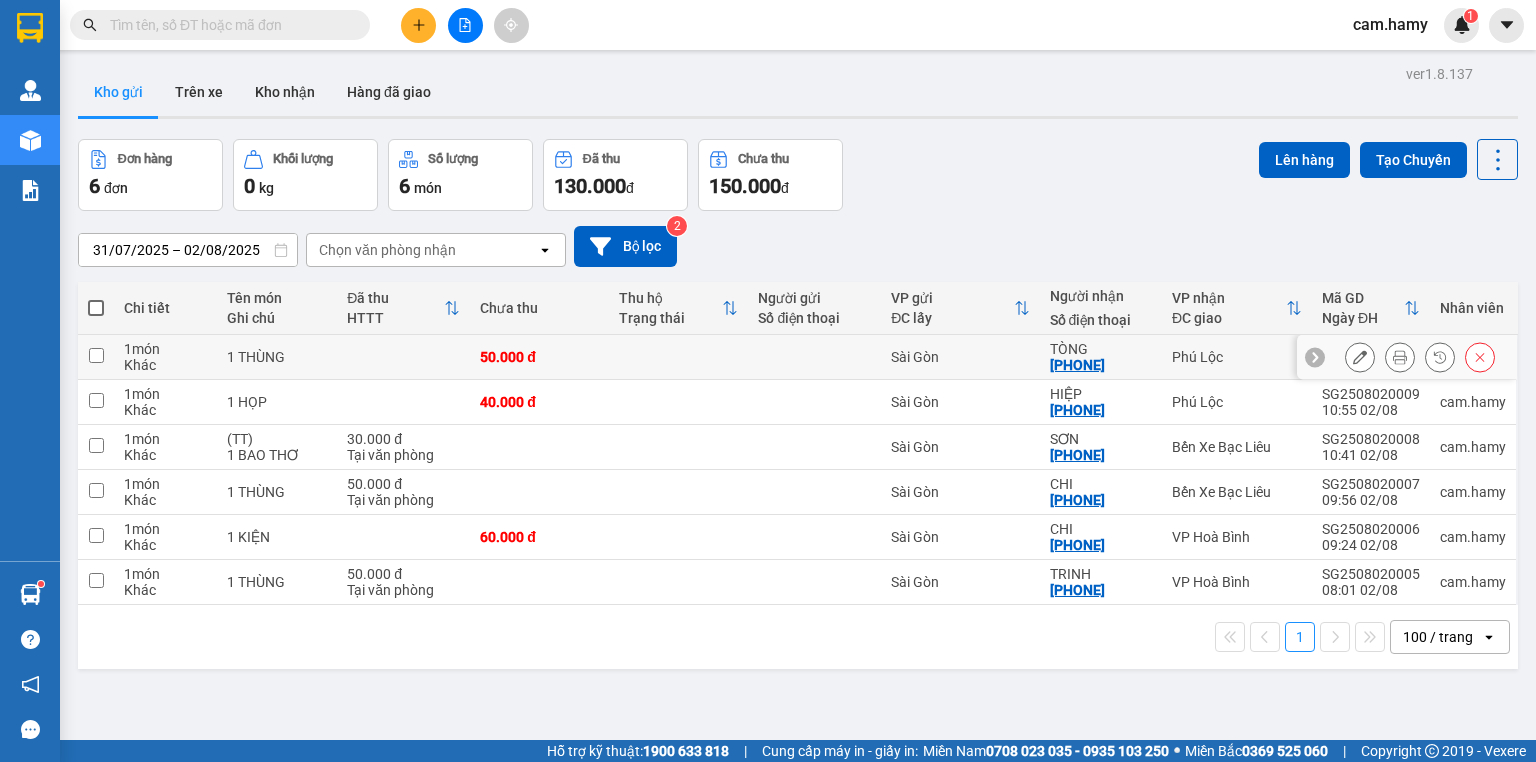 scroll, scrollTop: 92, scrollLeft: 0, axis: vertical 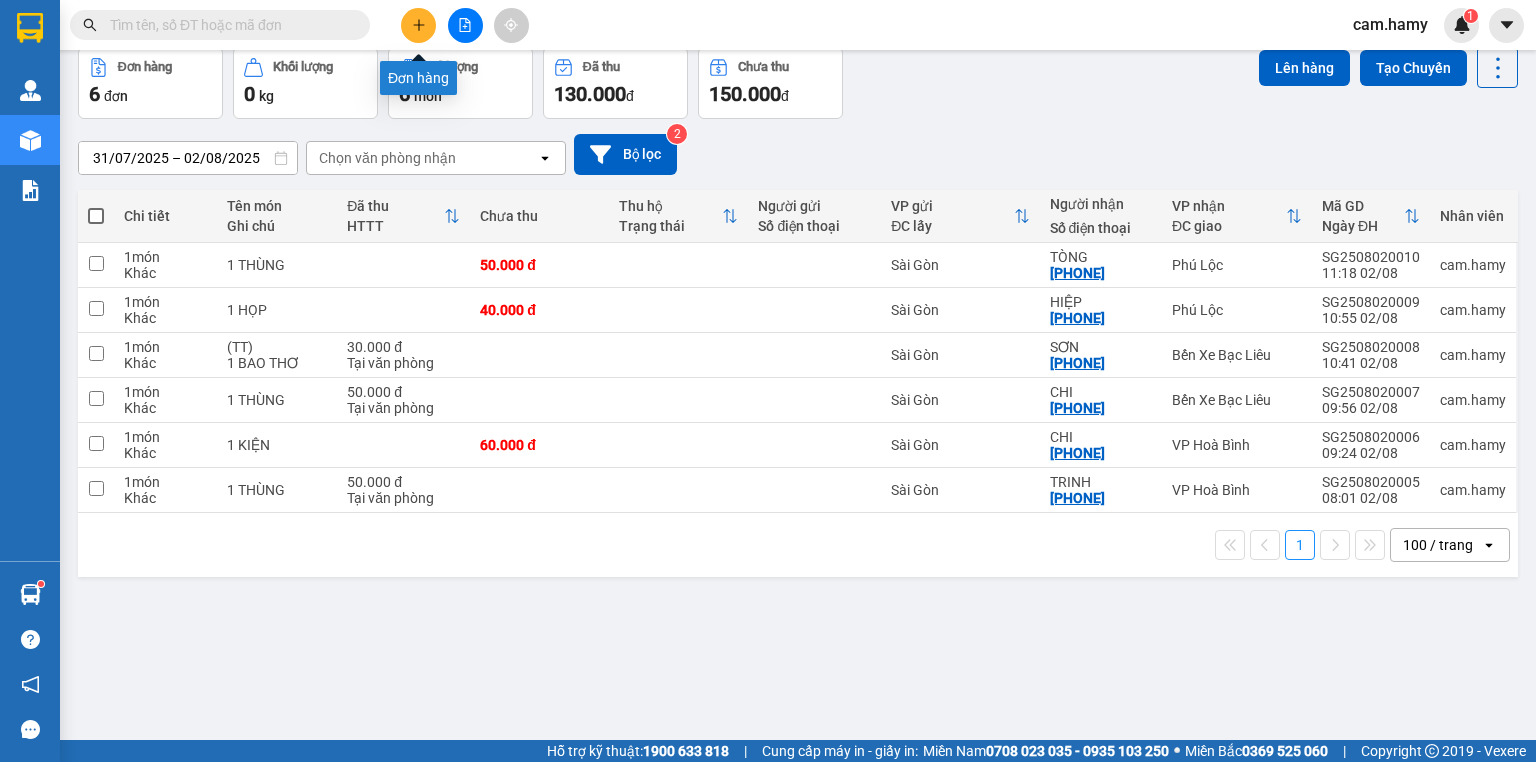 click at bounding box center (418, 25) 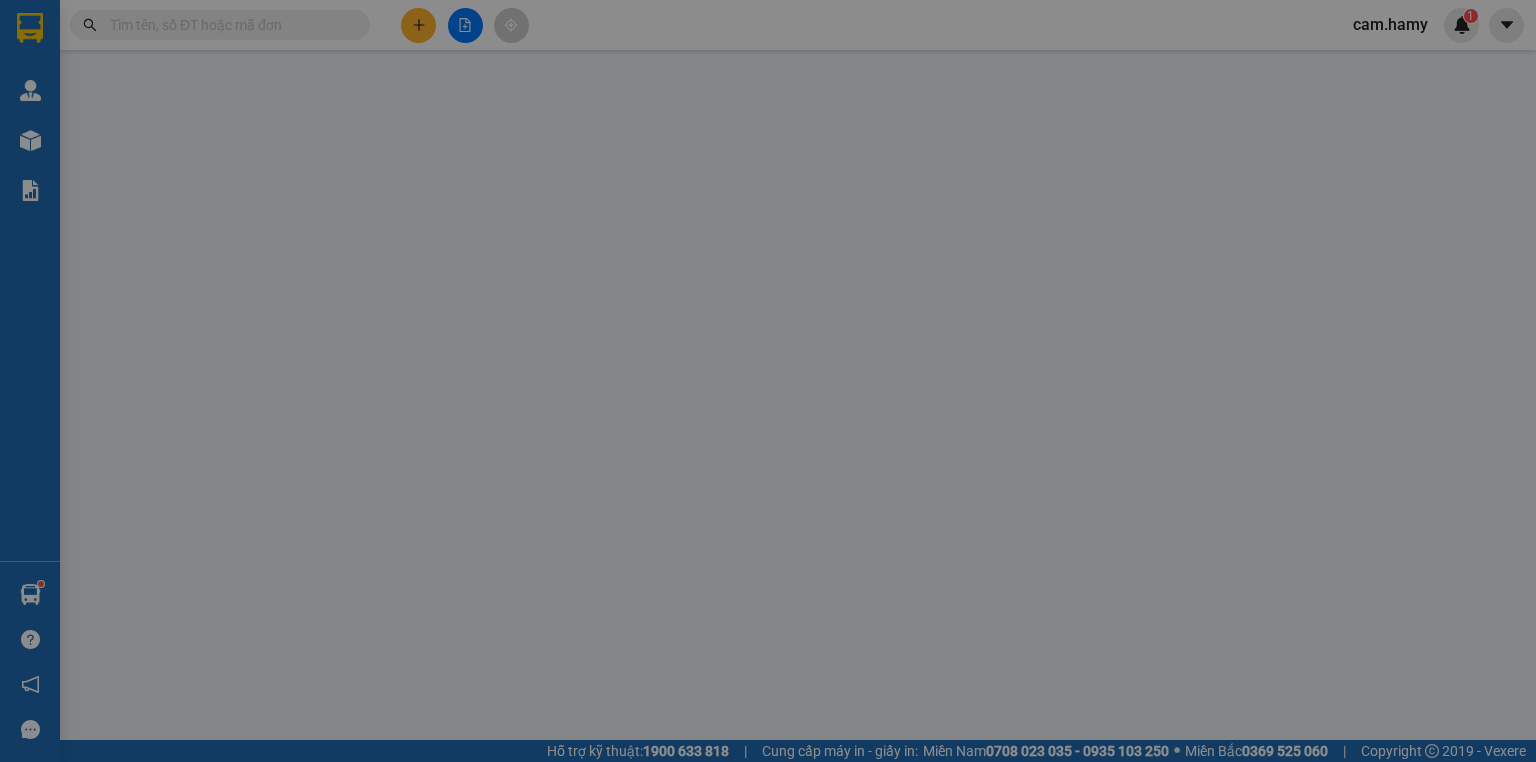 scroll, scrollTop: 0, scrollLeft: 0, axis: both 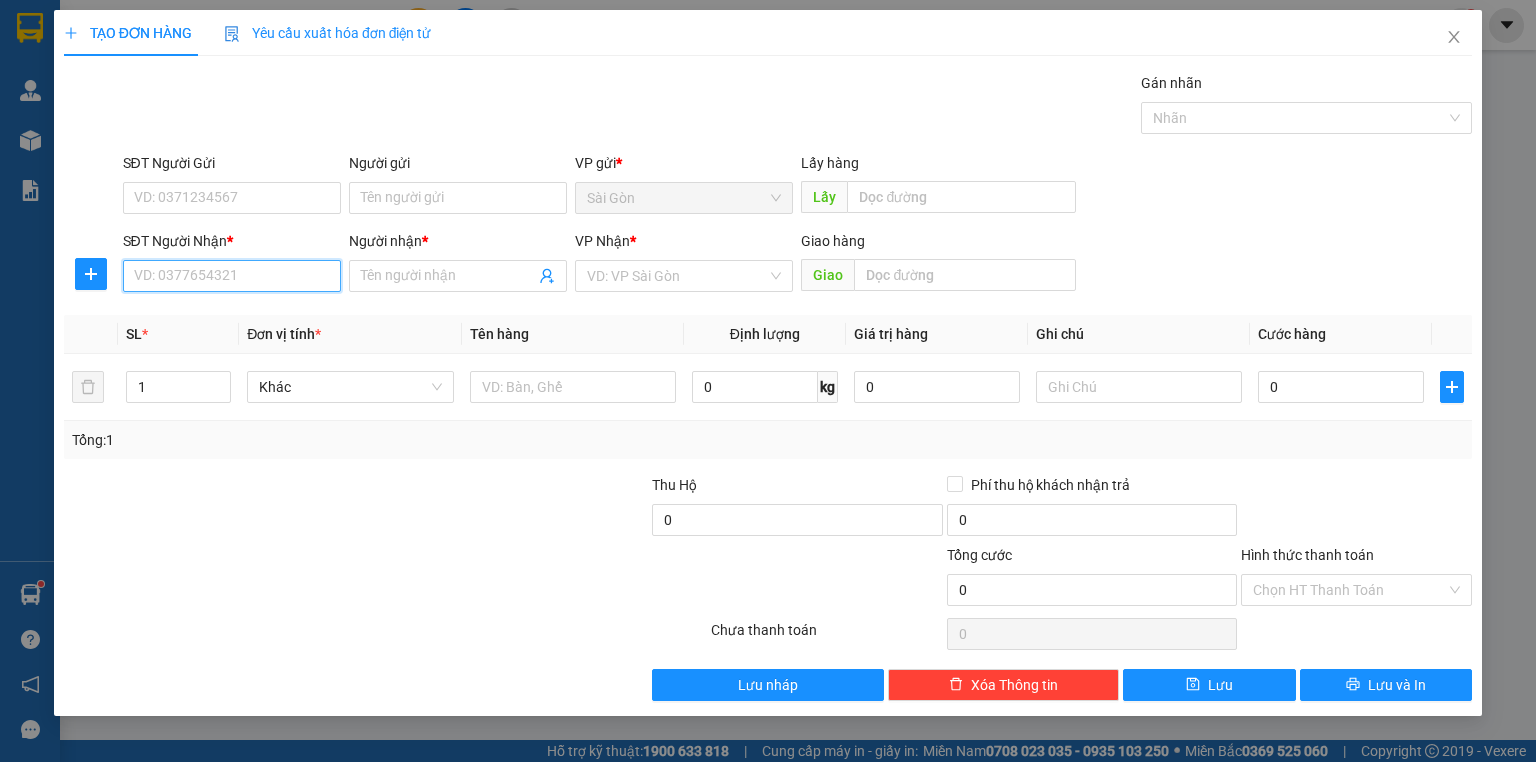 click on "SĐT Người Nhận  *" at bounding box center (232, 276) 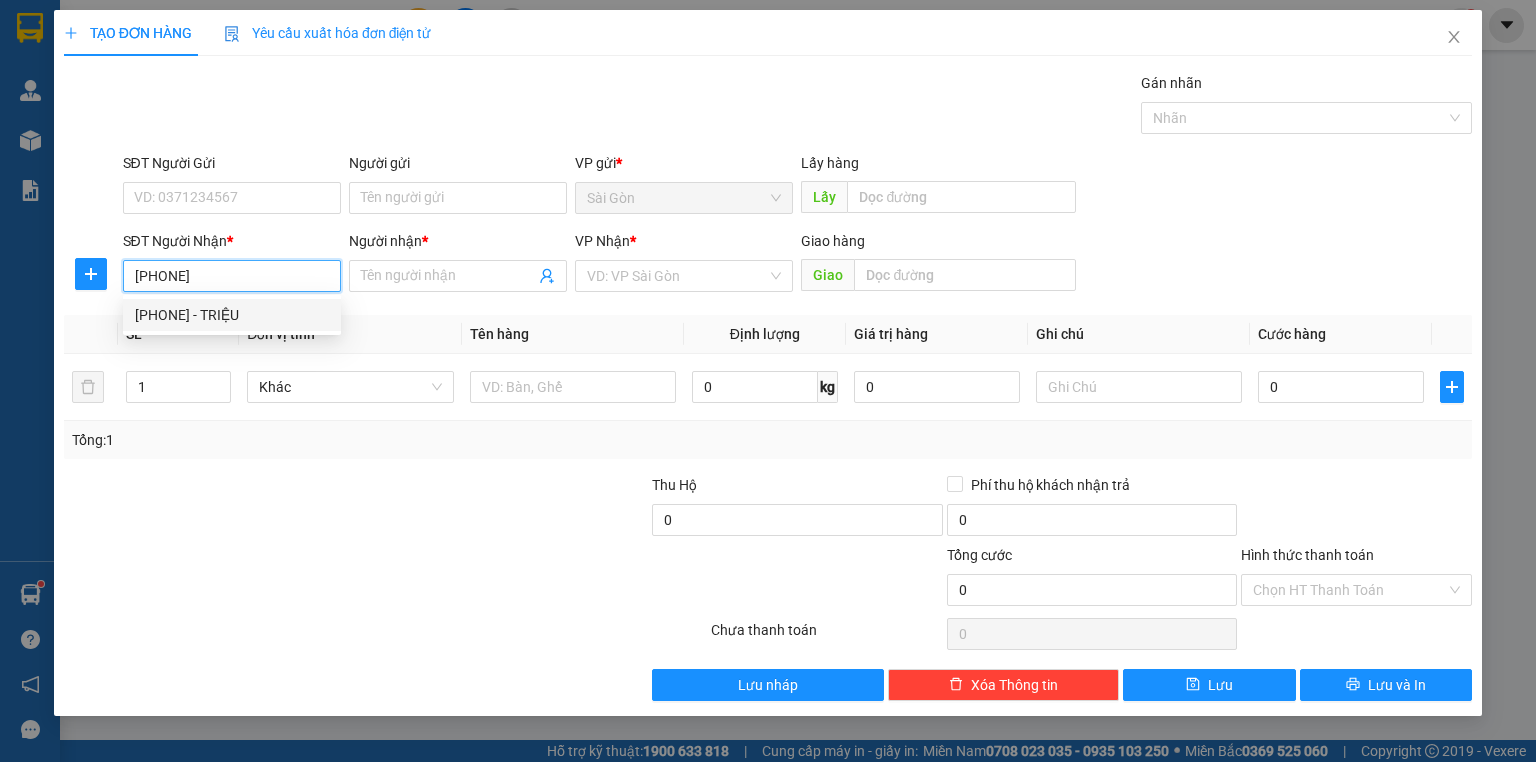 click on "[PHONE] - TRIỆU" at bounding box center [232, 315] 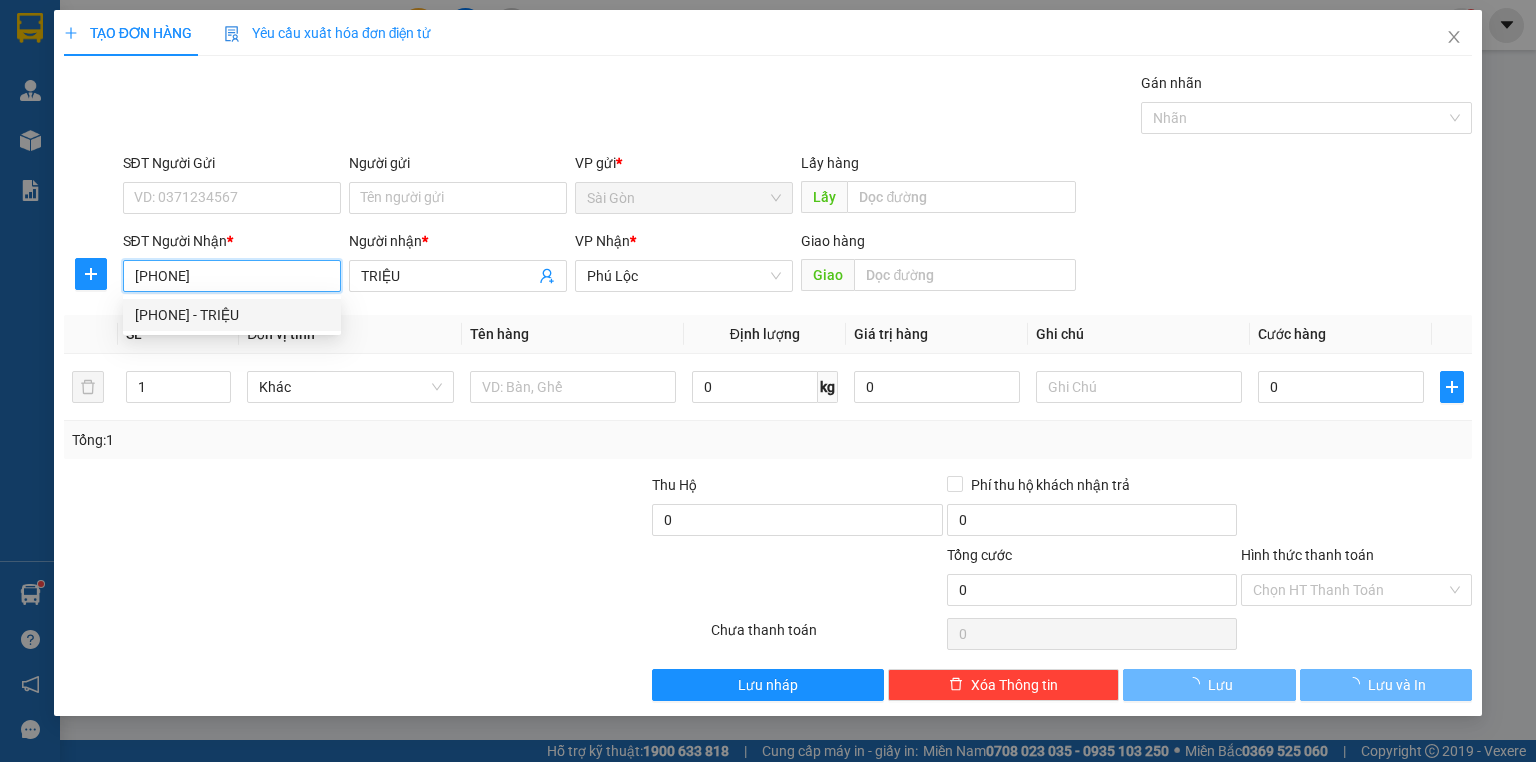 type on "70.000" 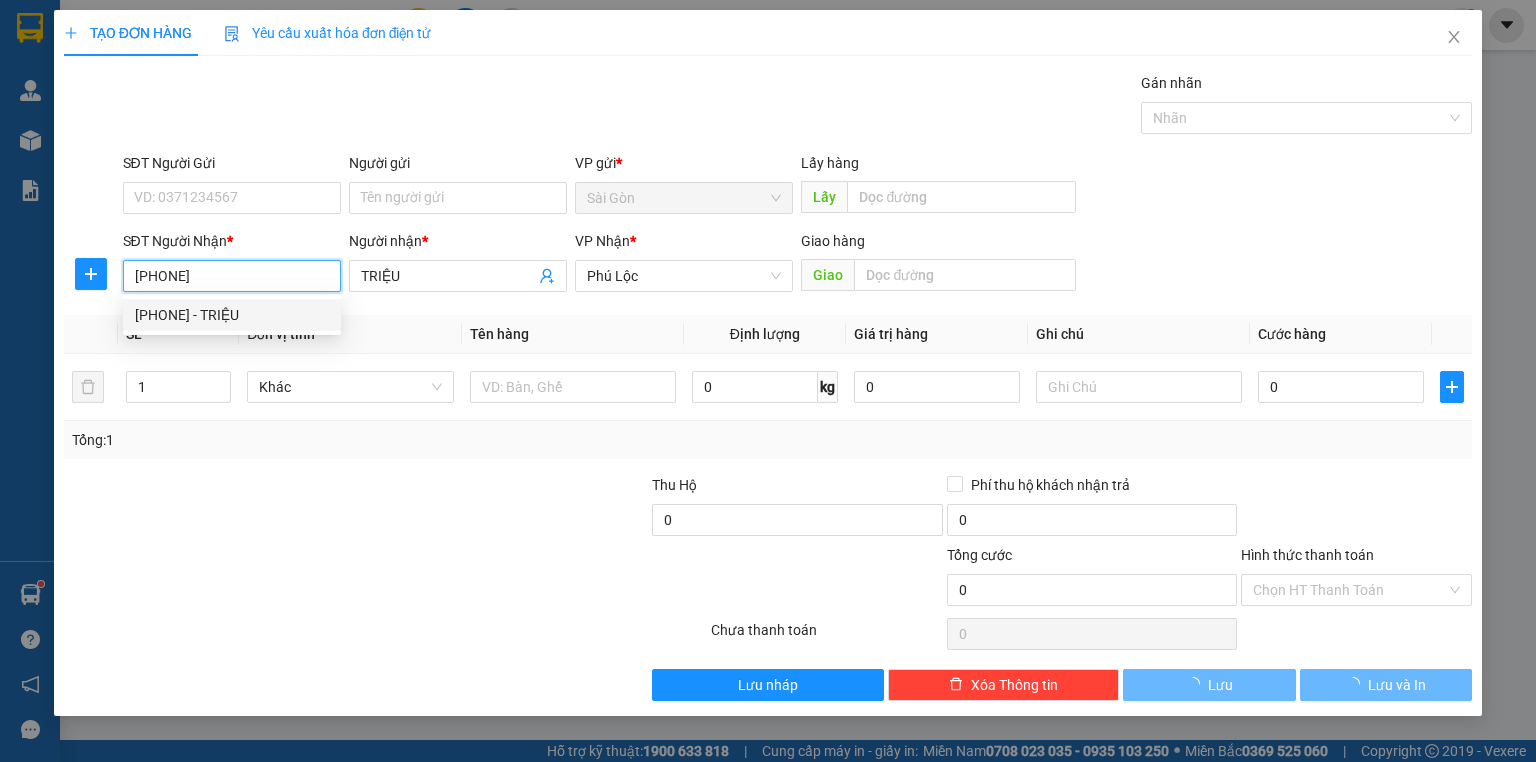 type on "70.000" 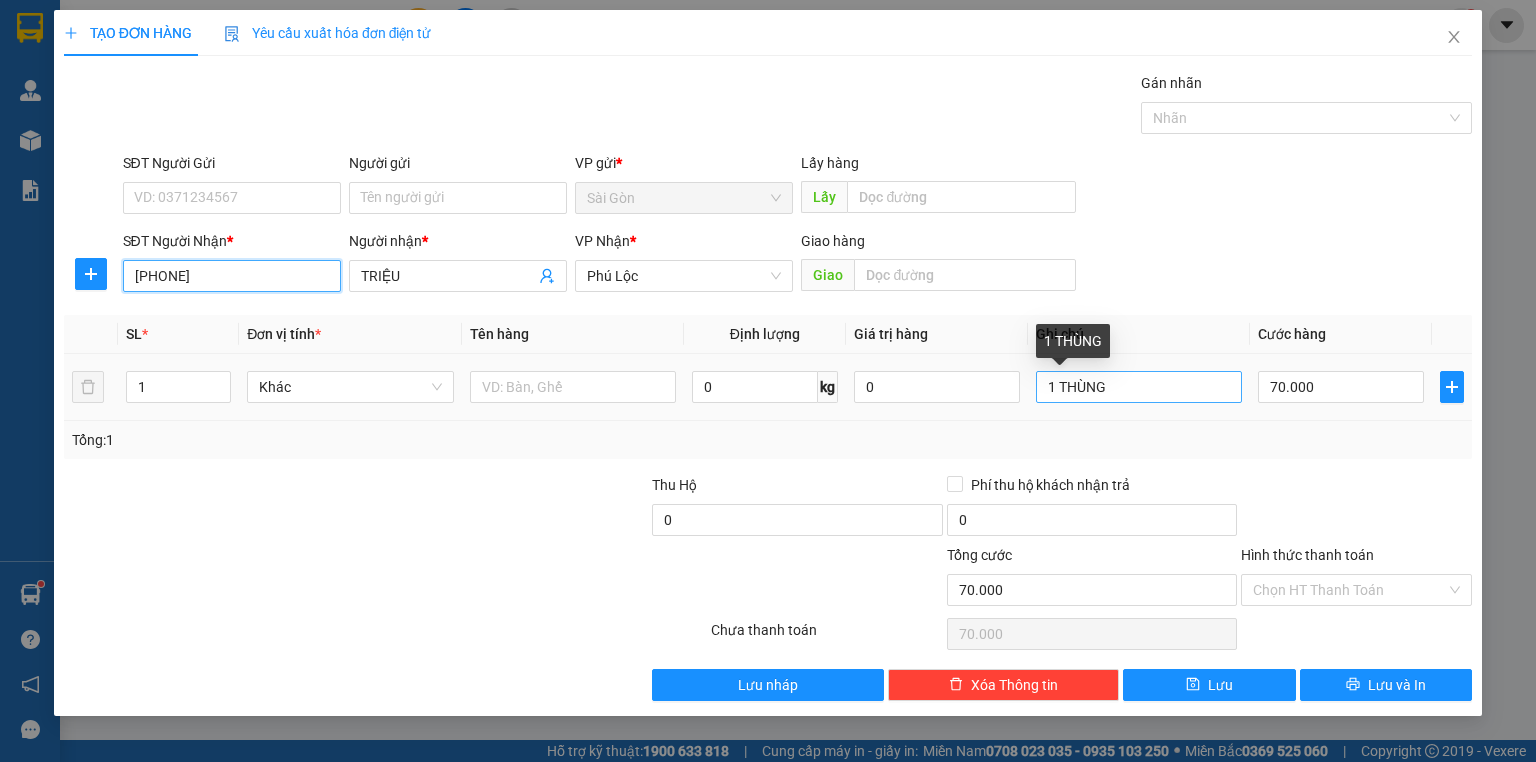 type on "[PHONE]" 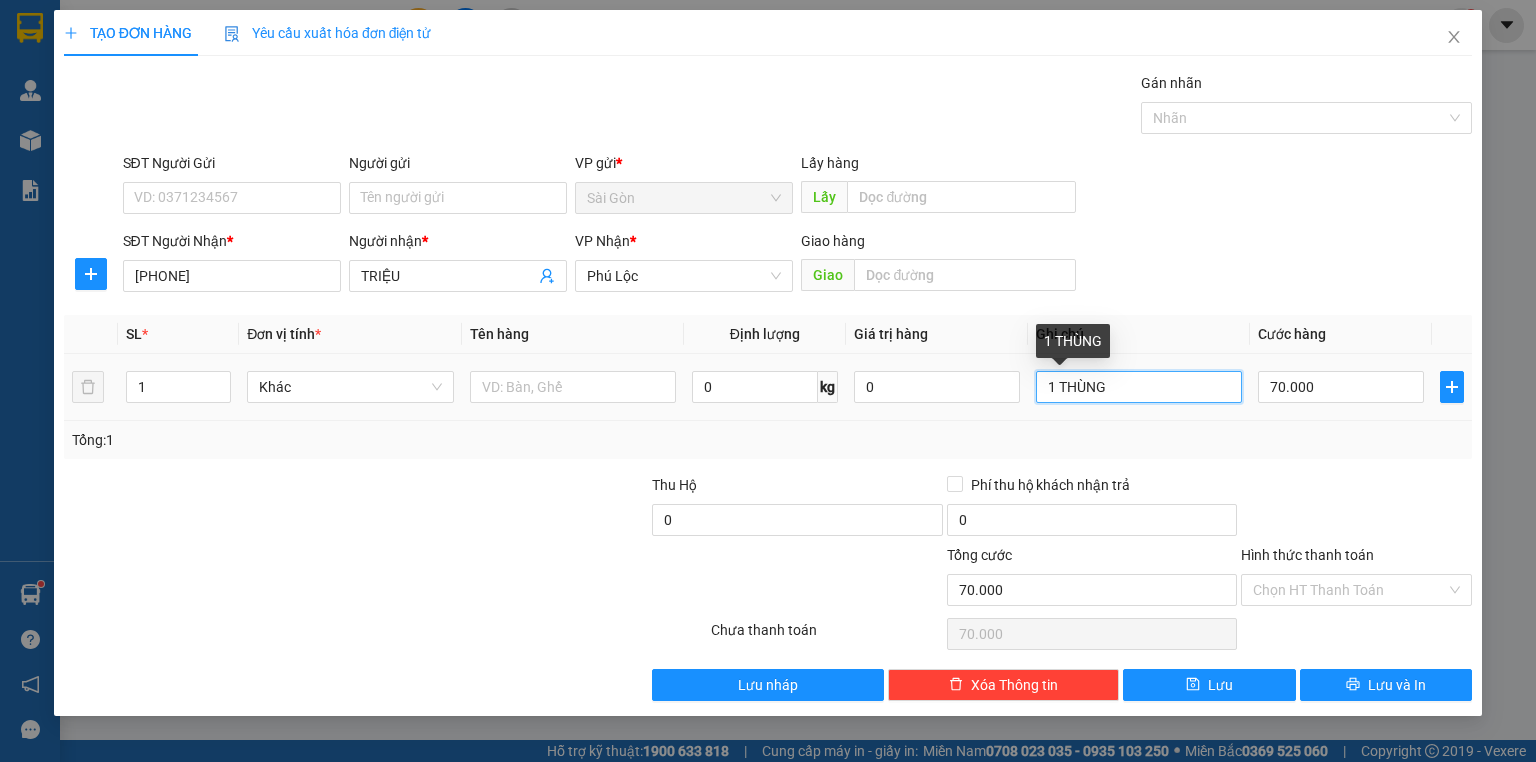 click on "1 THÙNG" at bounding box center [1139, 387] 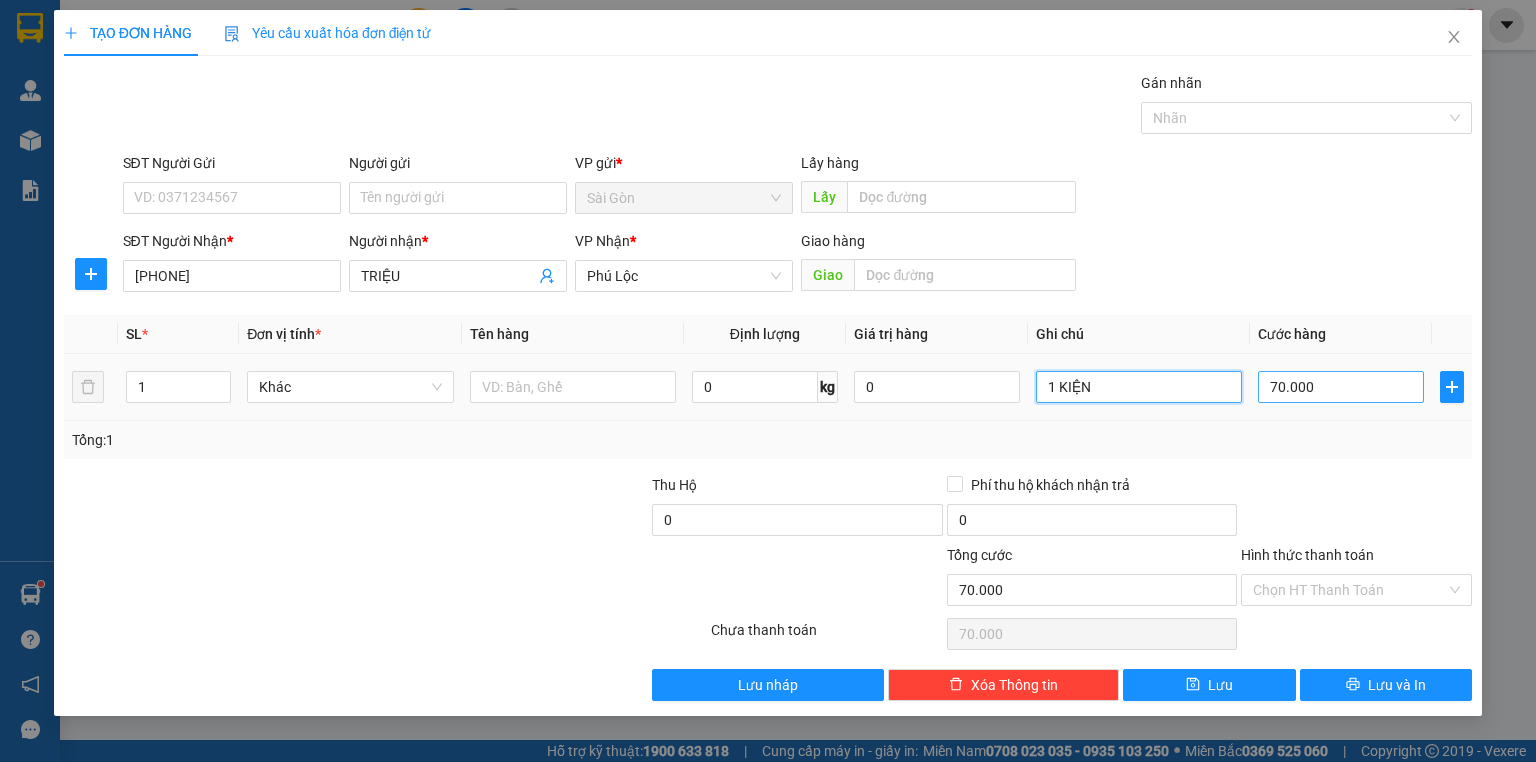 type on "1 KIỆN" 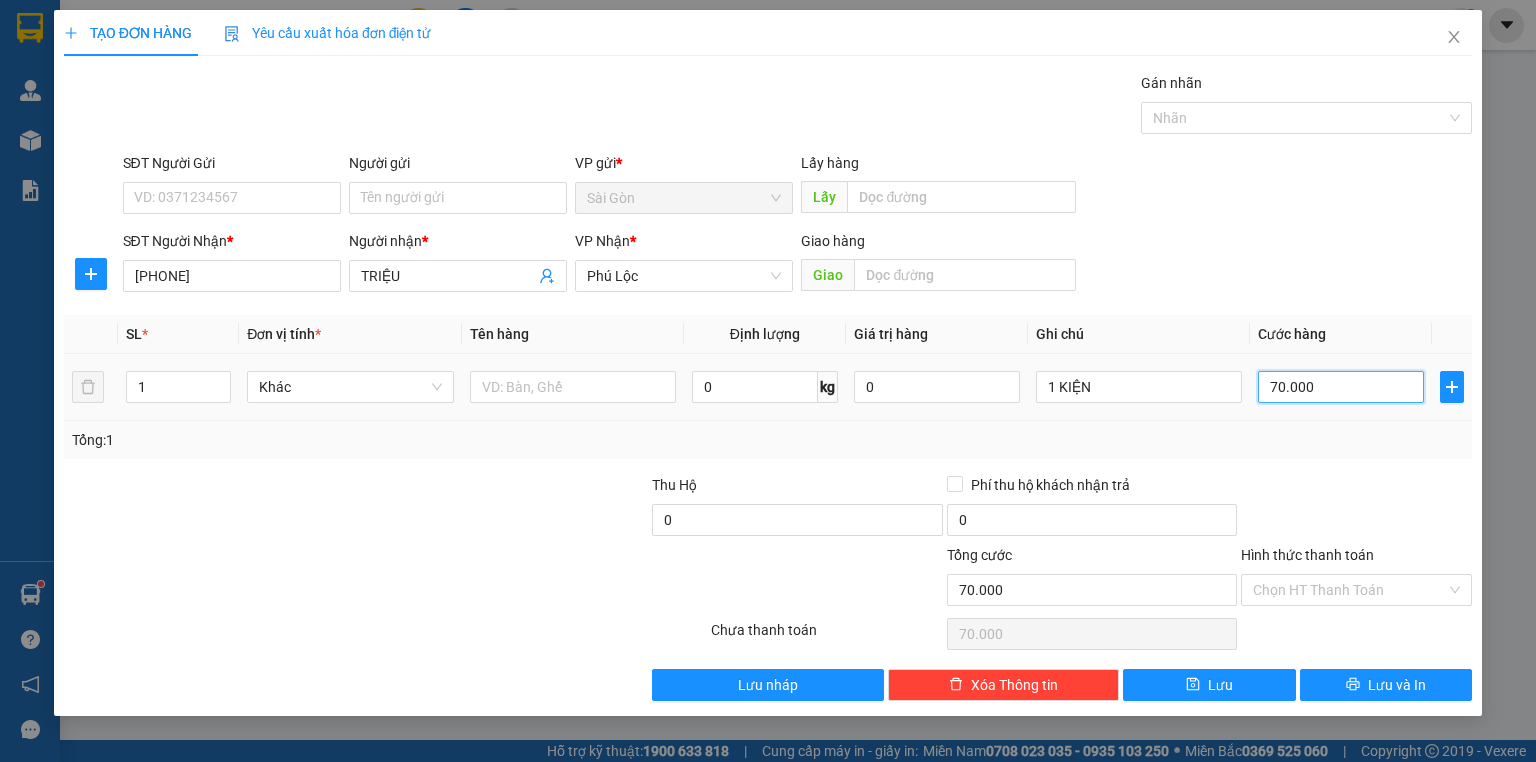 click on "70.000" at bounding box center (1341, 387) 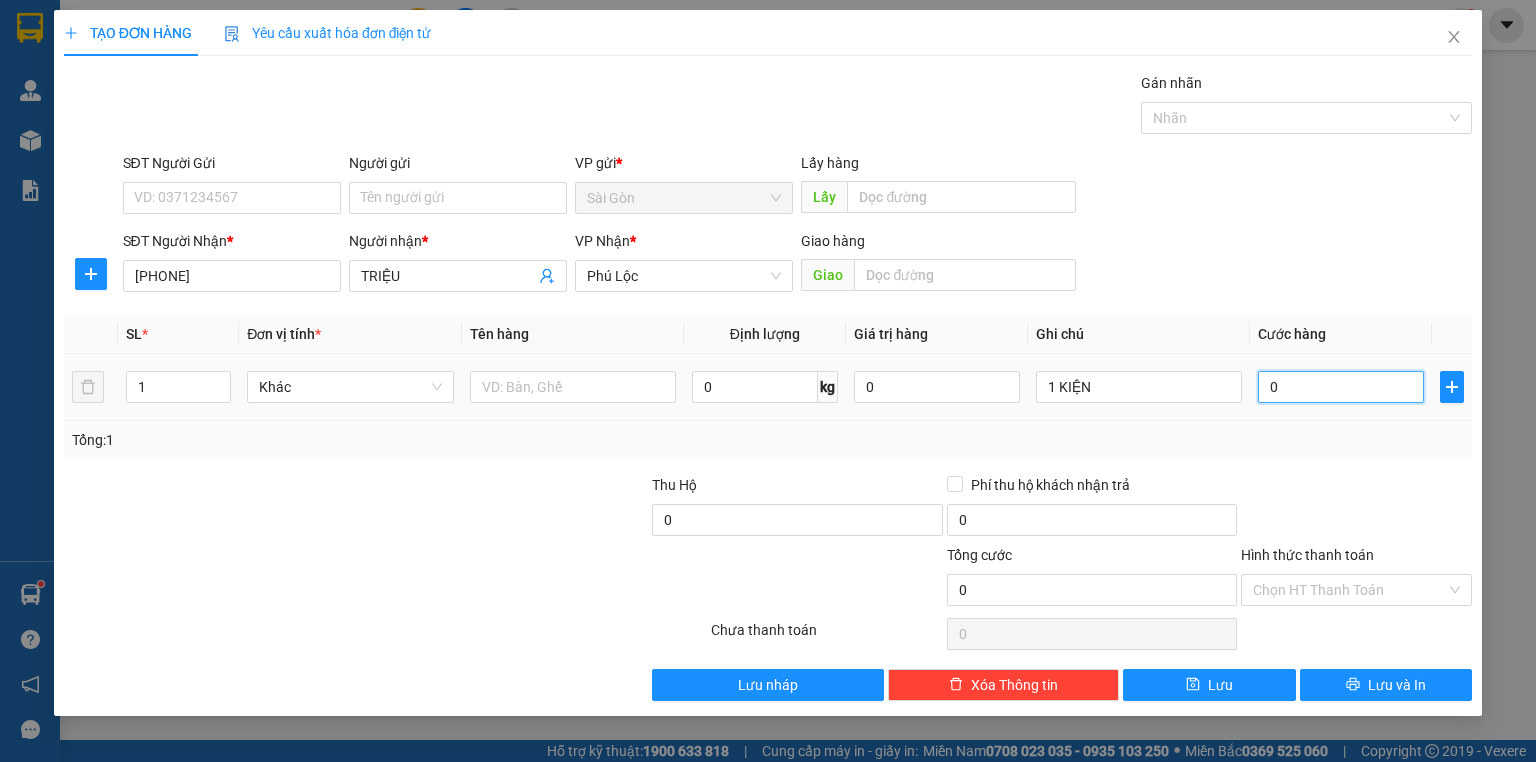 type on "8" 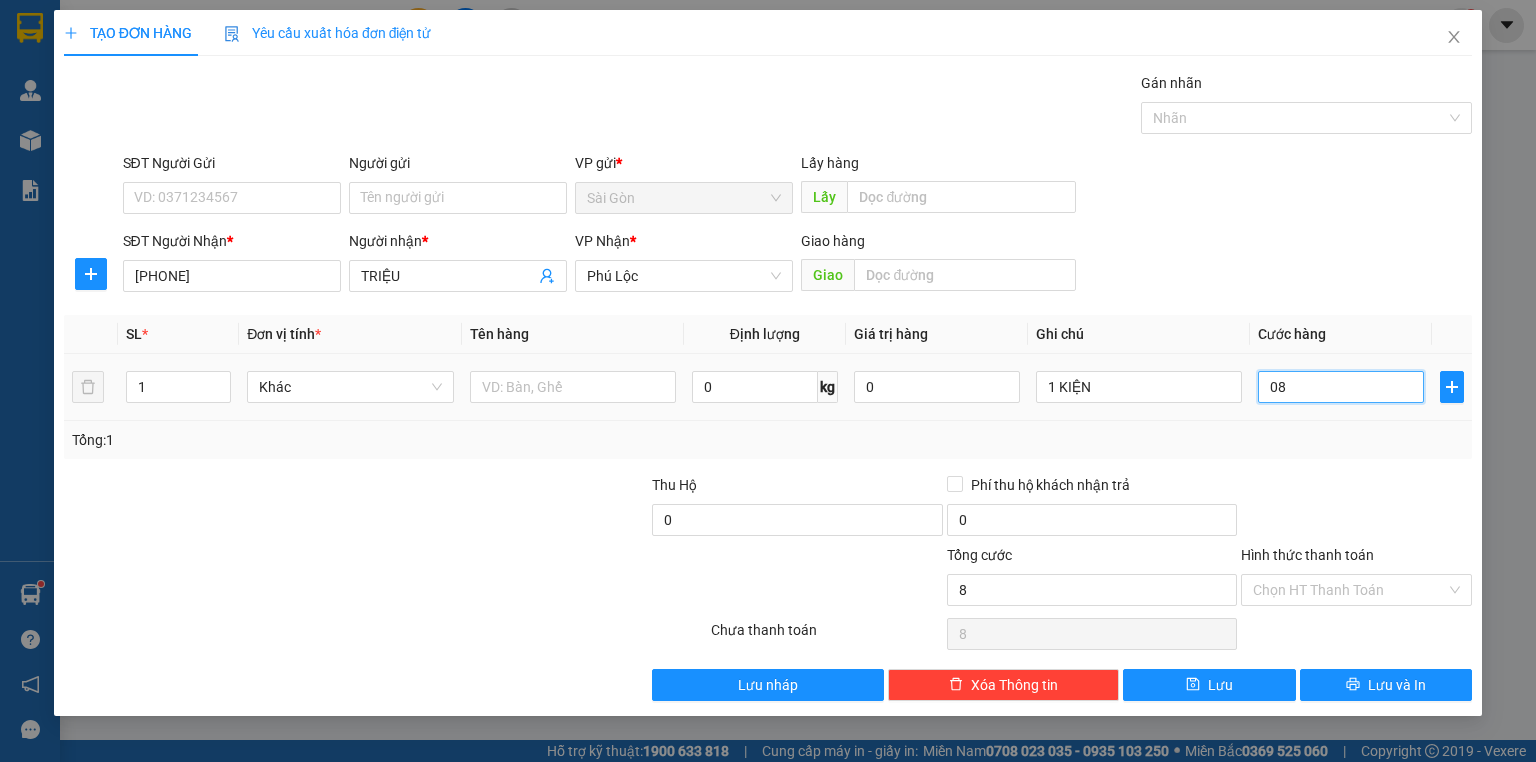 type on "80" 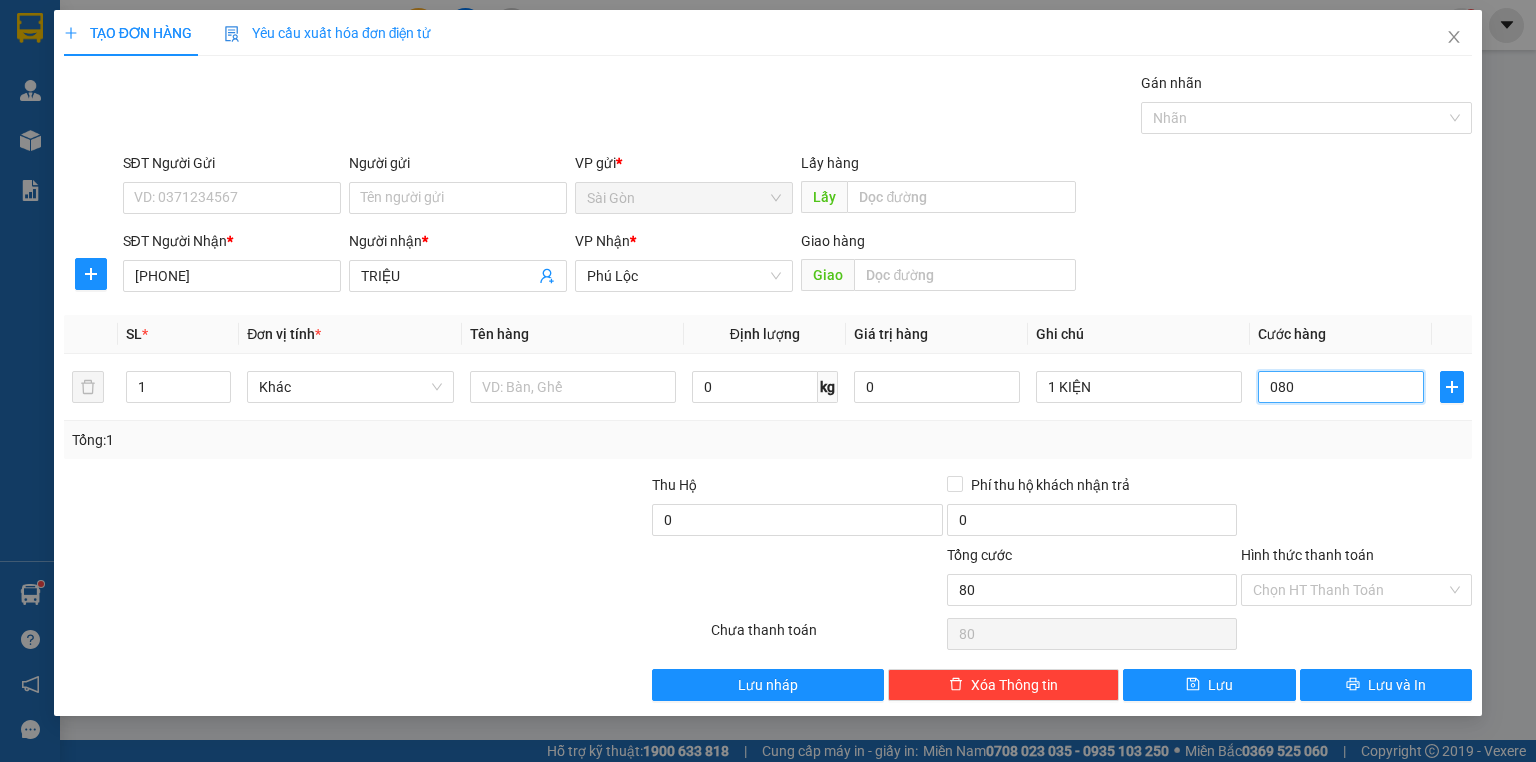 type on "080" 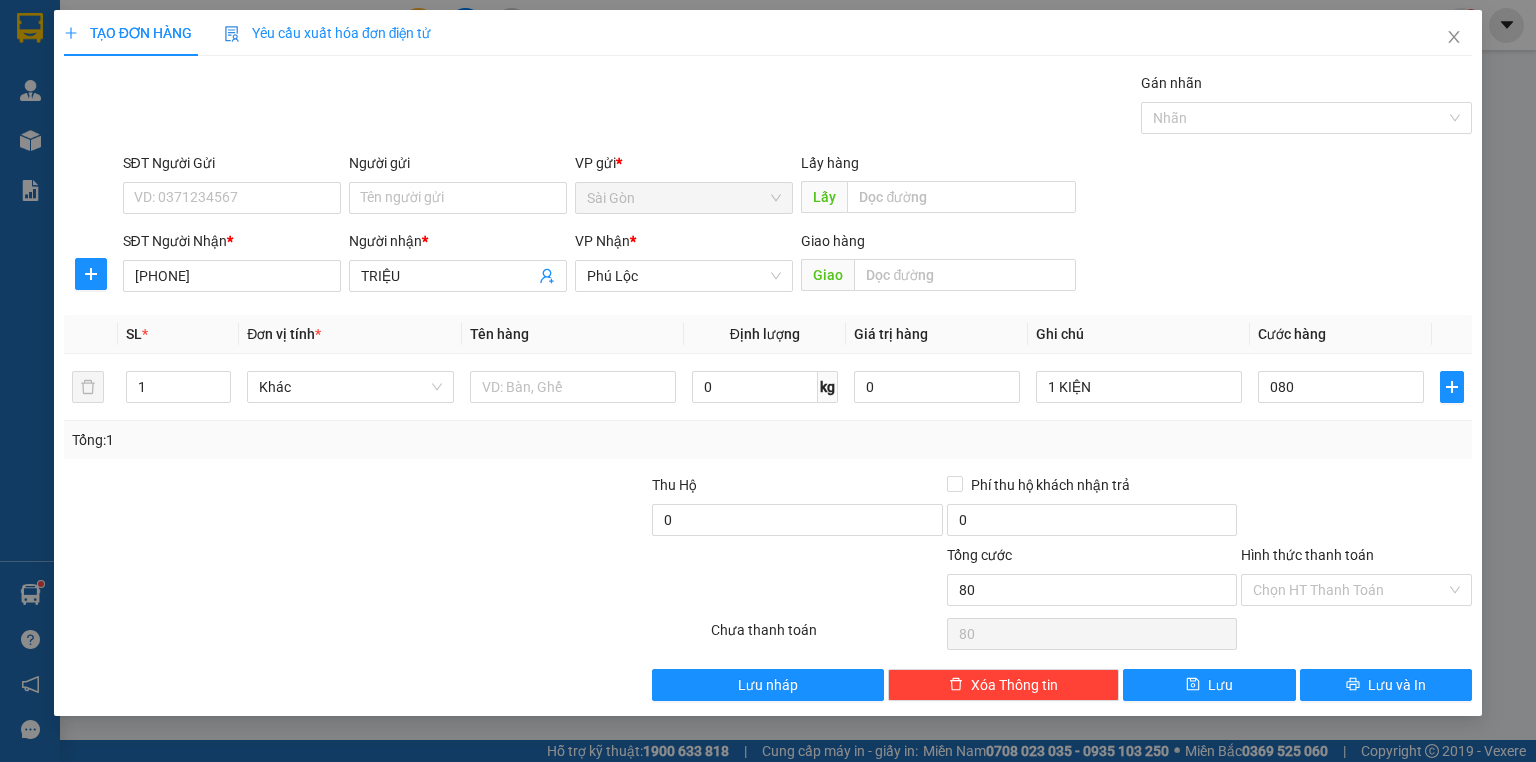 type on "80.000" 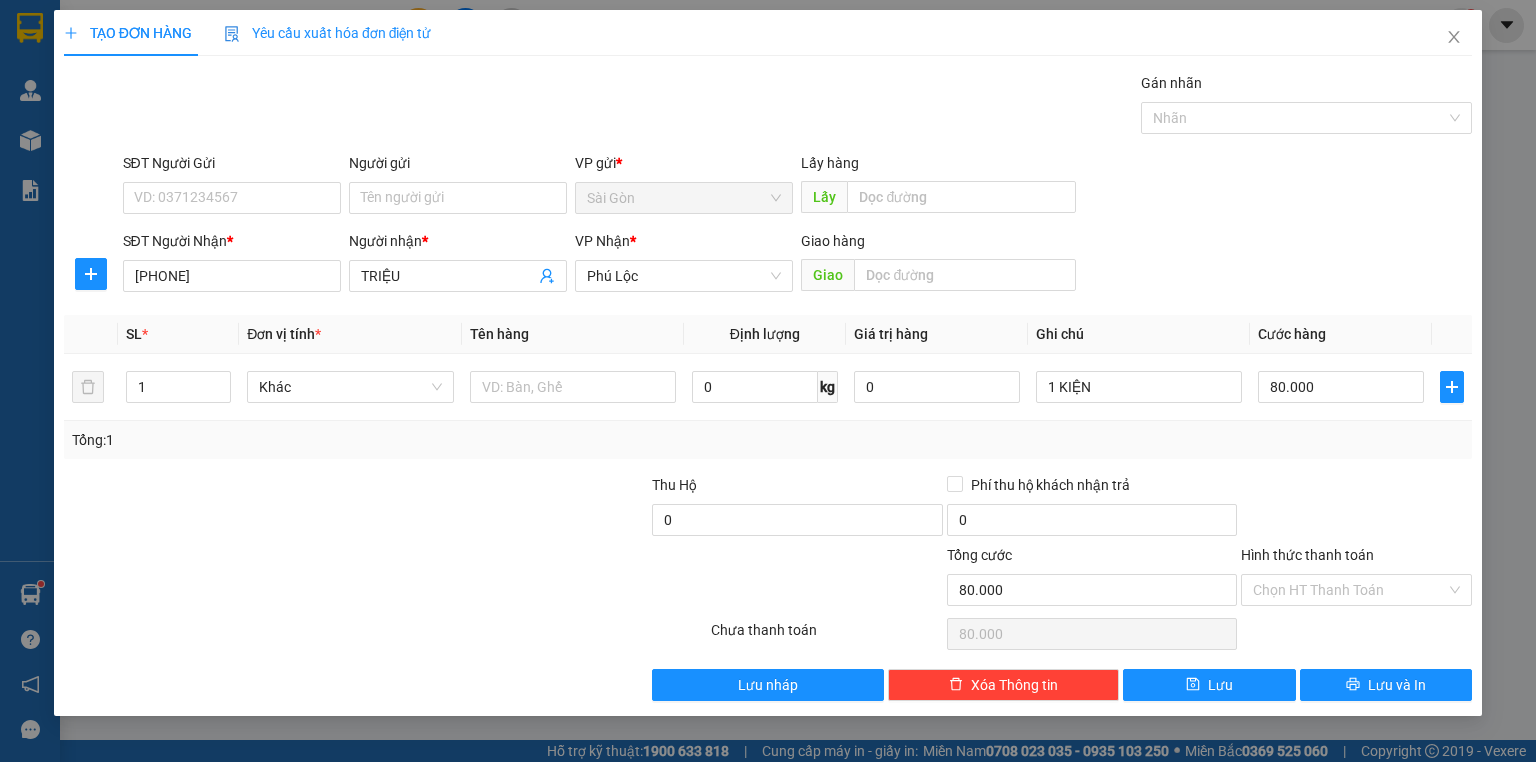 click on "Tổng:  1" at bounding box center [768, 440] 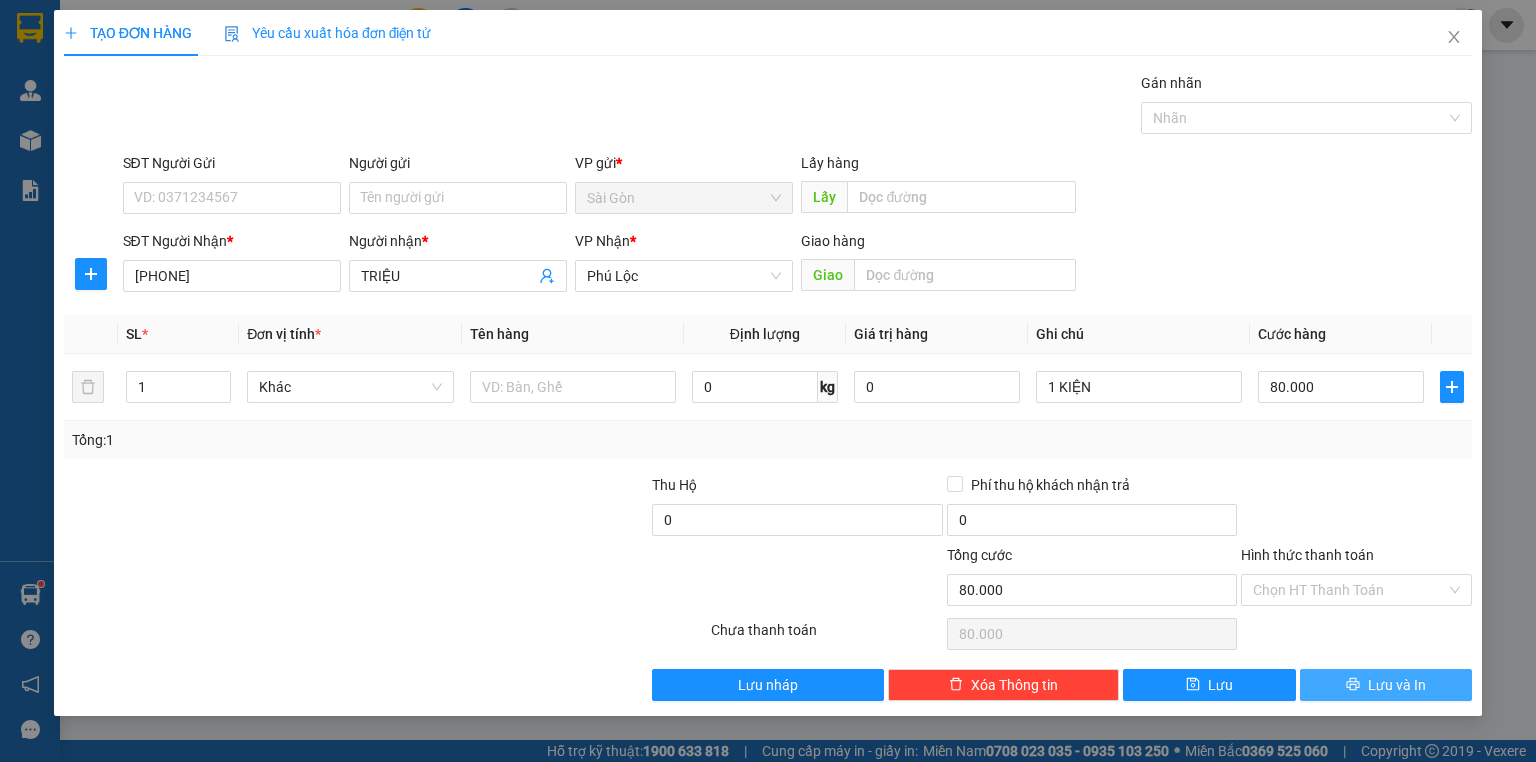click on "Lưu và In" at bounding box center [1386, 685] 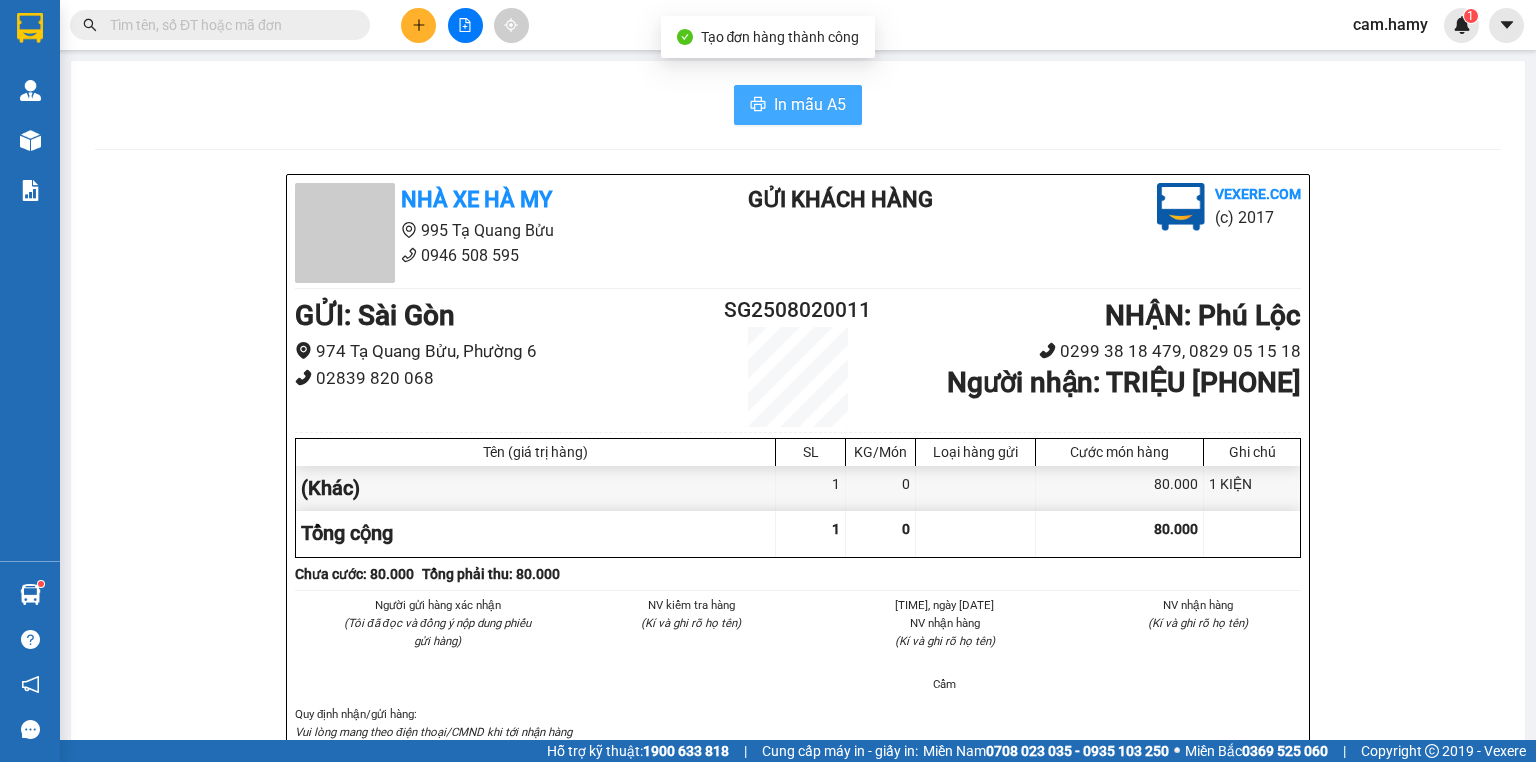 click 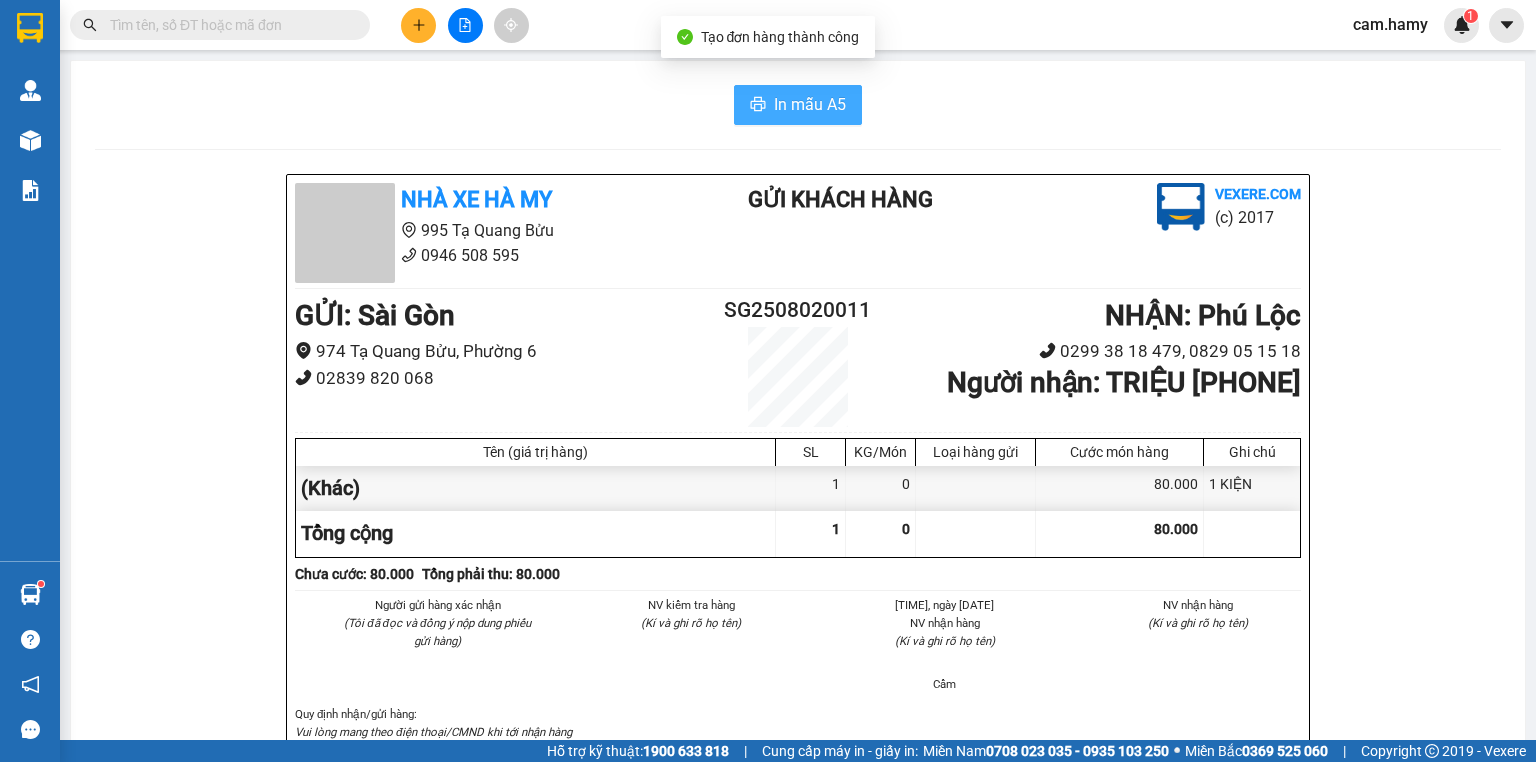 scroll, scrollTop: 0, scrollLeft: 0, axis: both 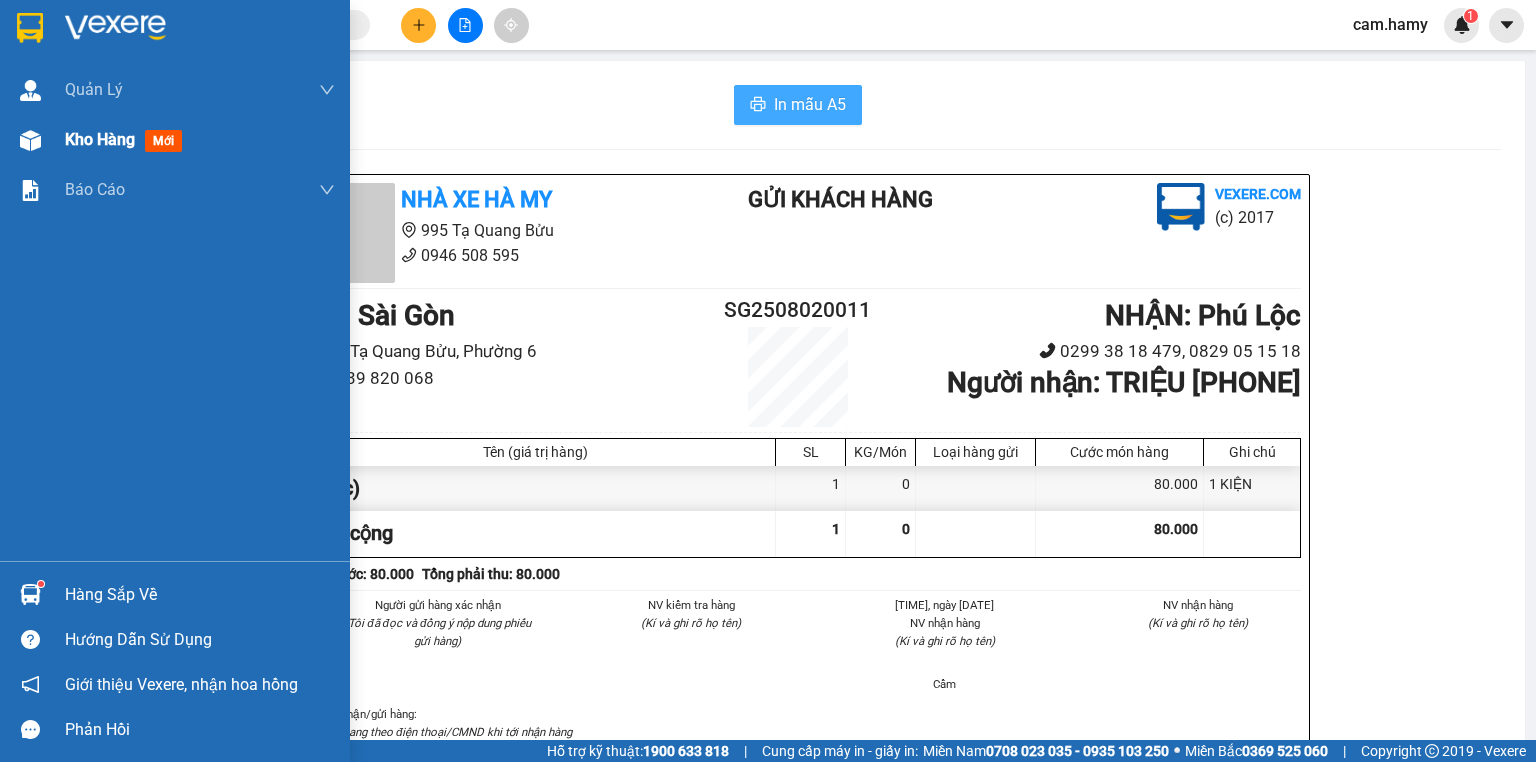 click on "Kho hàng" at bounding box center (100, 139) 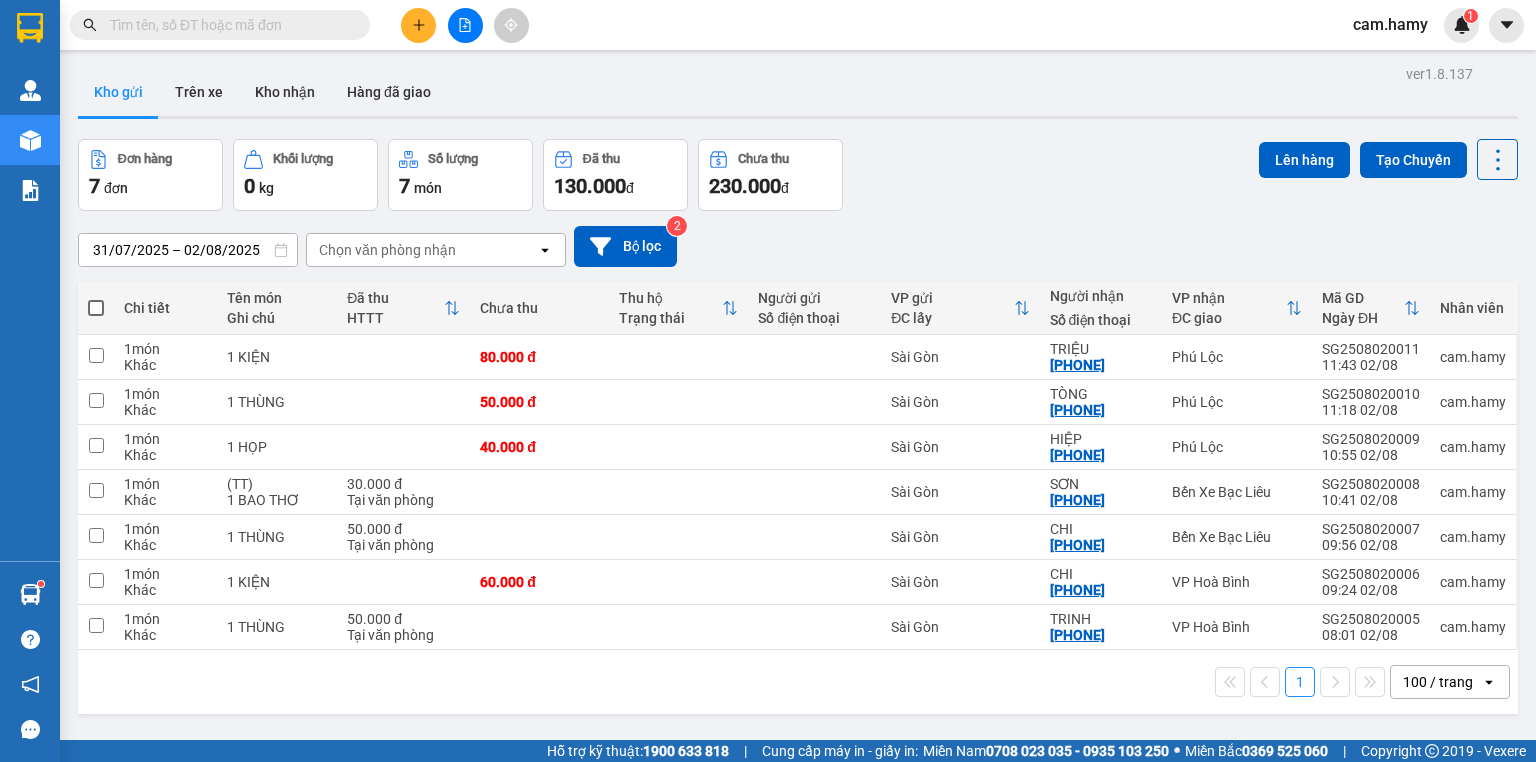 click at bounding box center [96, 308] 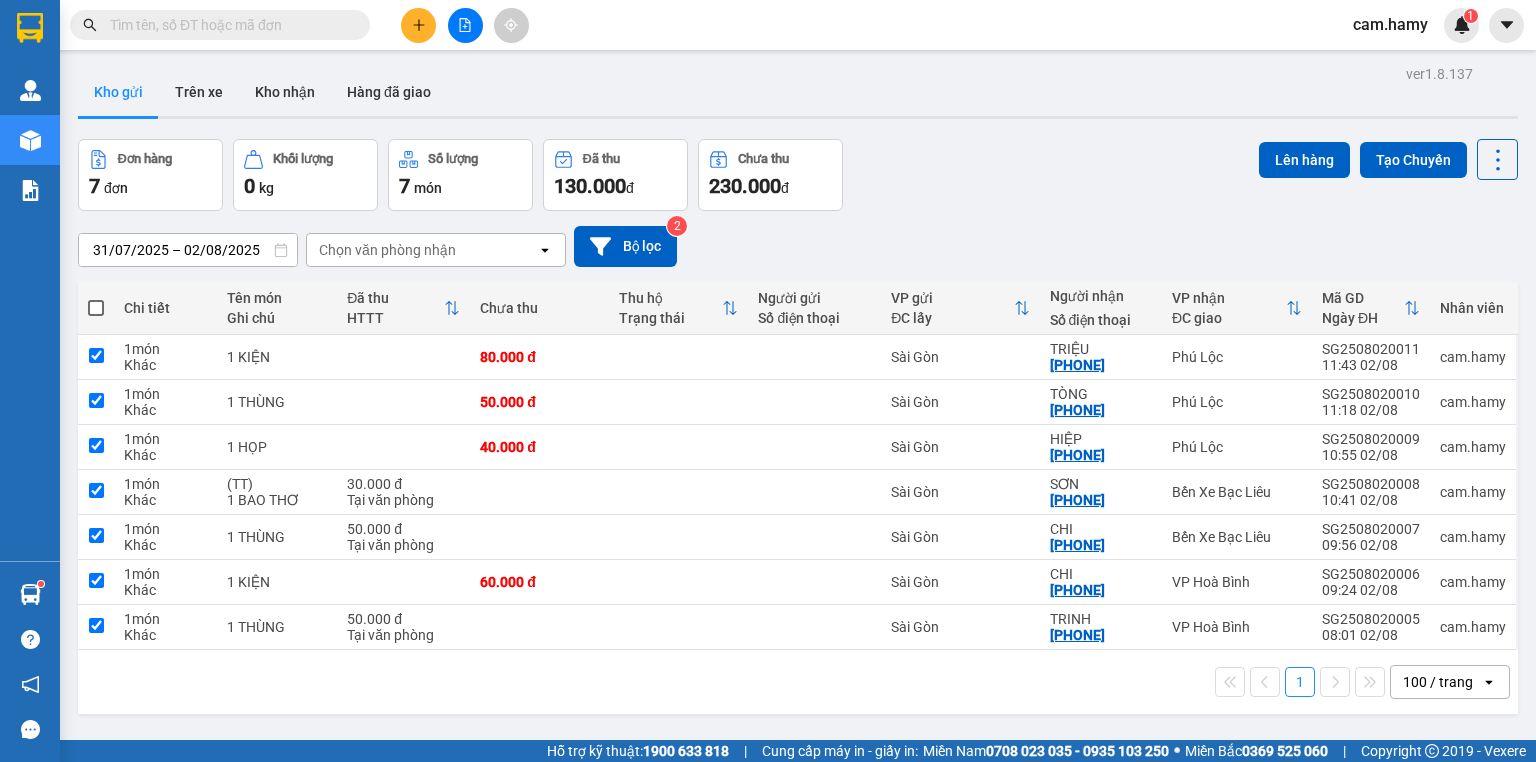 checkbox on "true" 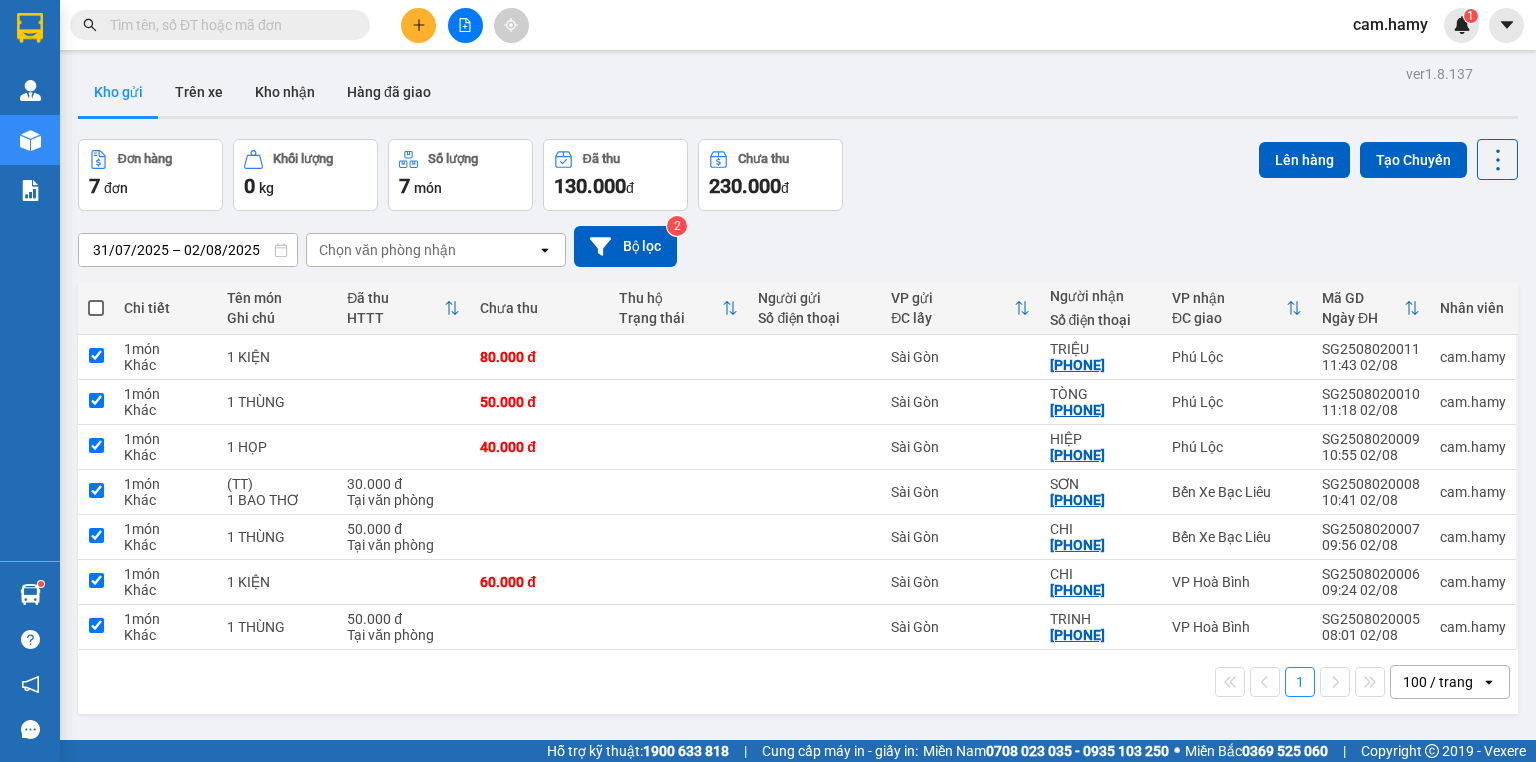checkbox on "true" 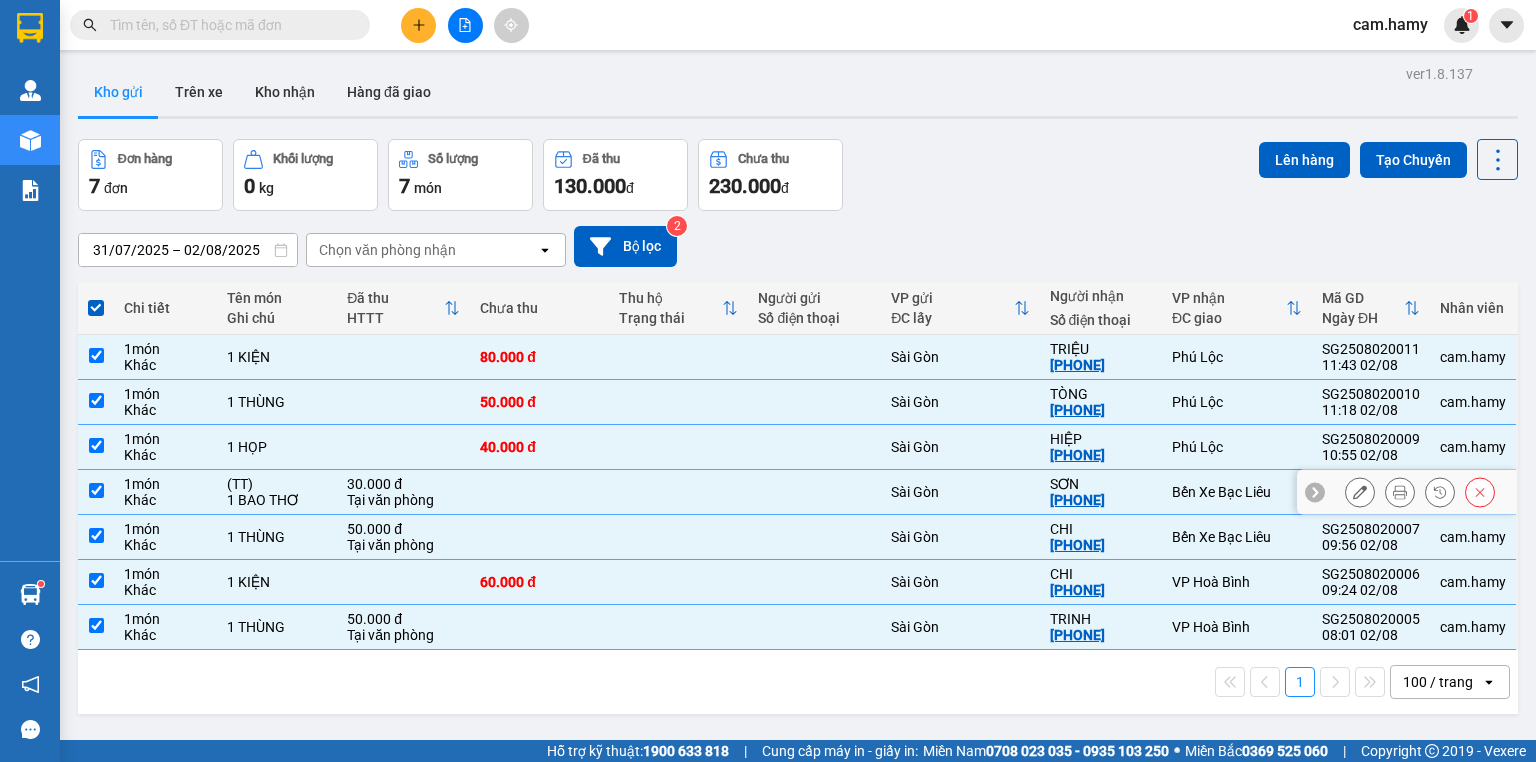 click at bounding box center (96, 490) 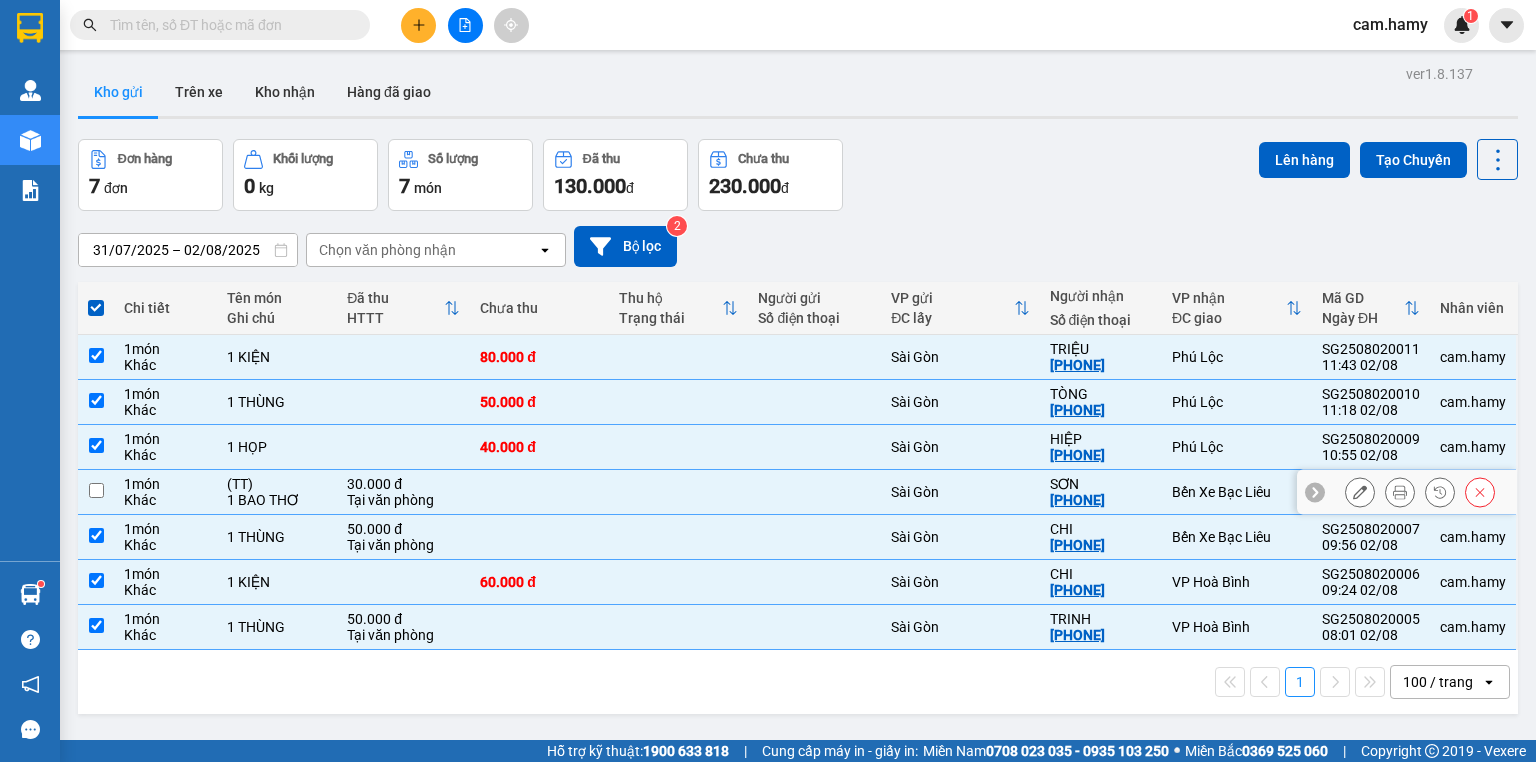 checkbox on "false" 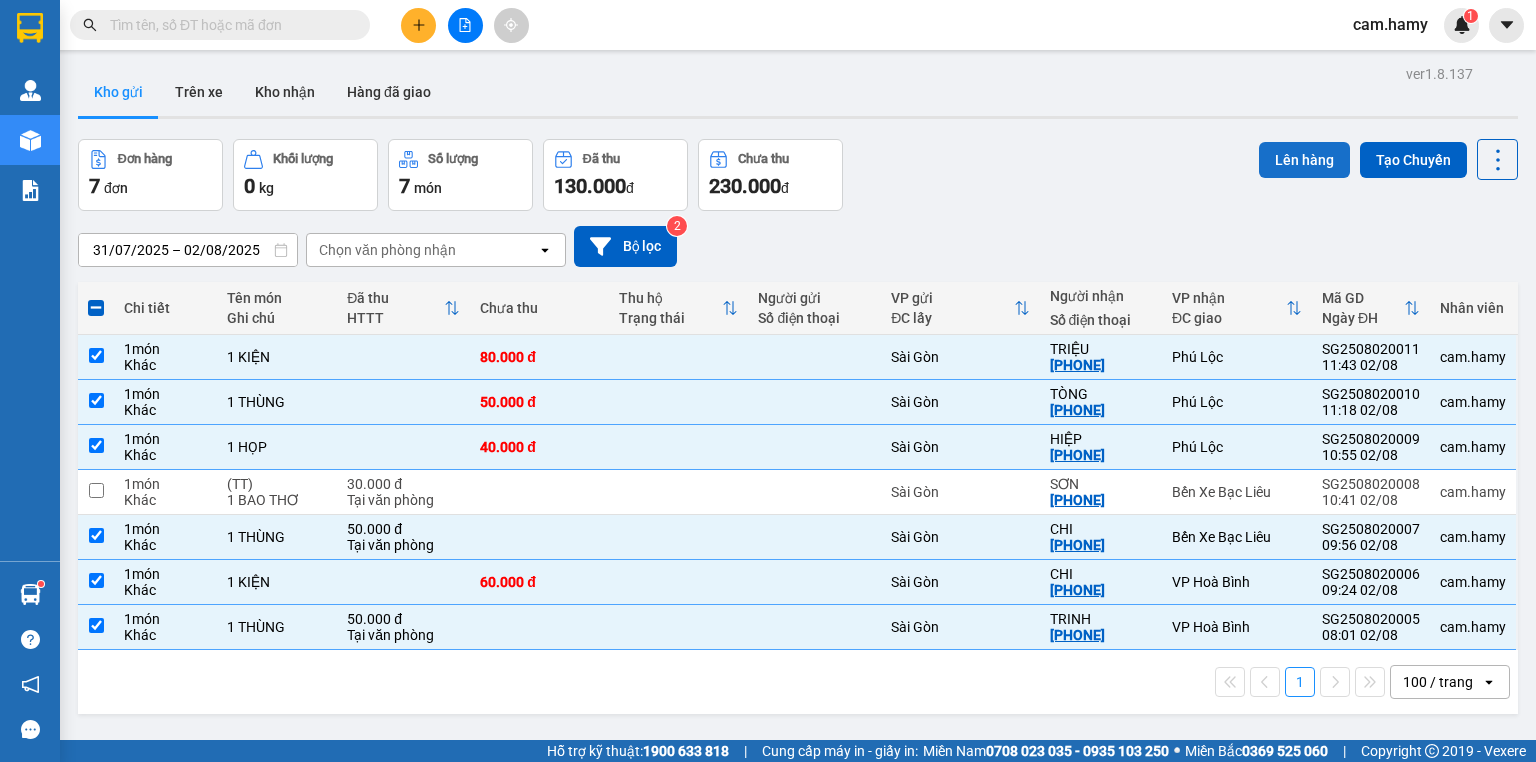 click on "Lên hàng" at bounding box center (1304, 160) 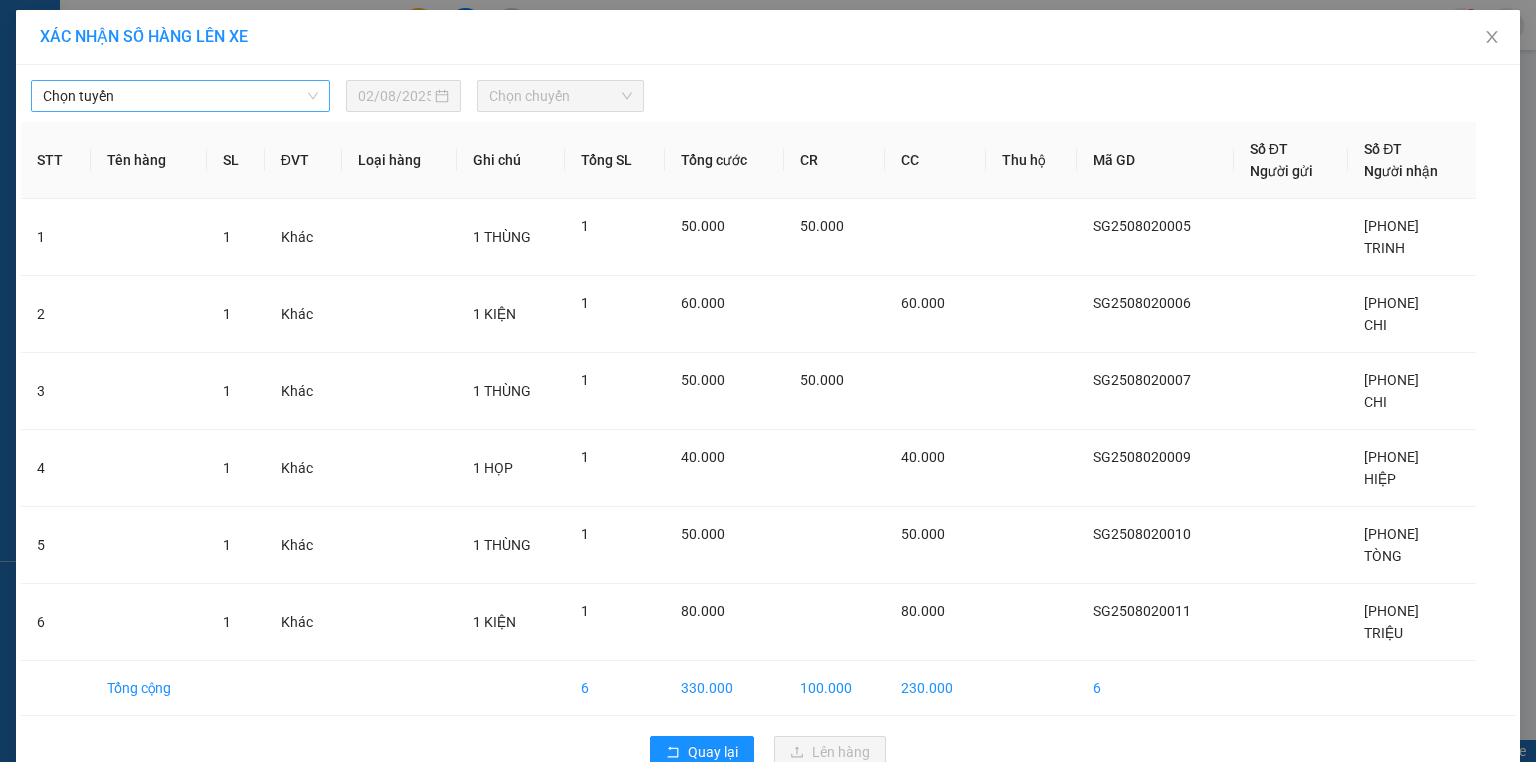 click on "Chọn tuyến" at bounding box center (180, 96) 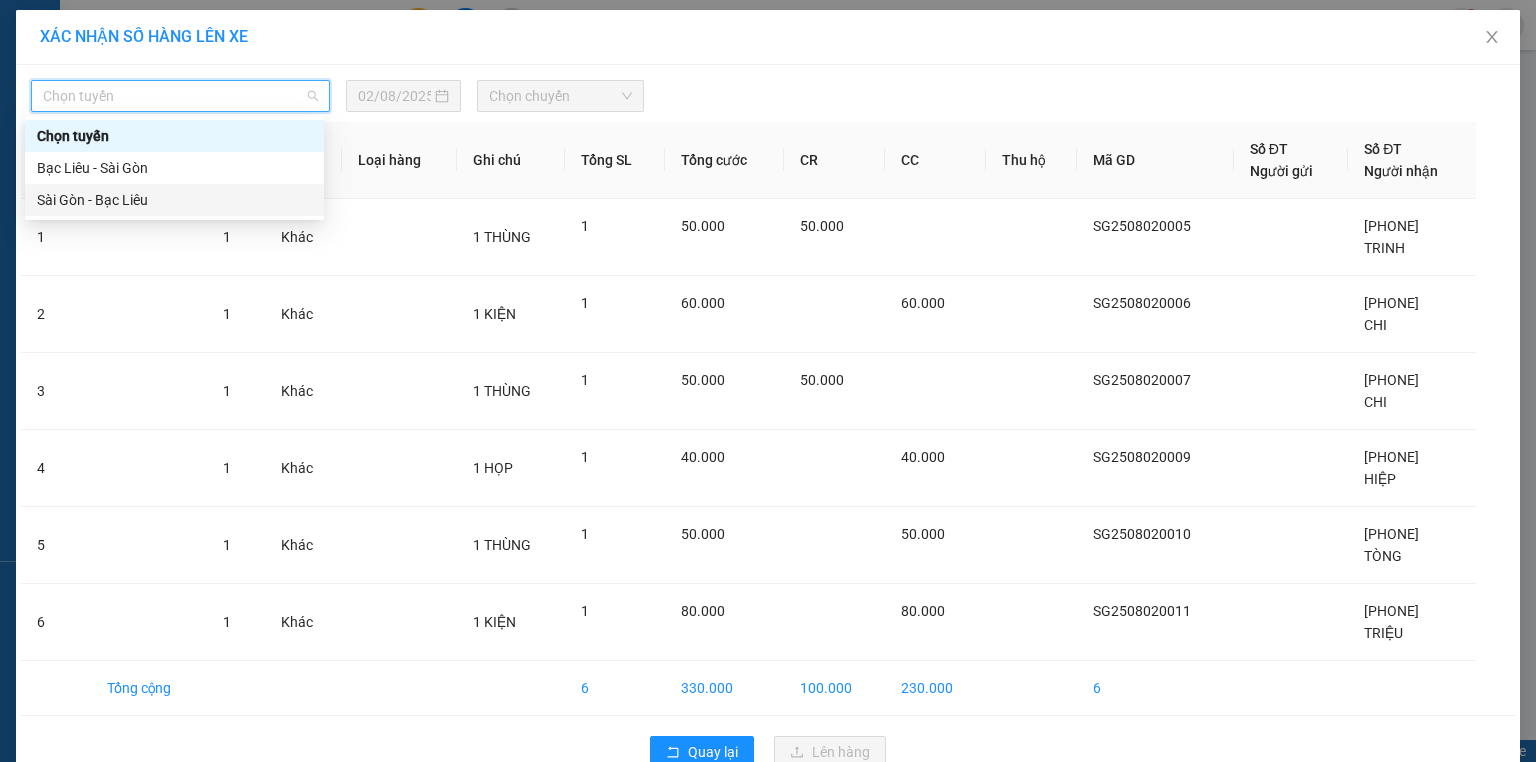 click on "Sài Gòn - Bạc Liêu" at bounding box center (174, 200) 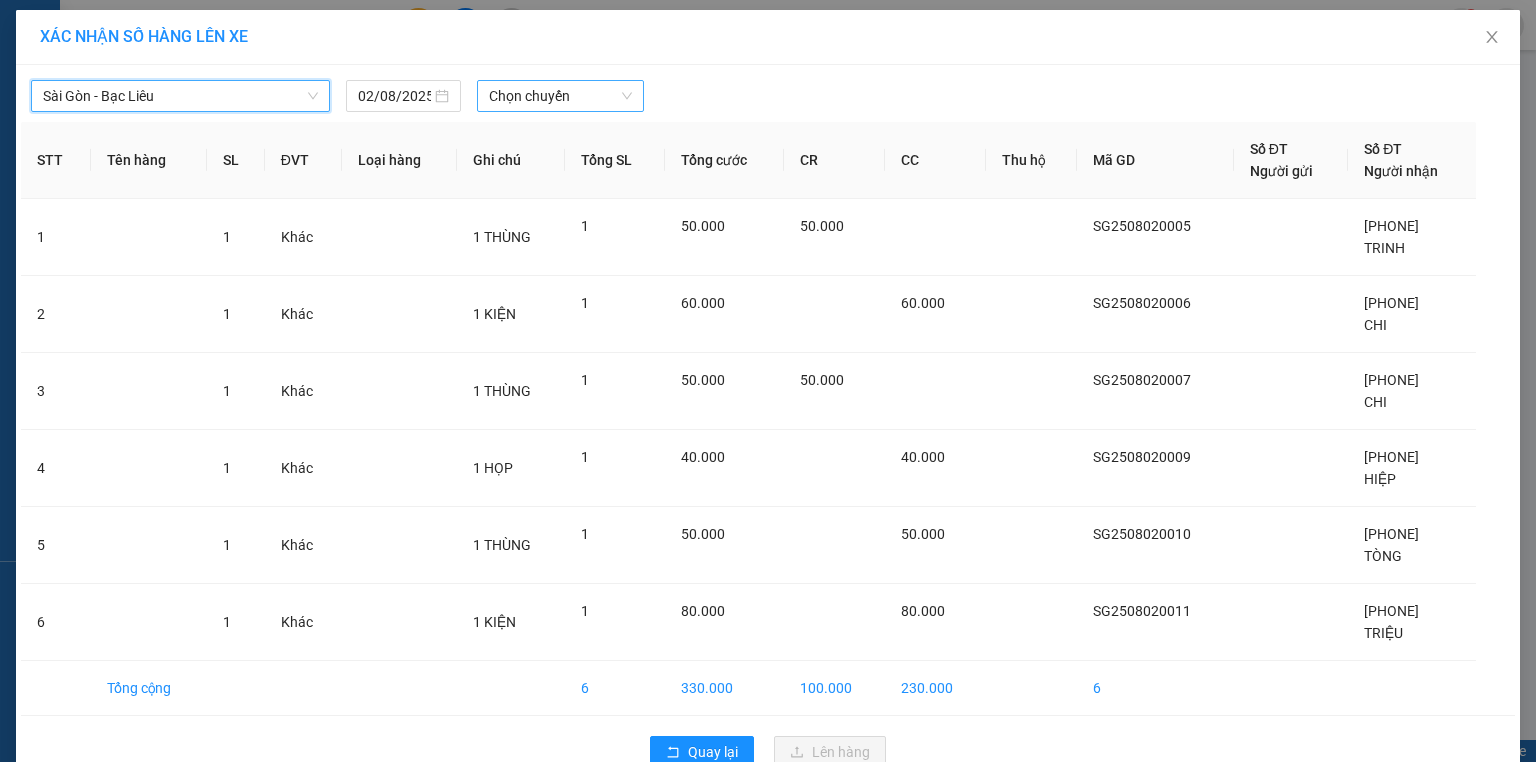 click on "Chọn chuyến" at bounding box center [561, 96] 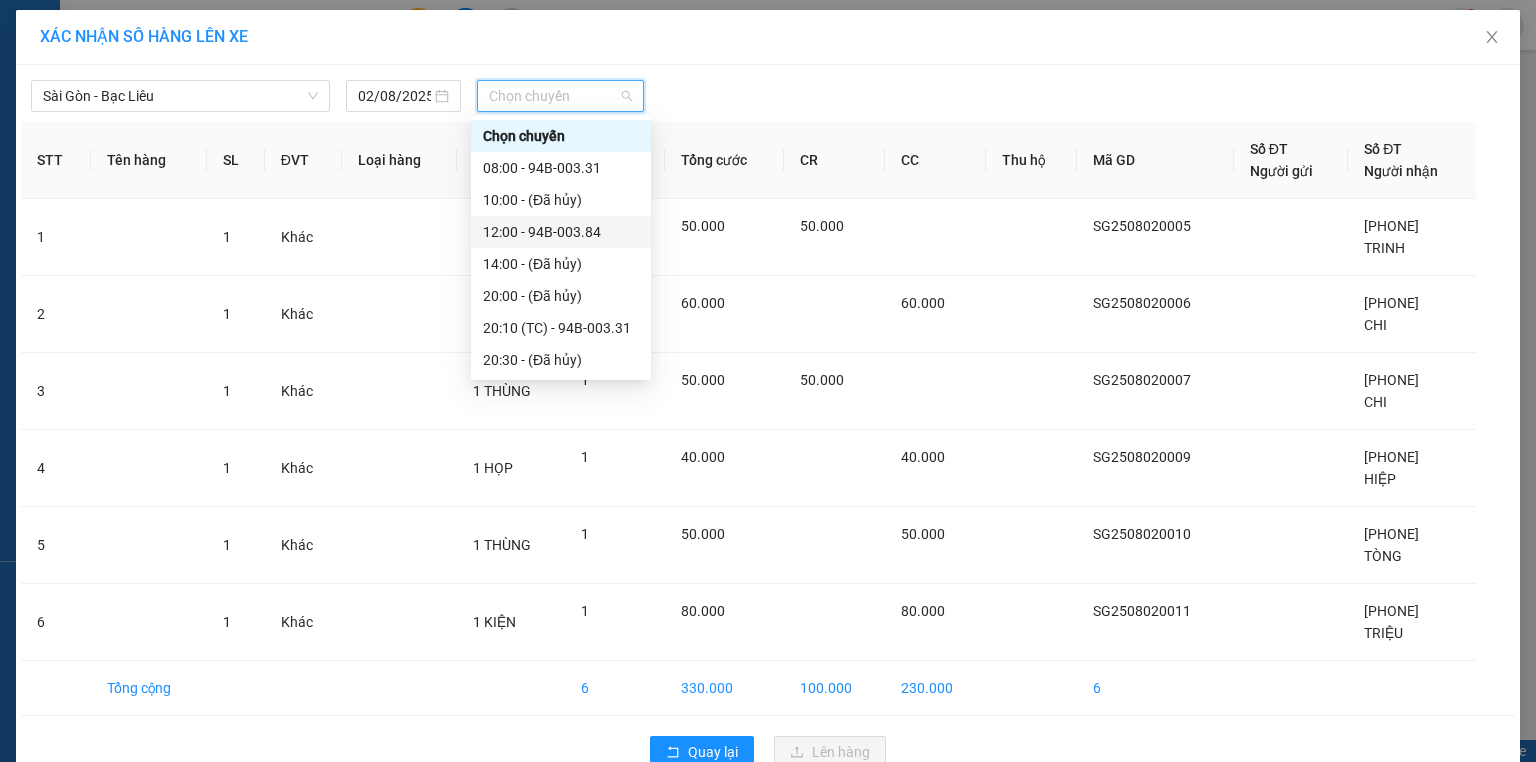 click on "[TIME]     - 94B-003.84" at bounding box center (561, 232) 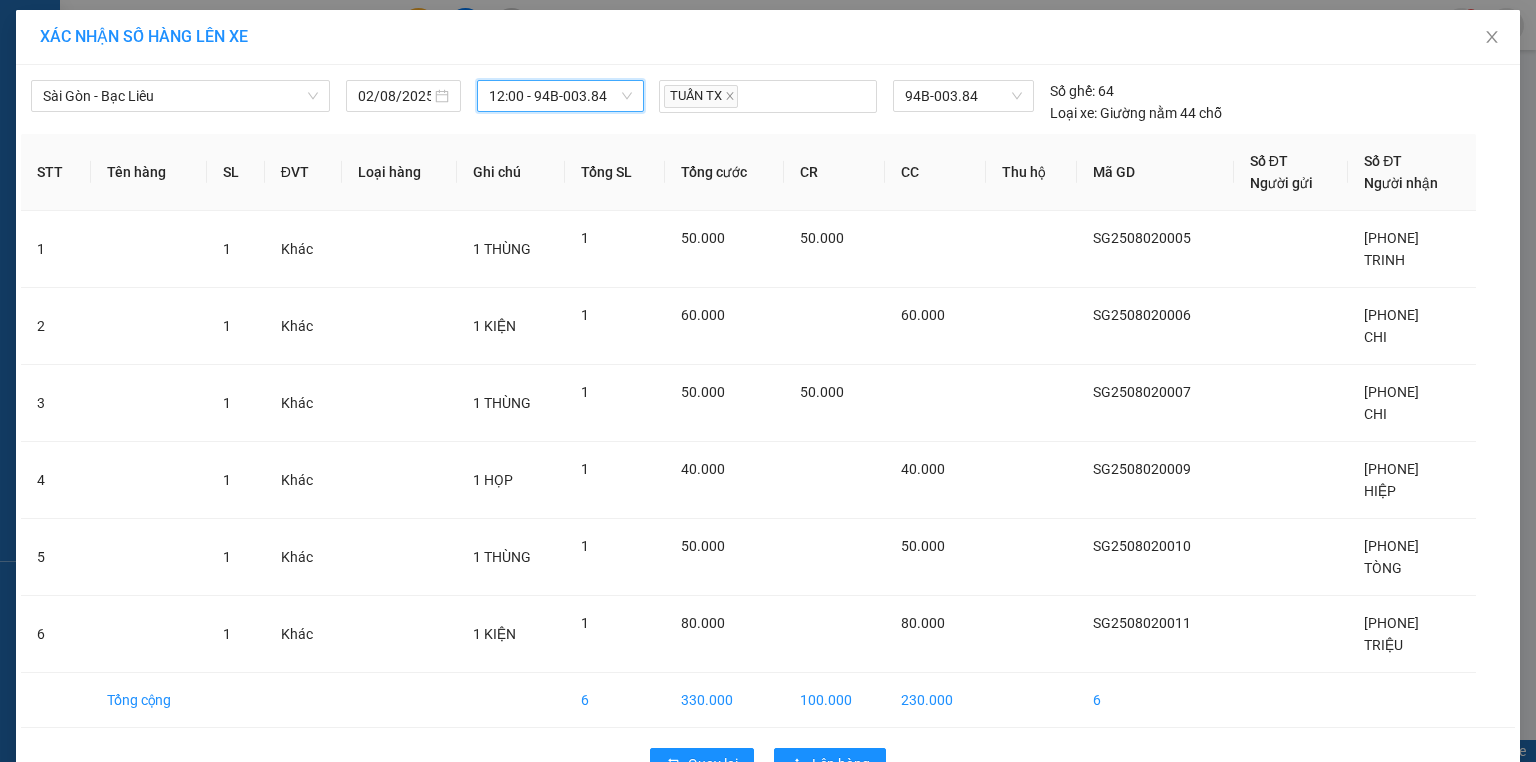 click on "[TIME]     - 94B-003.84" at bounding box center [561, 96] 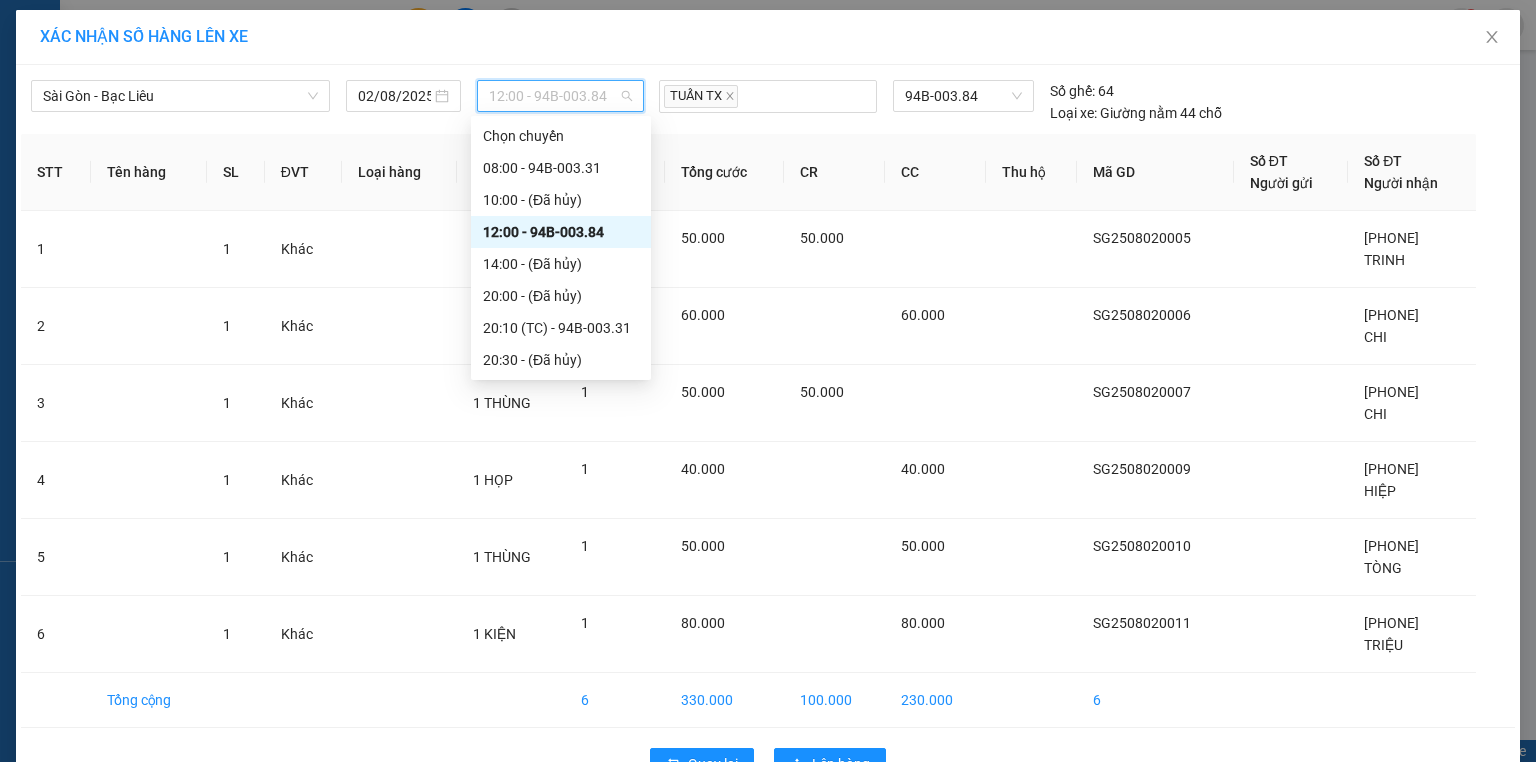 click on "[TIME]     - 94B-003.84" at bounding box center (561, 232) 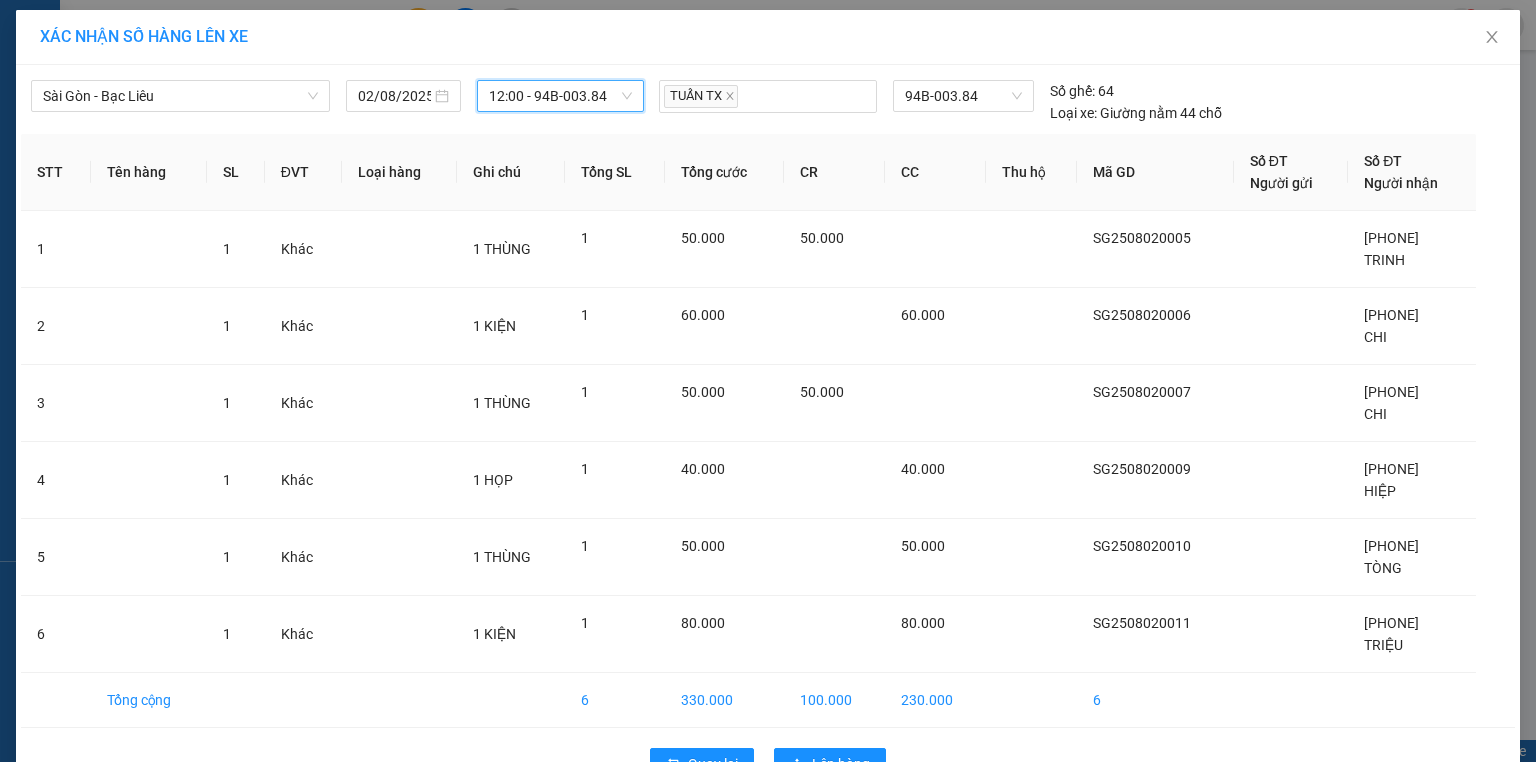 click on "[TIME]     - 94B-003.84" at bounding box center [561, 96] 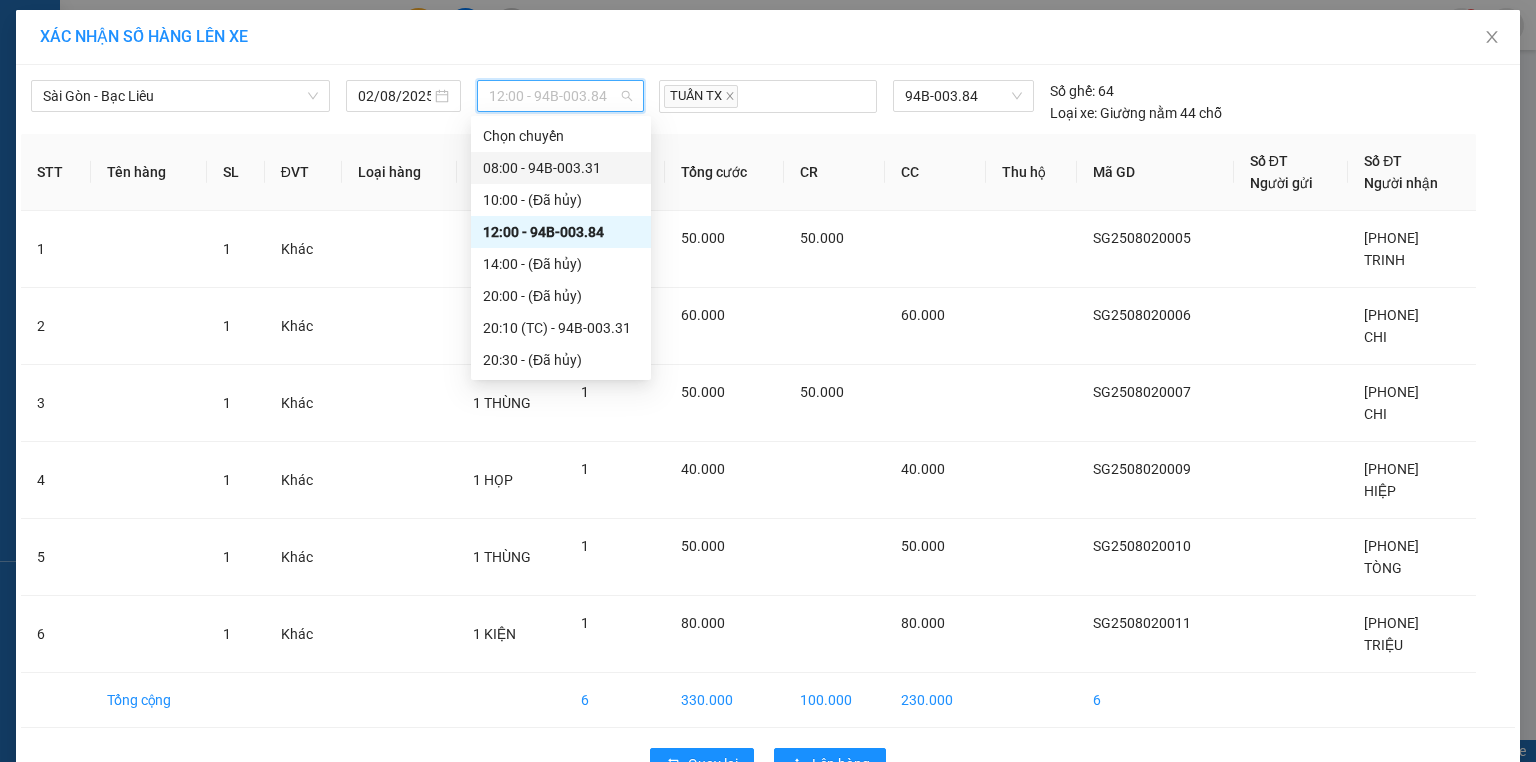 click on "08:00     - 94B-003.31" at bounding box center (561, 168) 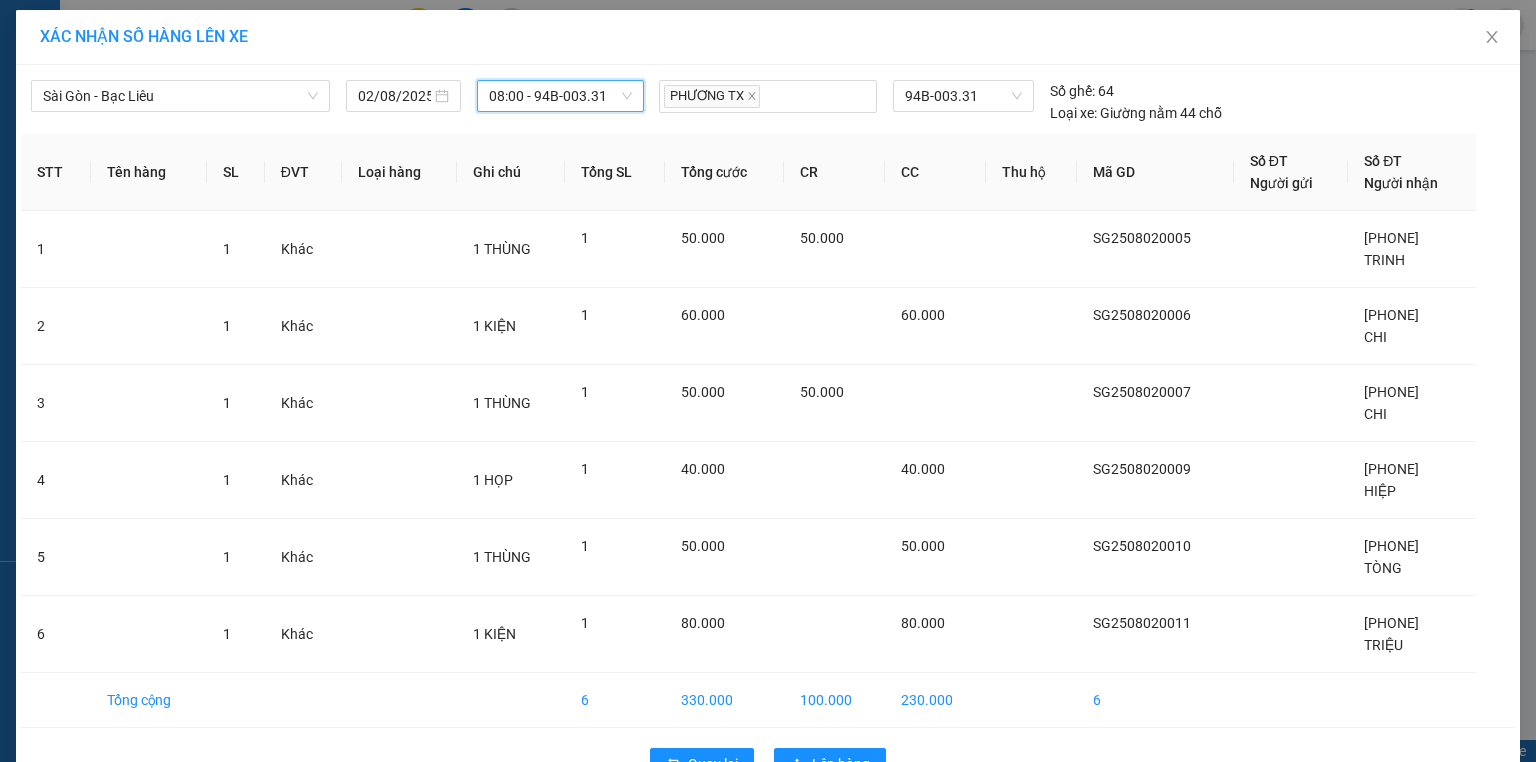 click on "08:00     - 94B-003.31" at bounding box center [561, 96] 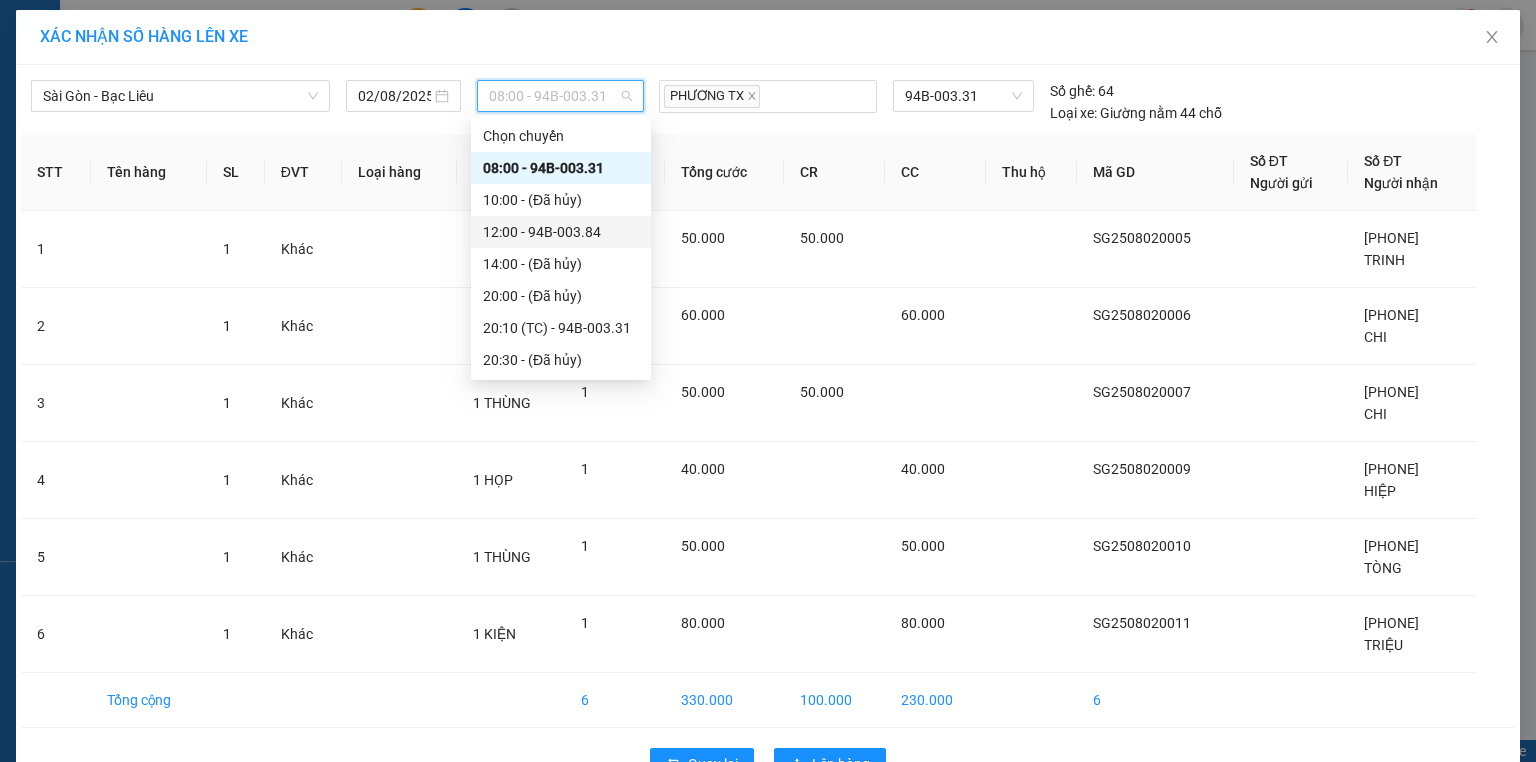 click on "[TIME]     - 94B-003.84" at bounding box center [561, 232] 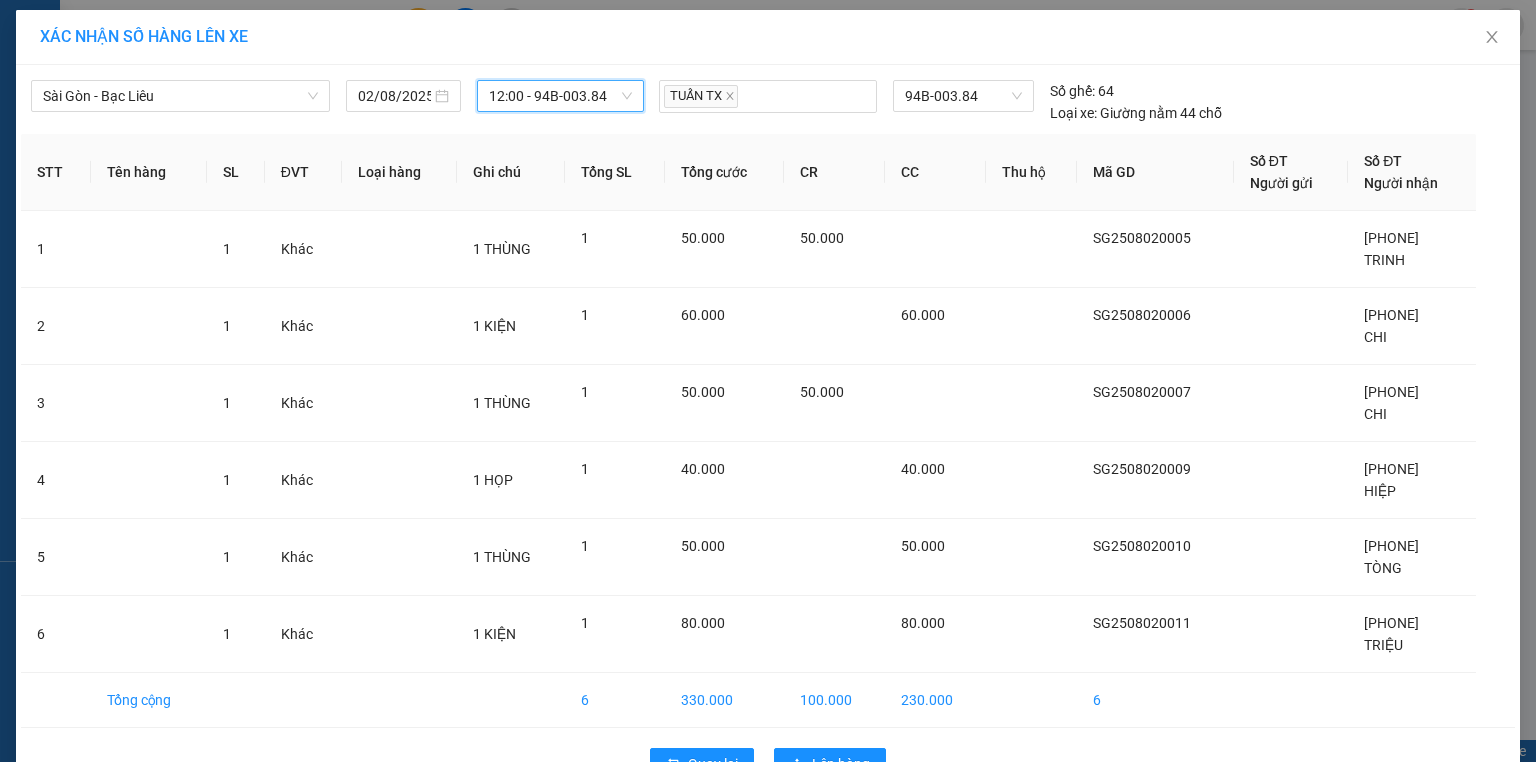 click on "[TIME]     - 94B-003.84" at bounding box center (561, 96) 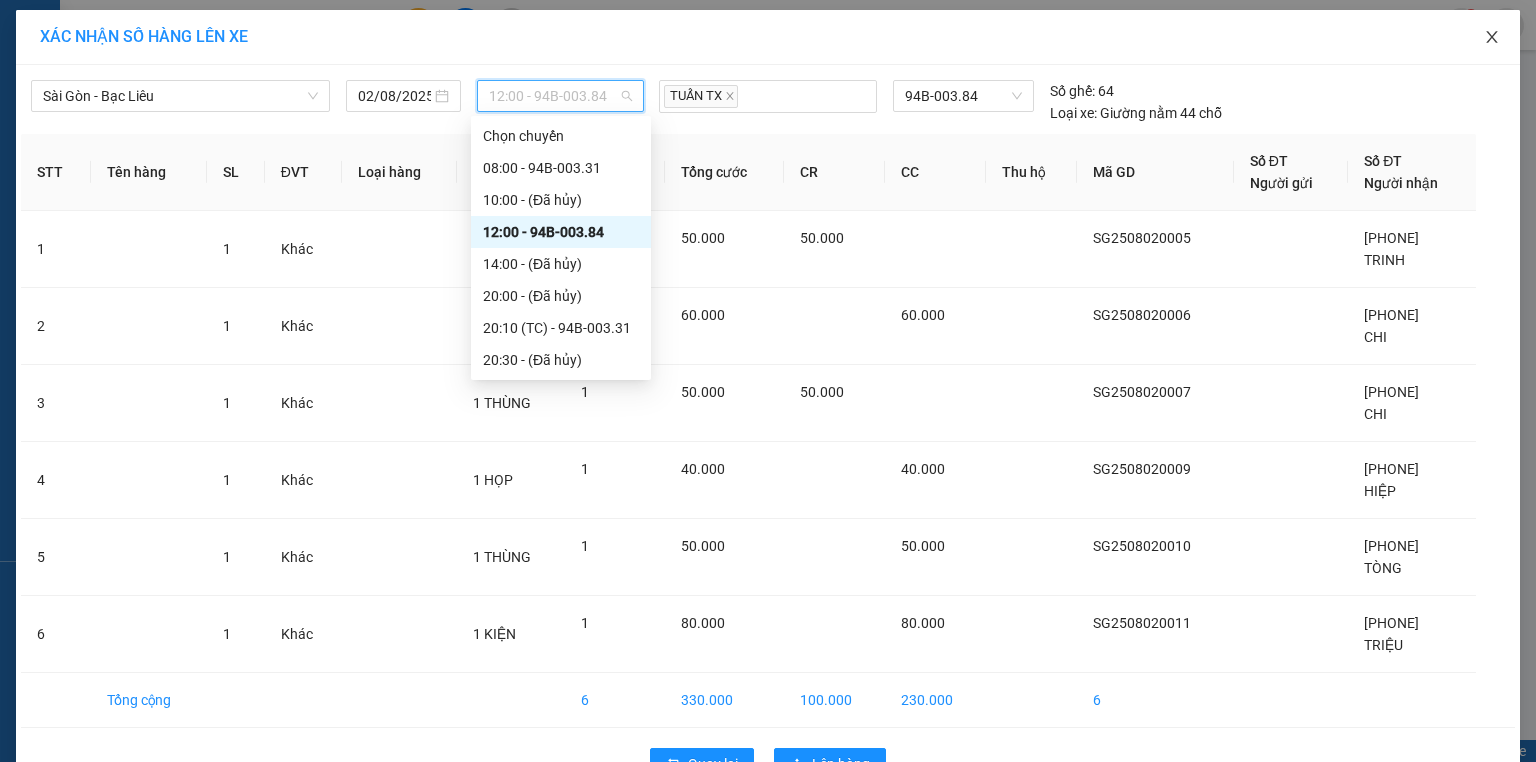 click 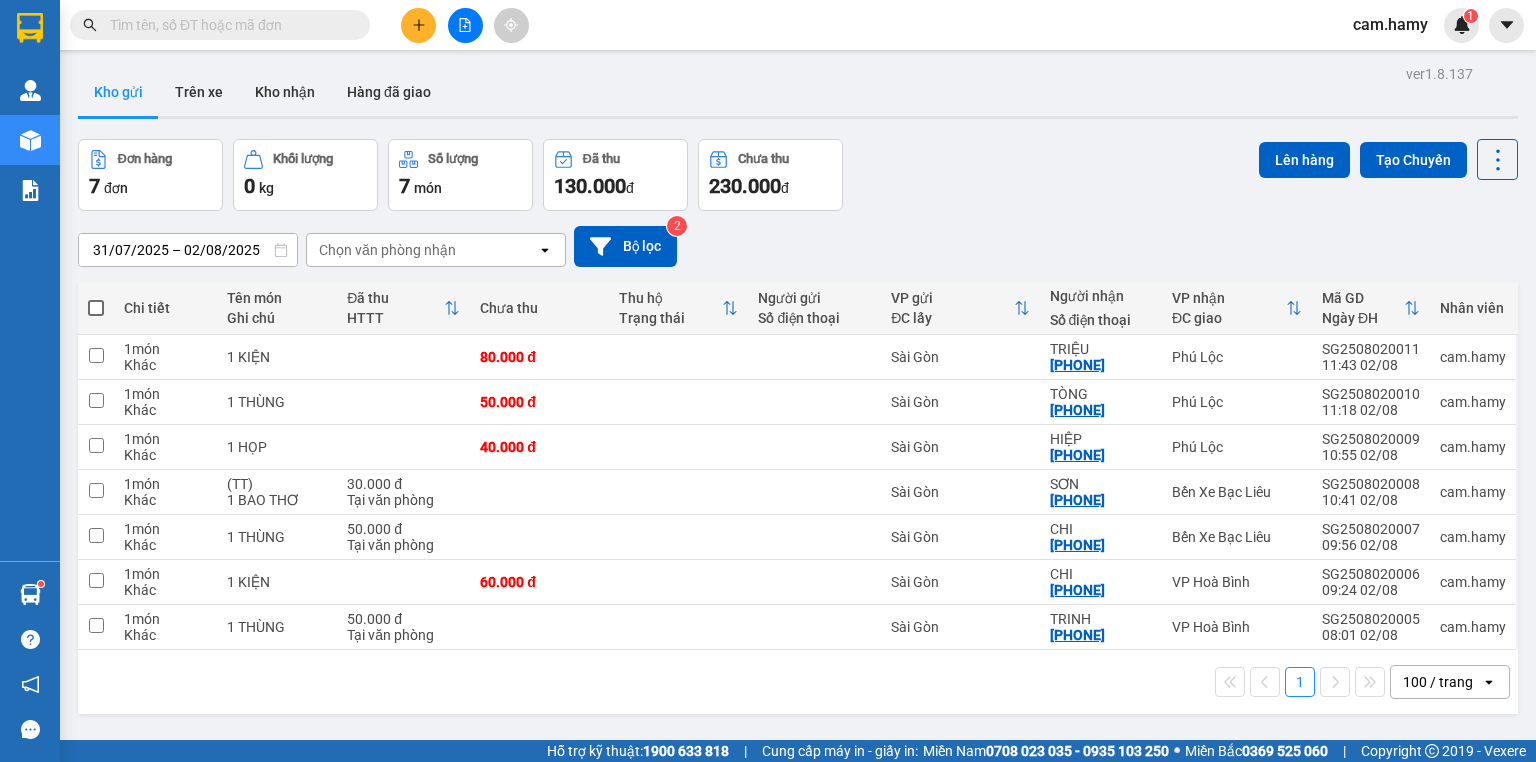 click at bounding box center (96, 308) 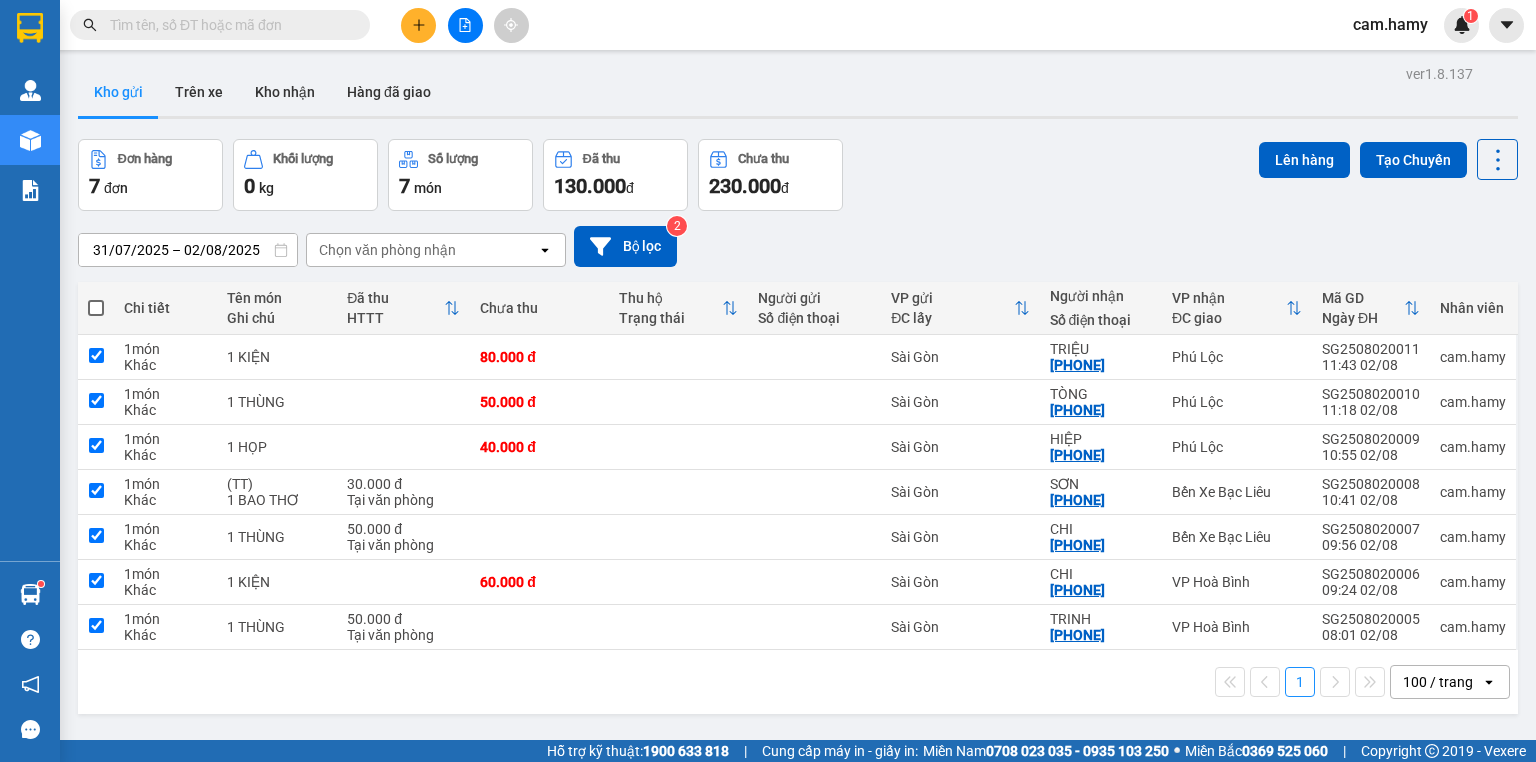 checkbox on "true" 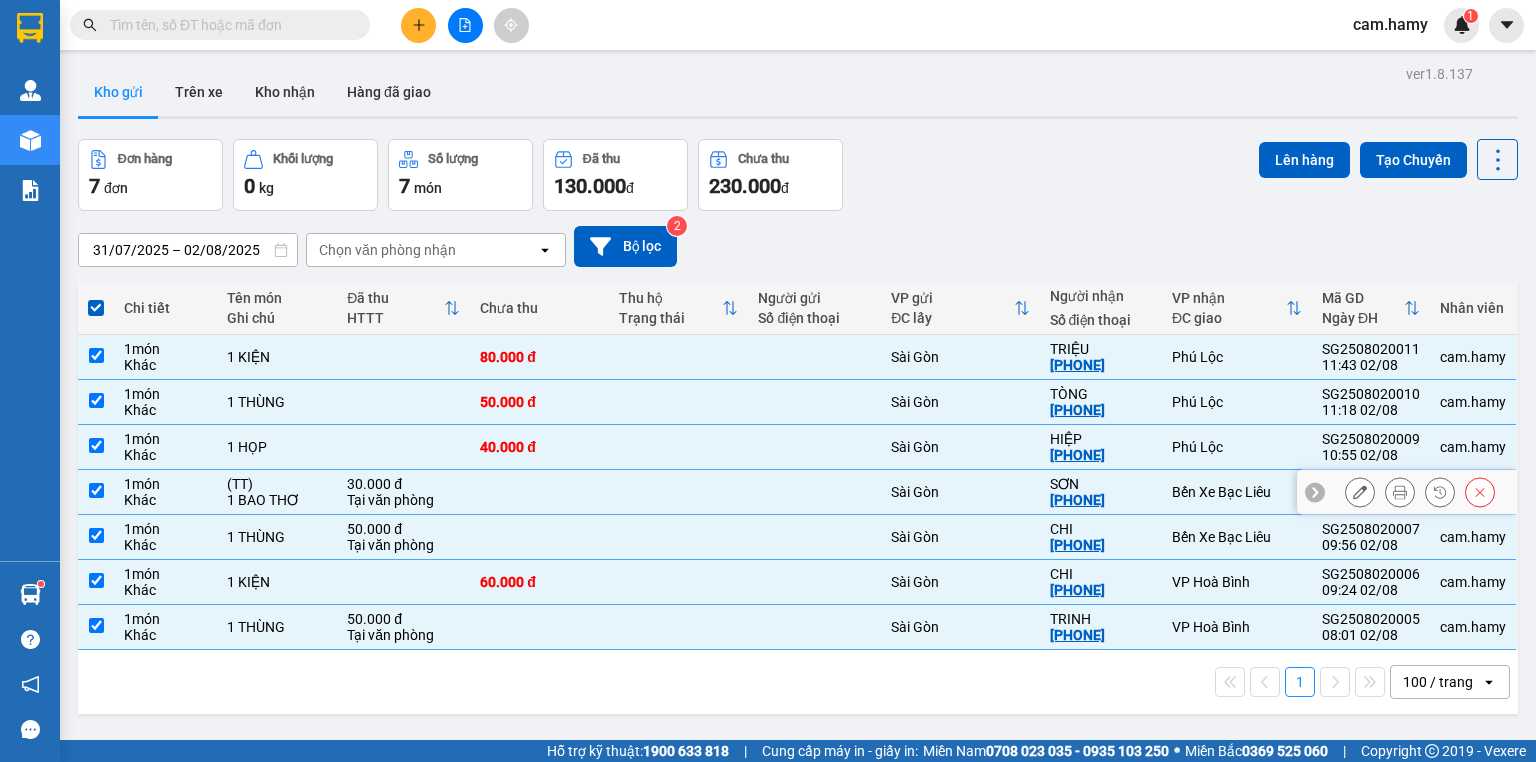 click at bounding box center [96, 490] 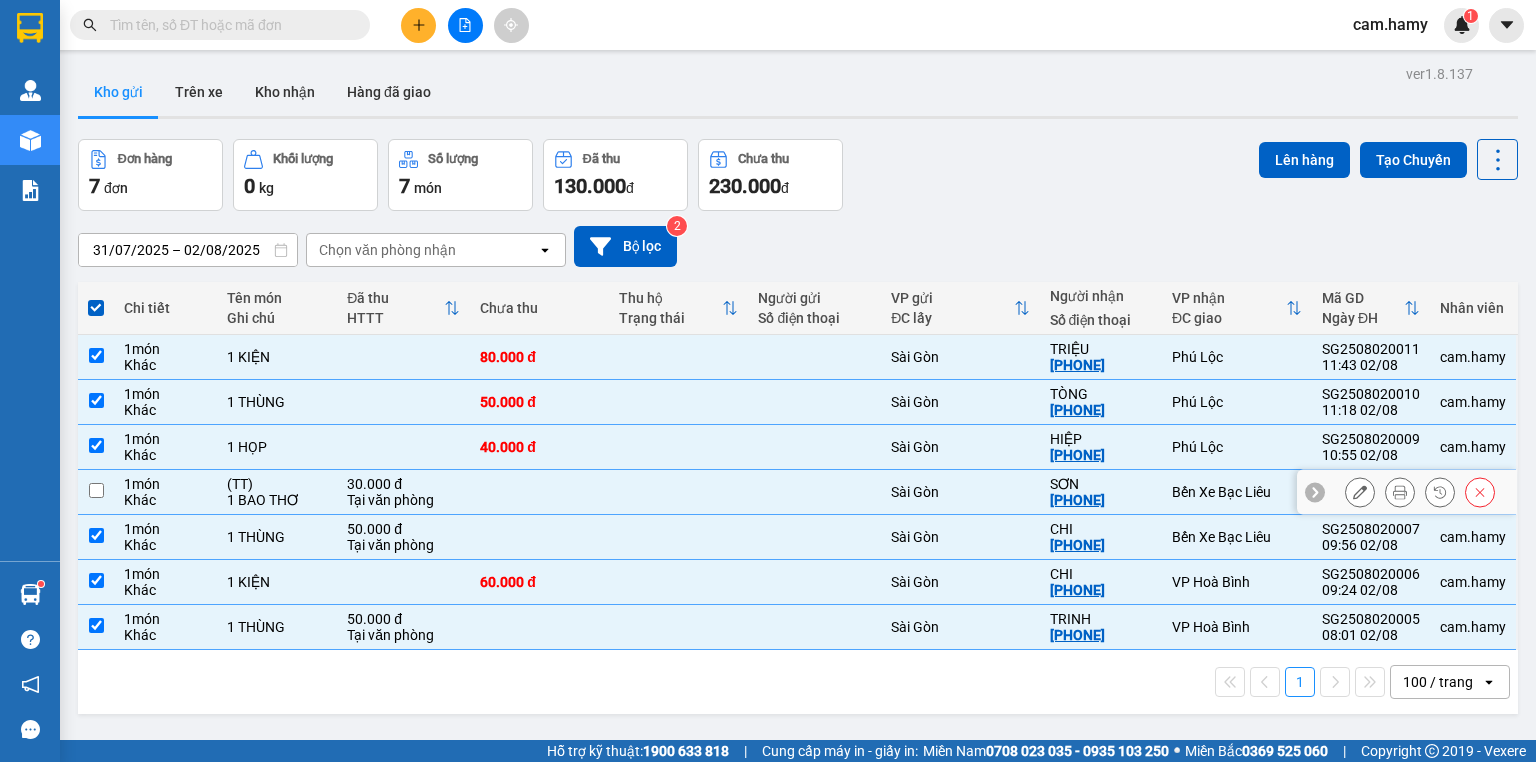 checkbox on "false" 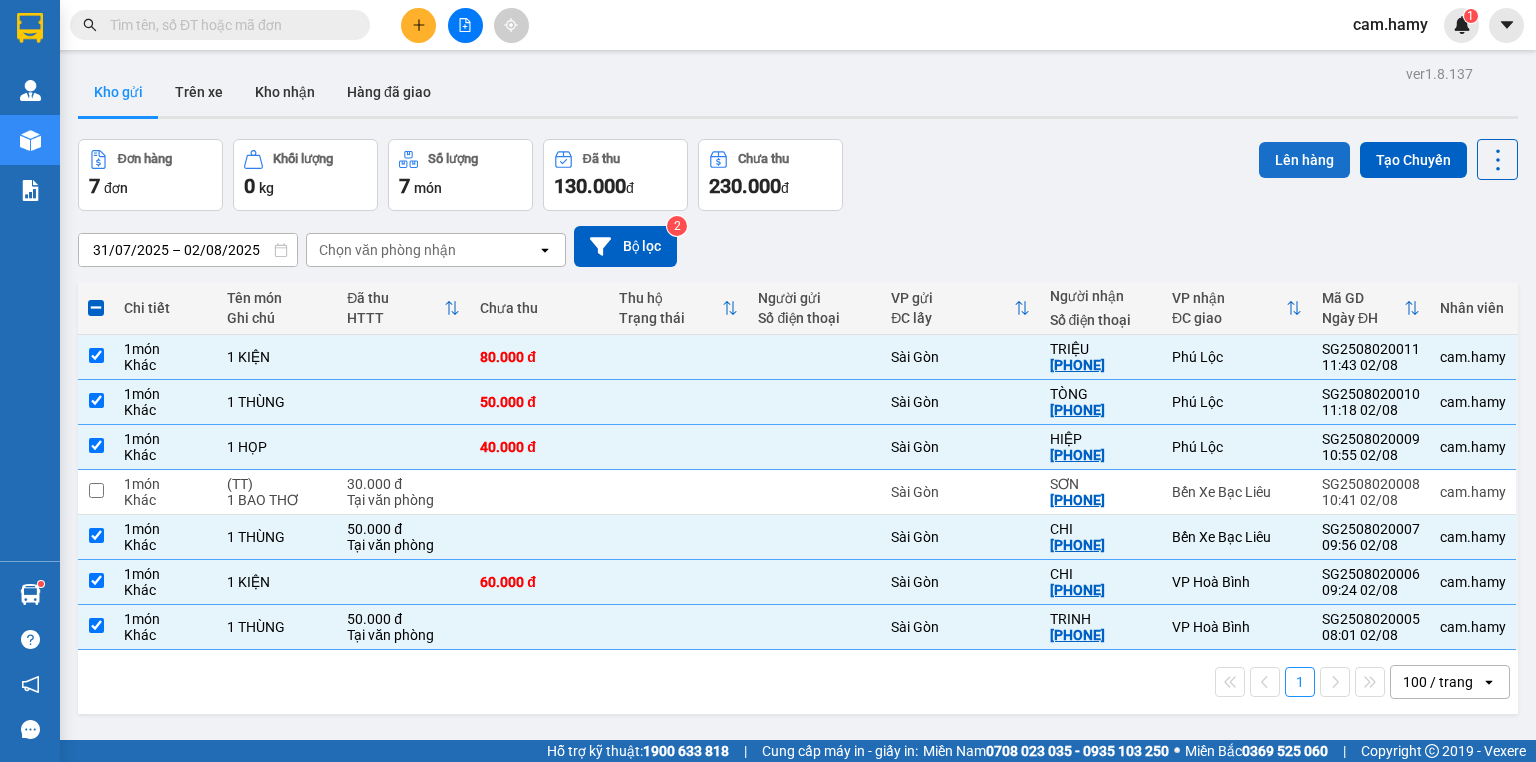 click on "Lên hàng" at bounding box center [1304, 160] 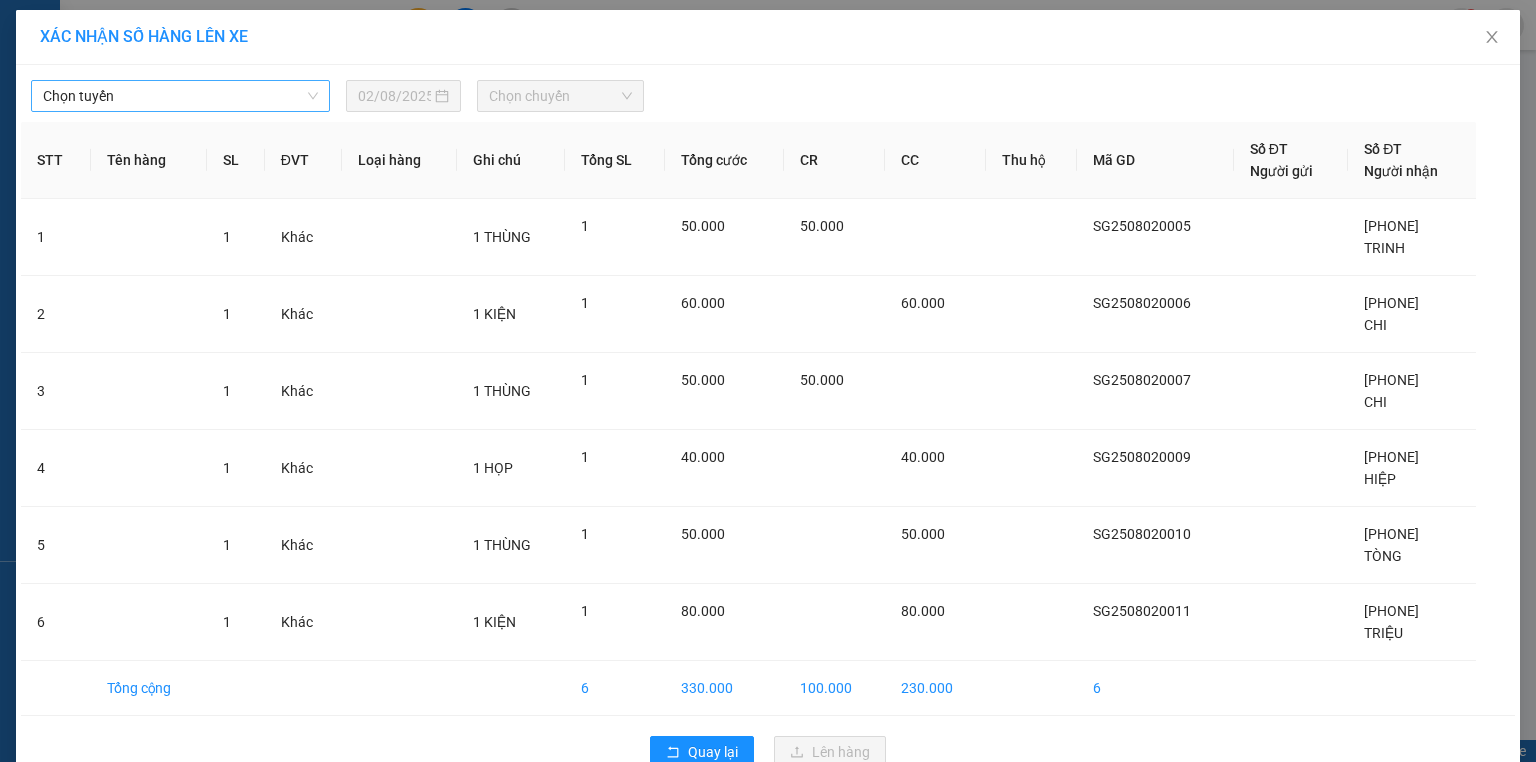 click on "Chọn tuyến" at bounding box center (180, 96) 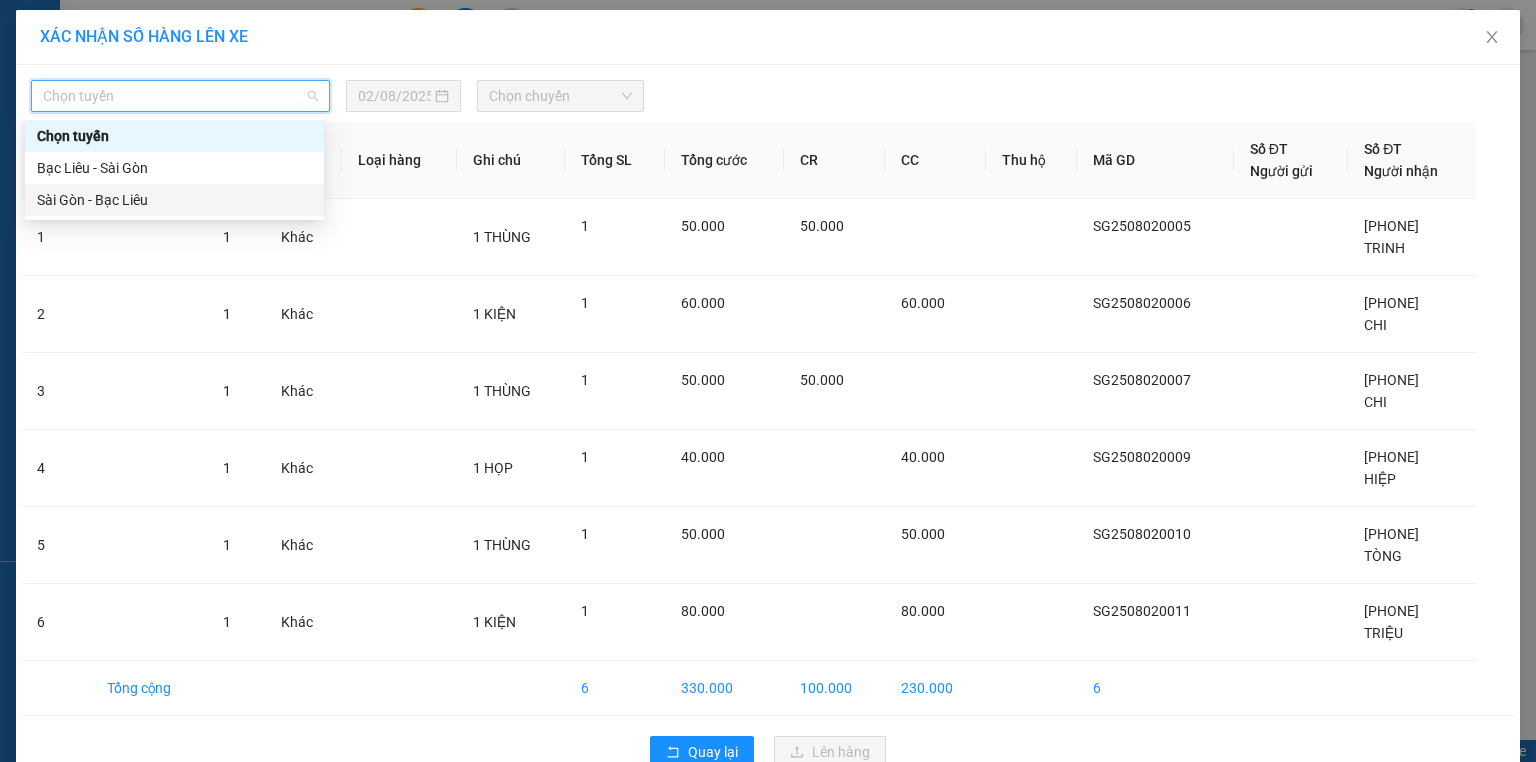 click on "Sài Gòn - Bạc Liêu" at bounding box center (174, 200) 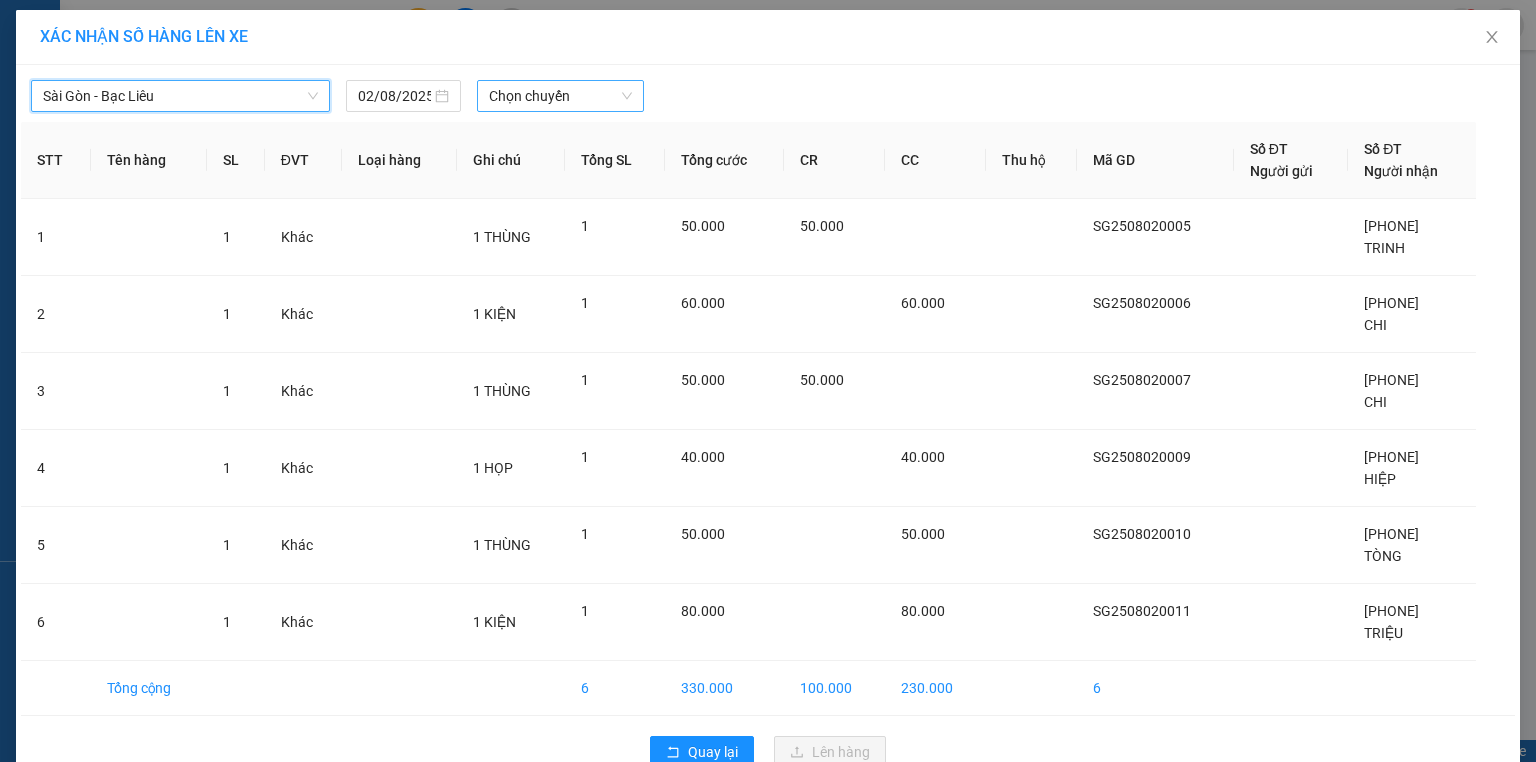 click on "Chọn chuyến" at bounding box center (561, 96) 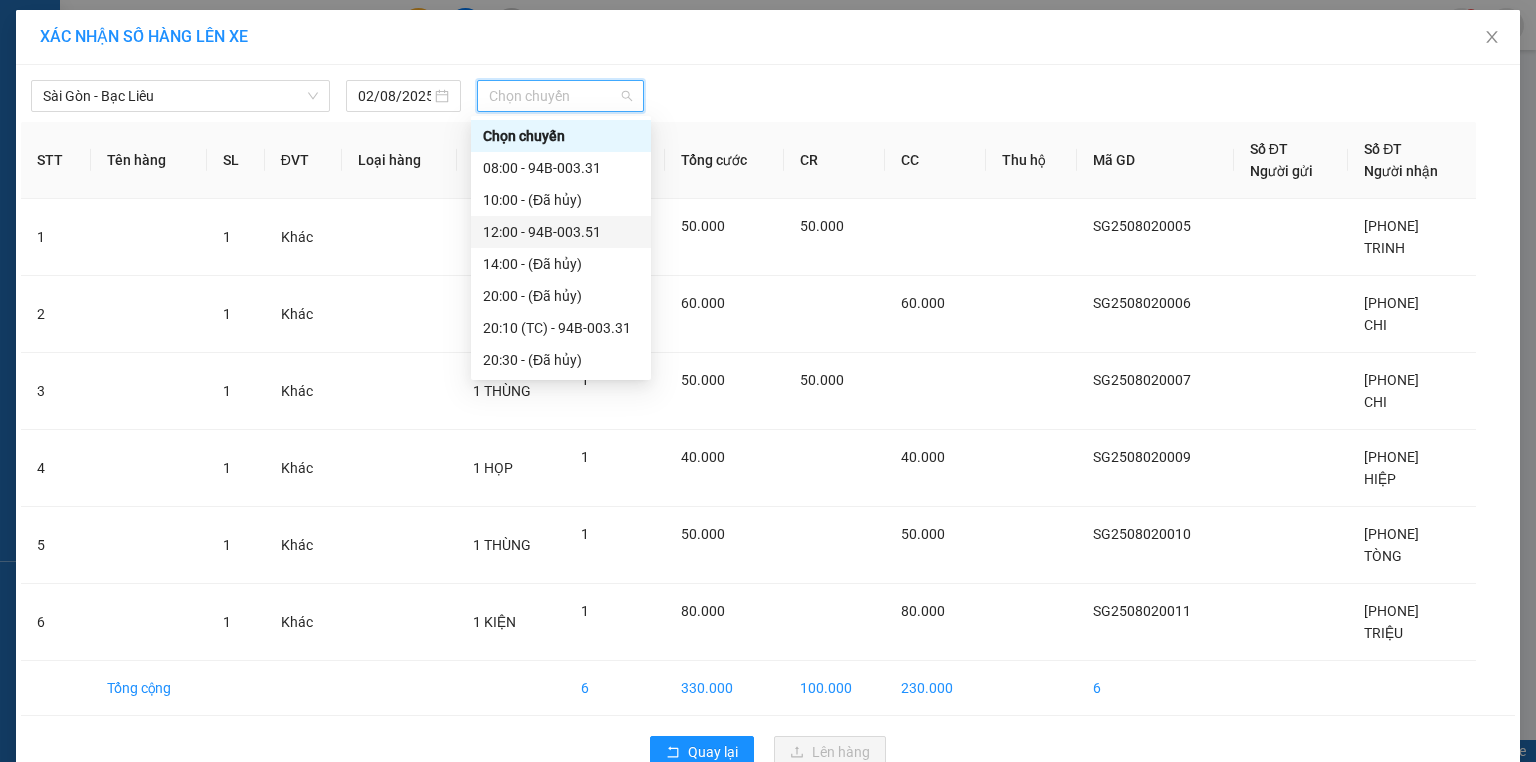 click on "[TIME]     - 94B-003.51" at bounding box center [561, 232] 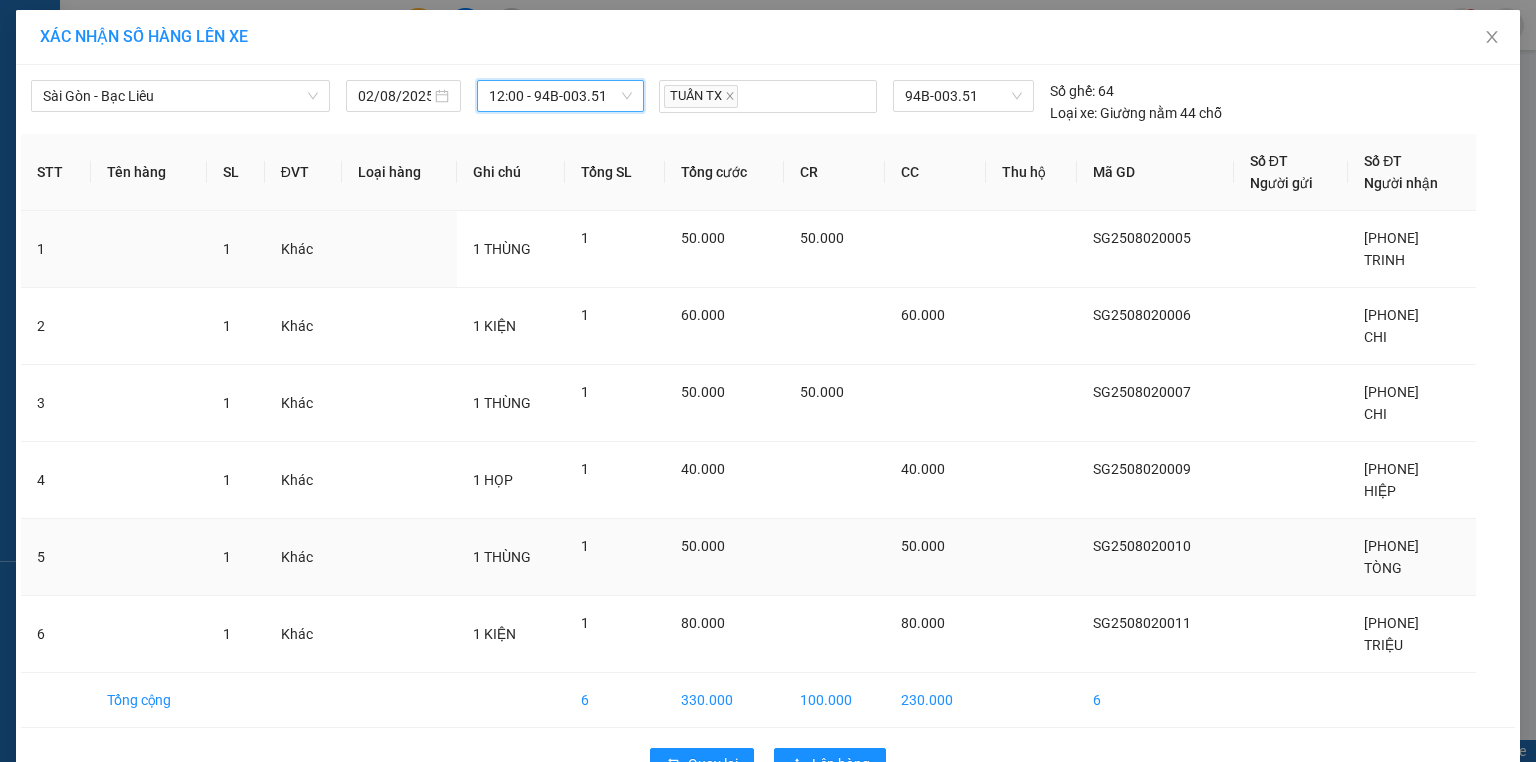 scroll, scrollTop: 55, scrollLeft: 0, axis: vertical 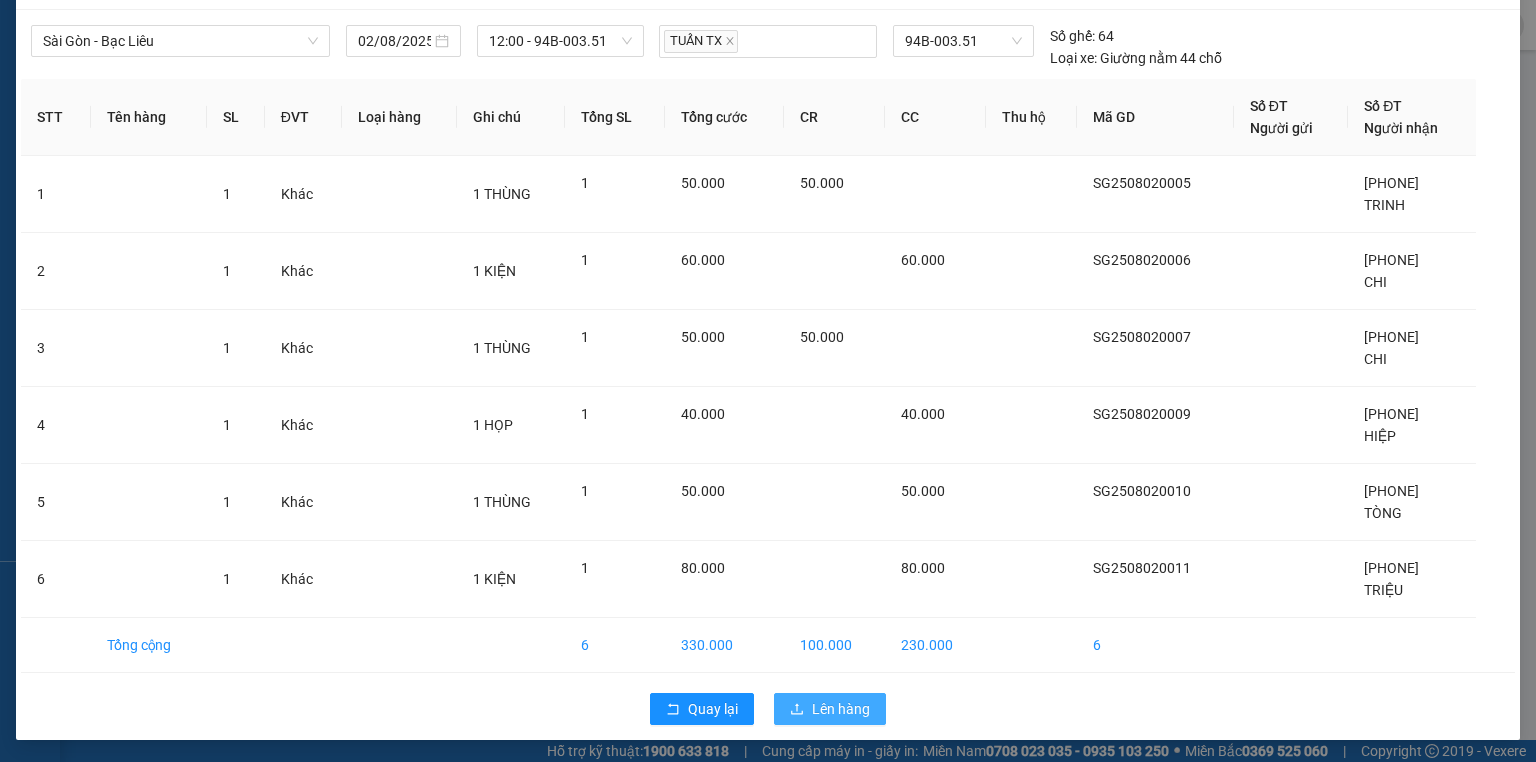 click on "Lên hàng" at bounding box center [841, 709] 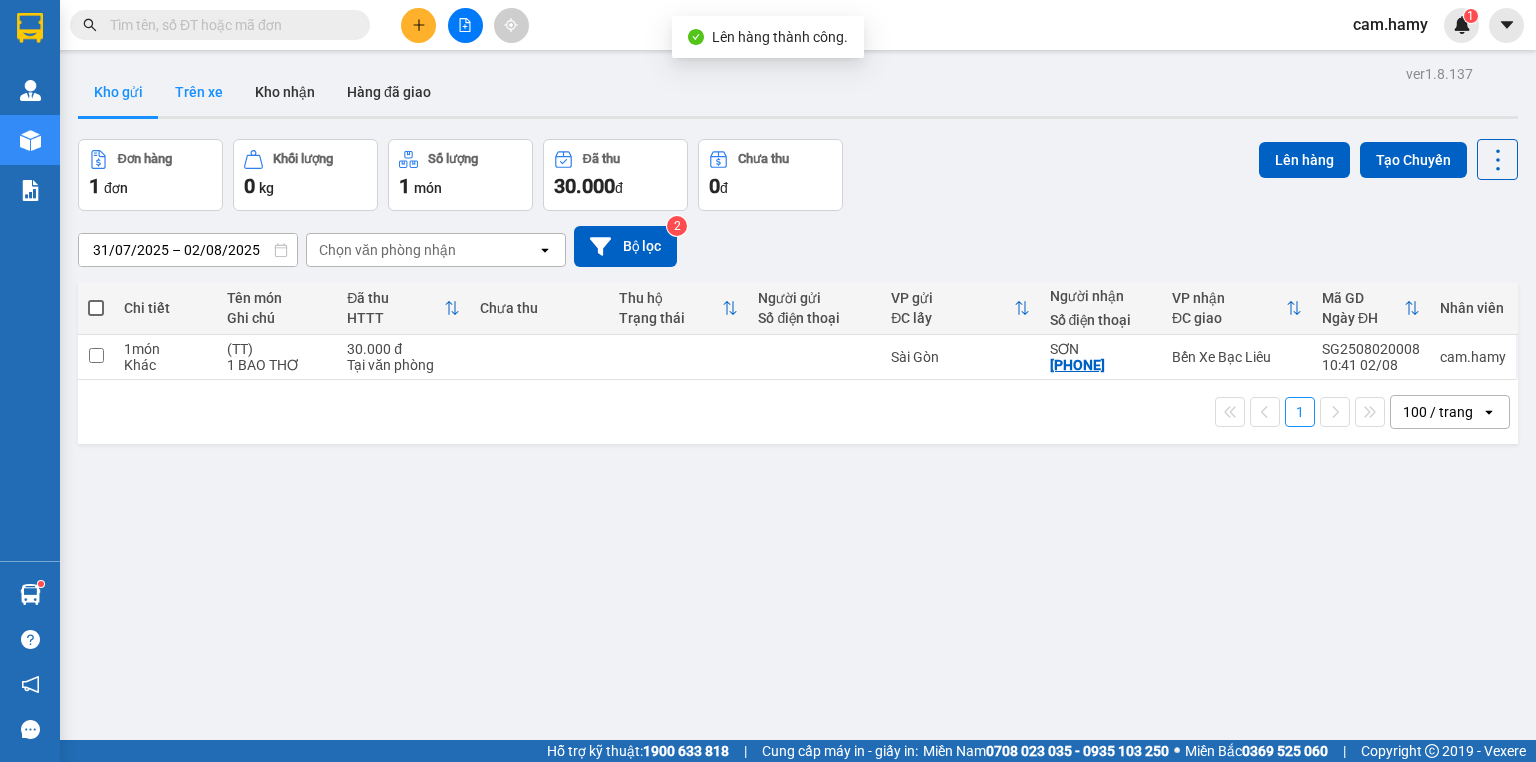 click on "Trên xe" at bounding box center (199, 92) 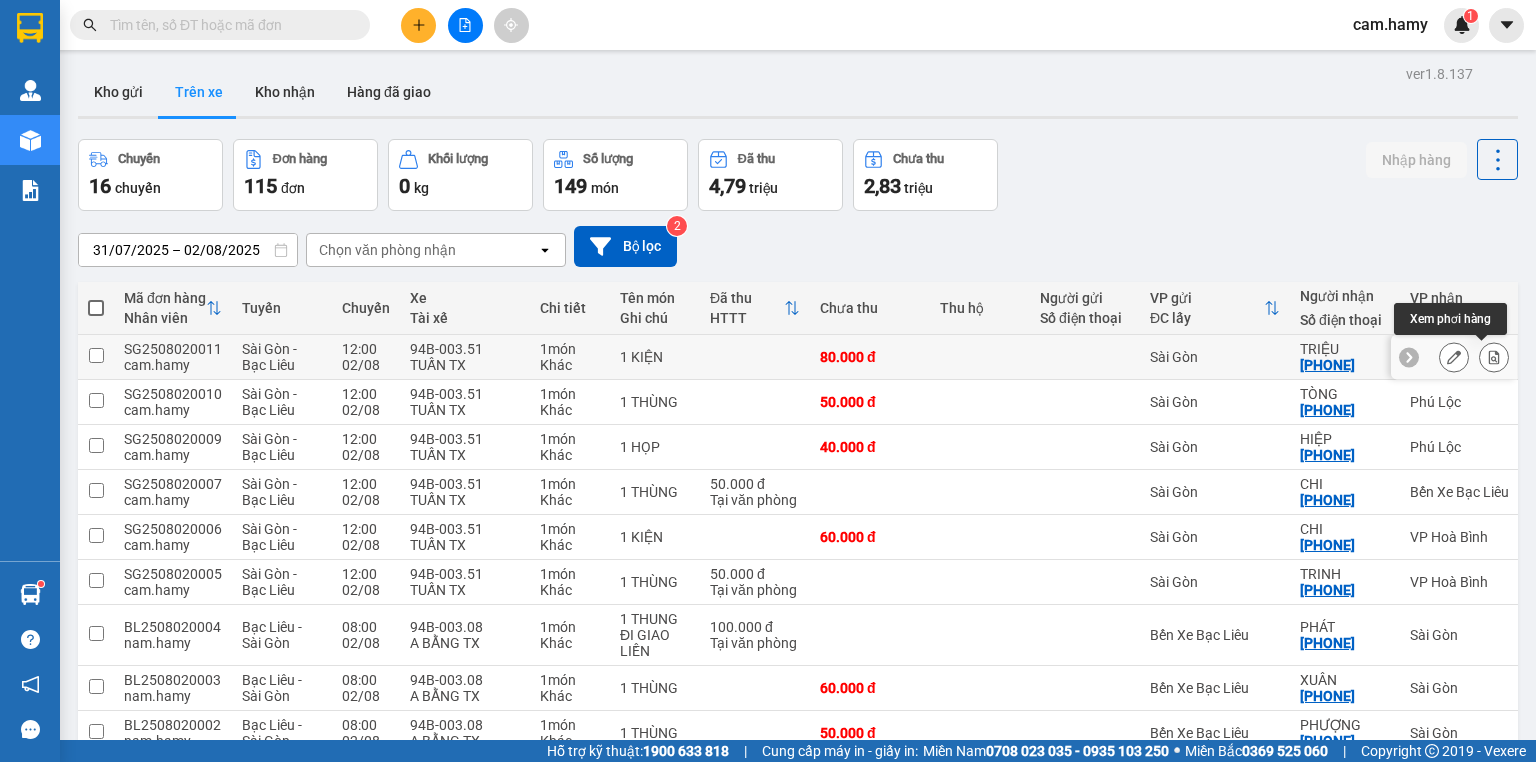 click 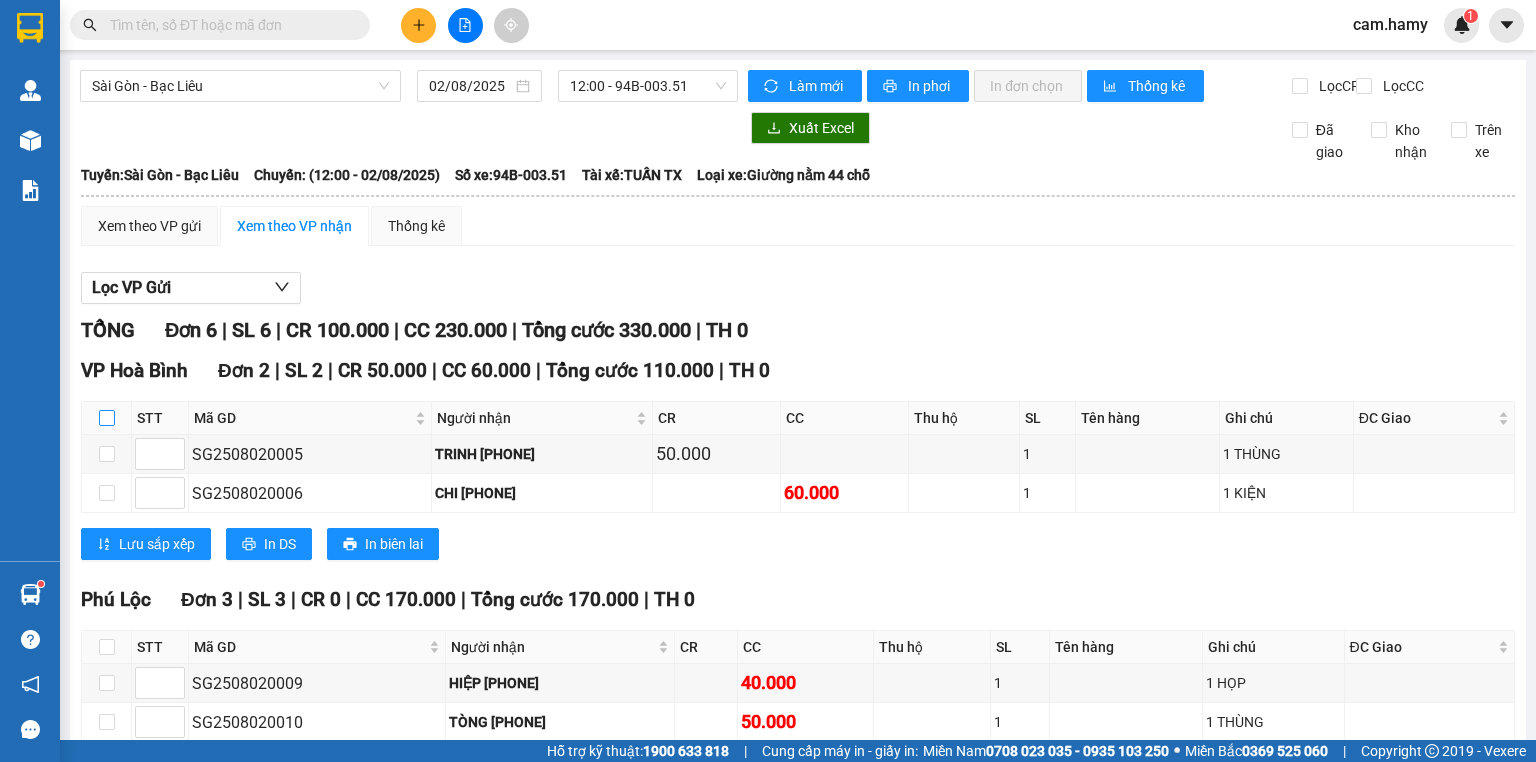 click at bounding box center (107, 418) 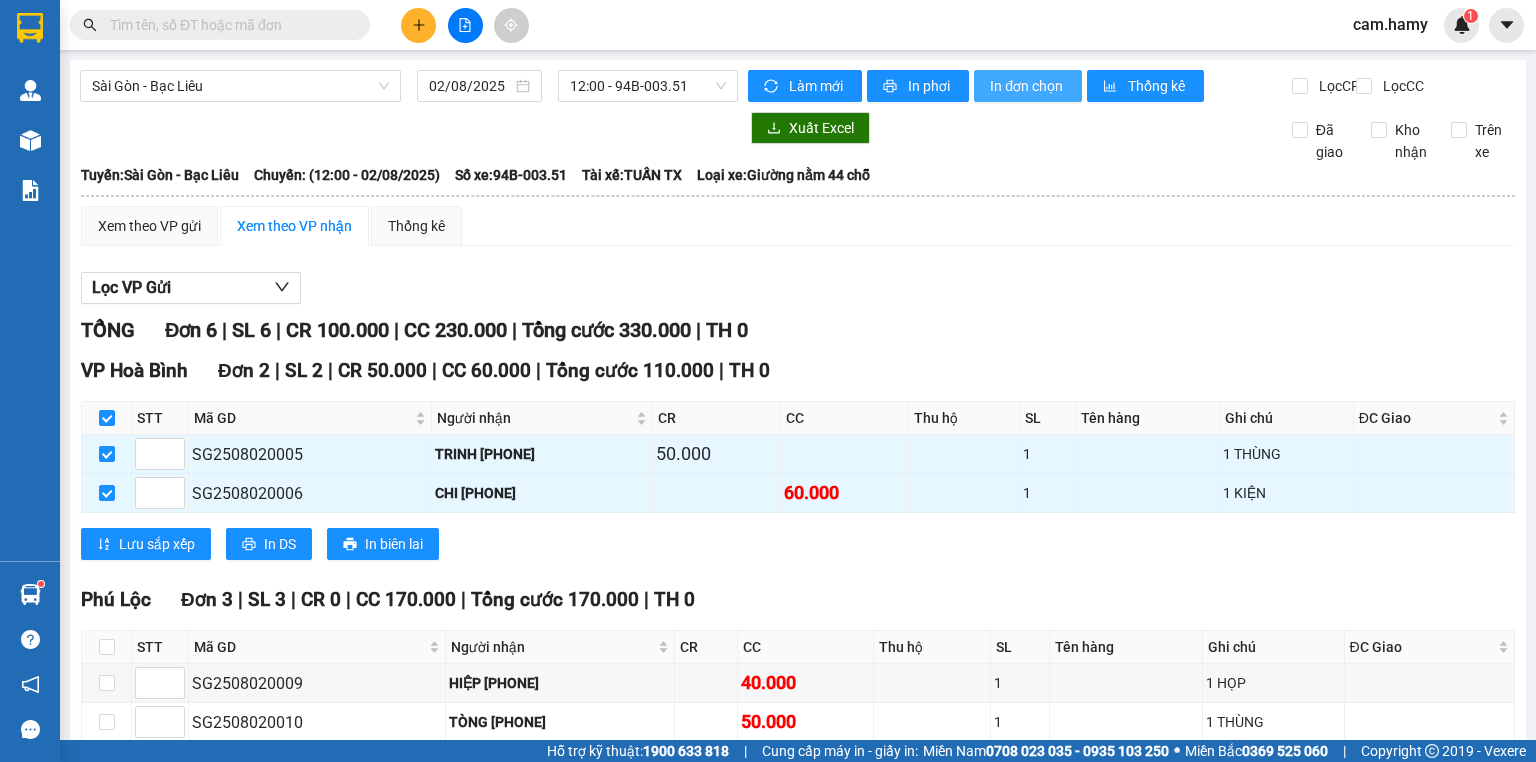 click on "In đơn chọn" at bounding box center [1028, 86] 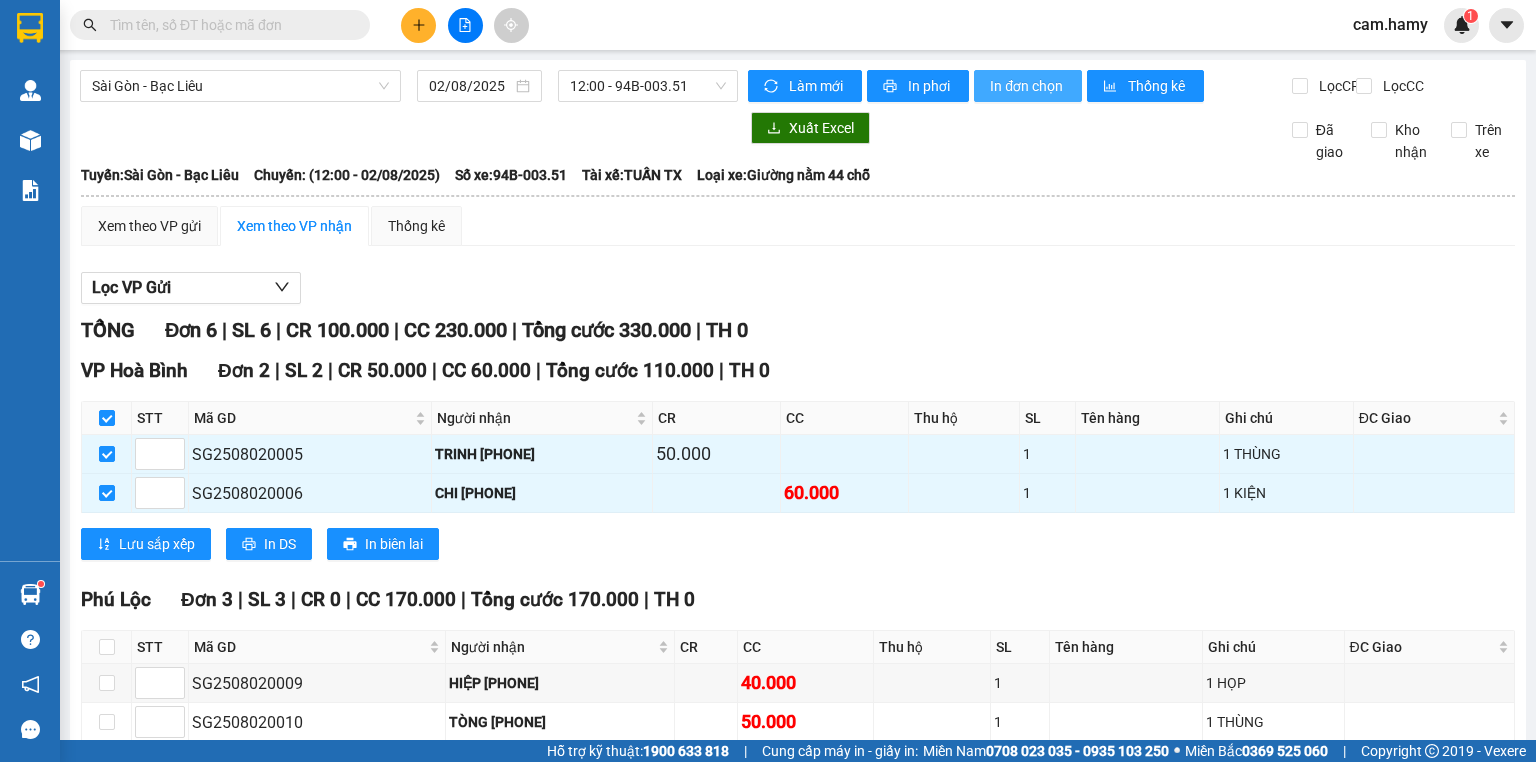 scroll, scrollTop: 0, scrollLeft: 0, axis: both 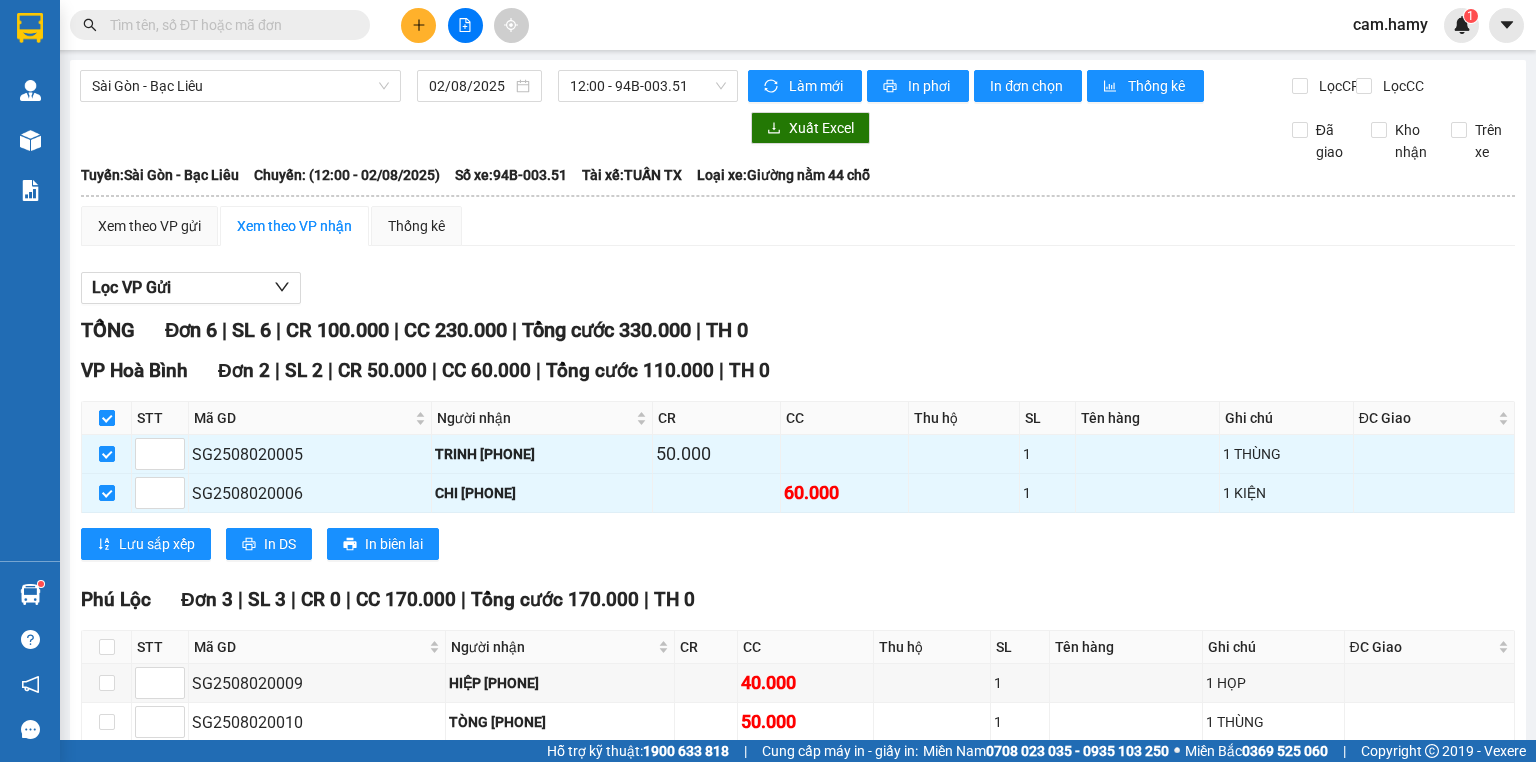 click at bounding box center [107, 418] 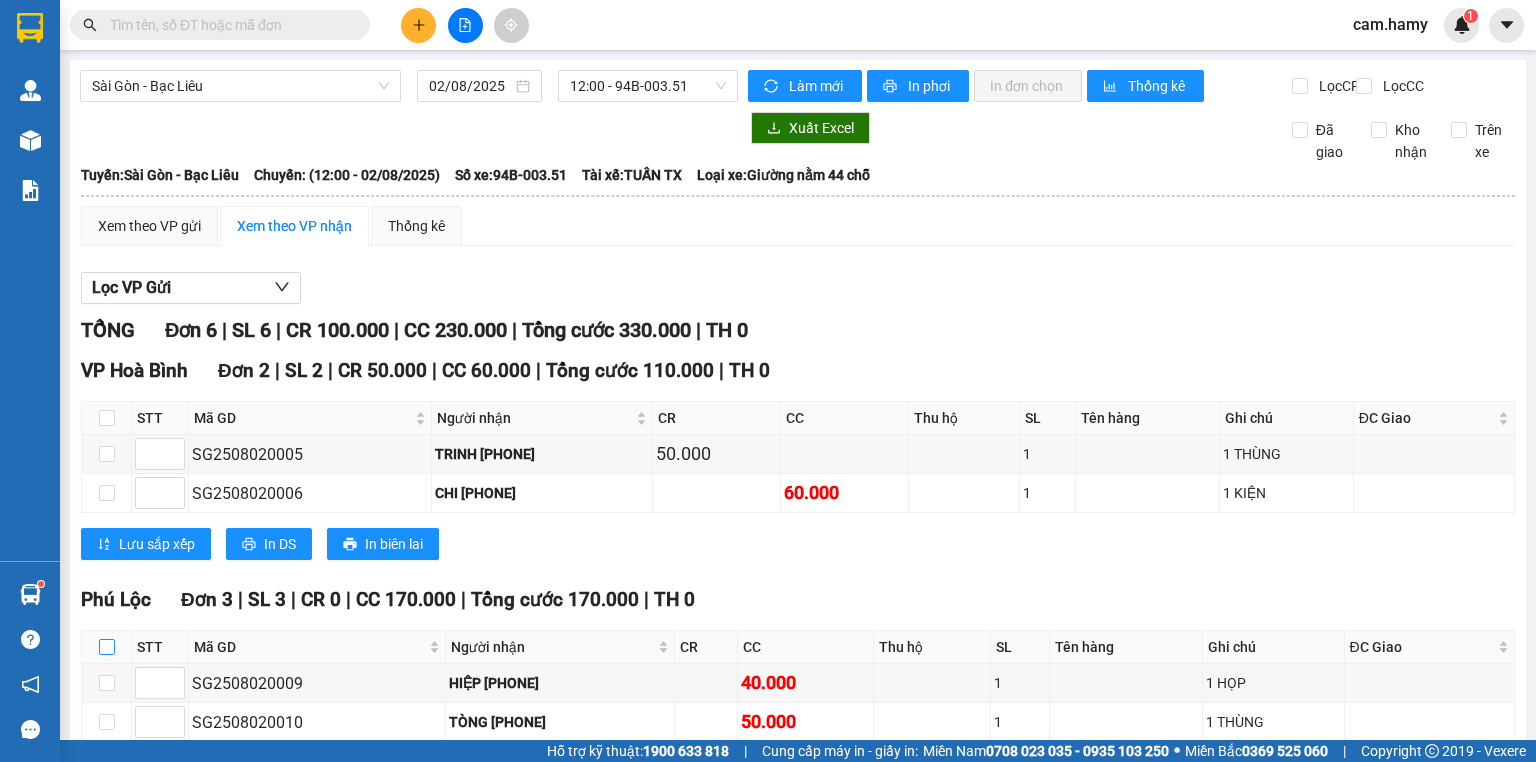 click at bounding box center [107, 647] 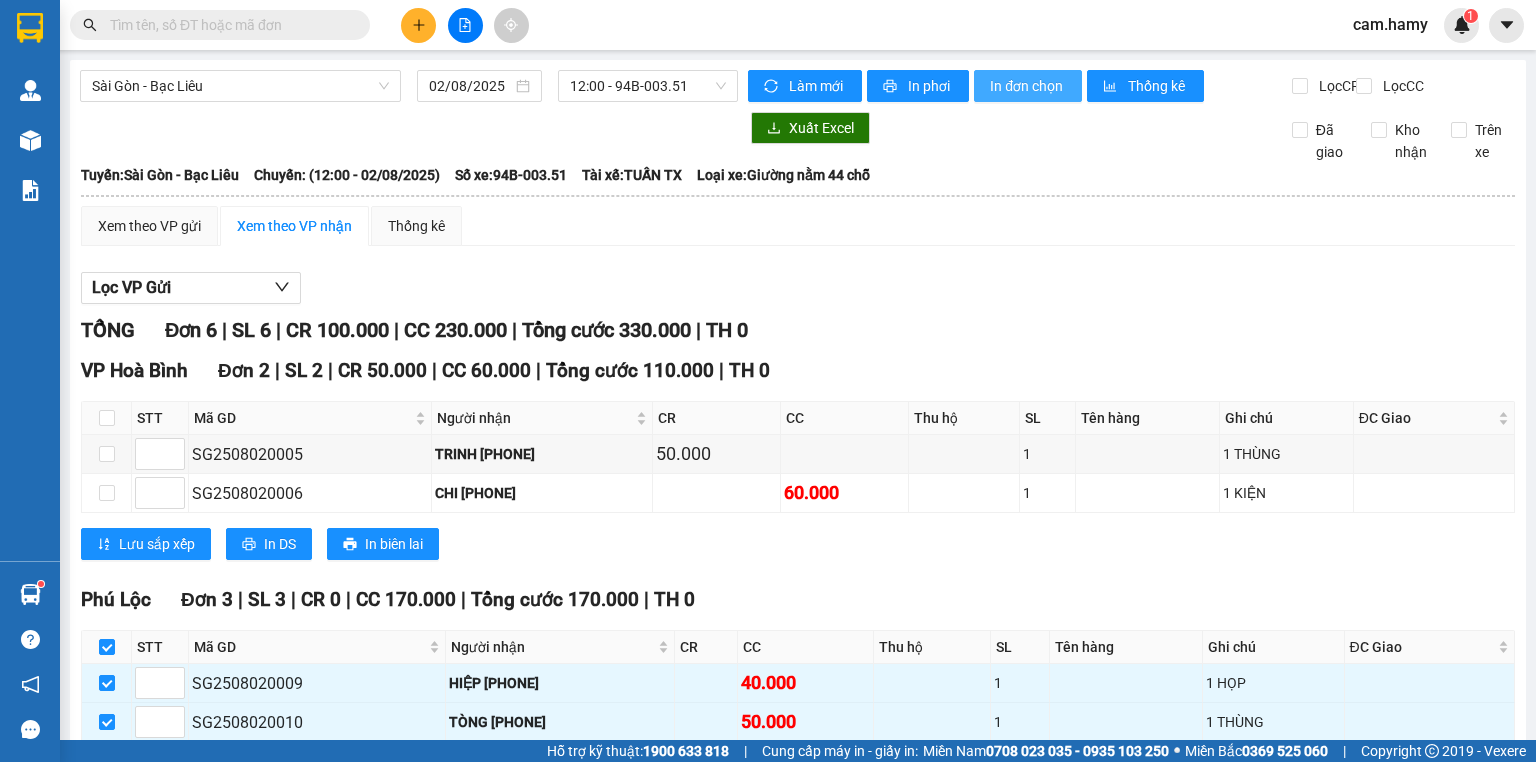 click on "In đơn chọn" at bounding box center [1028, 86] 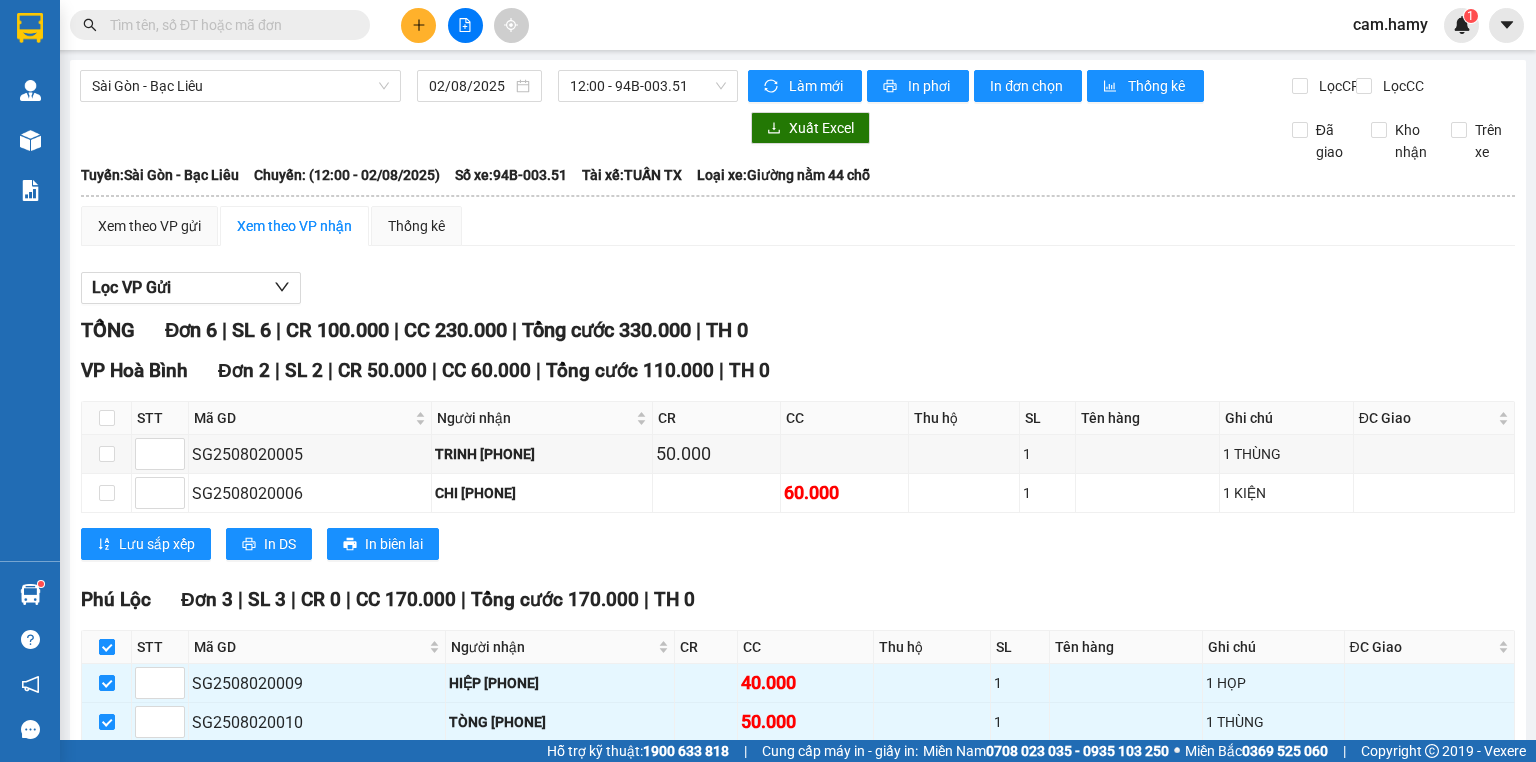 click at bounding box center (107, 647) 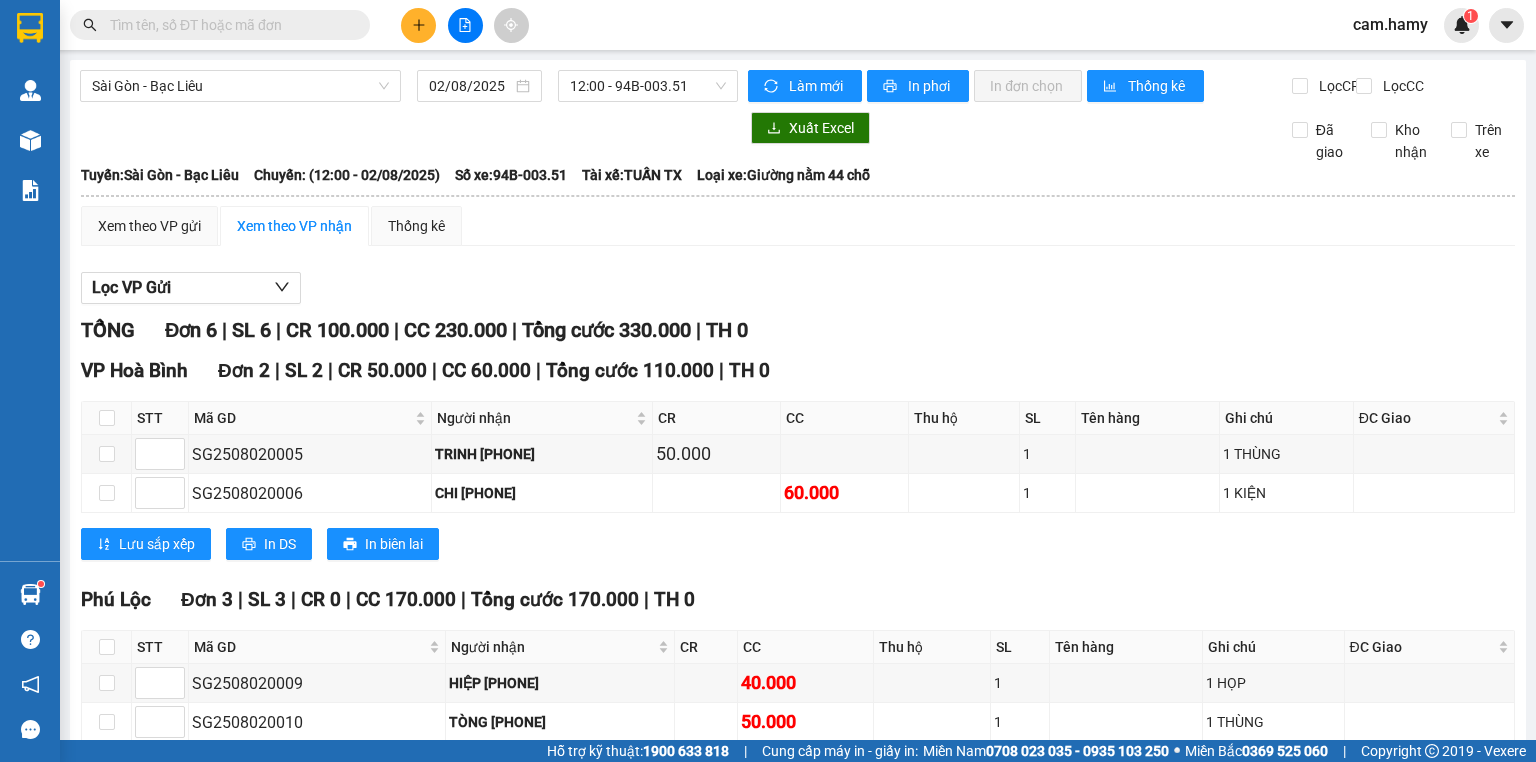 click at bounding box center (107, 915) 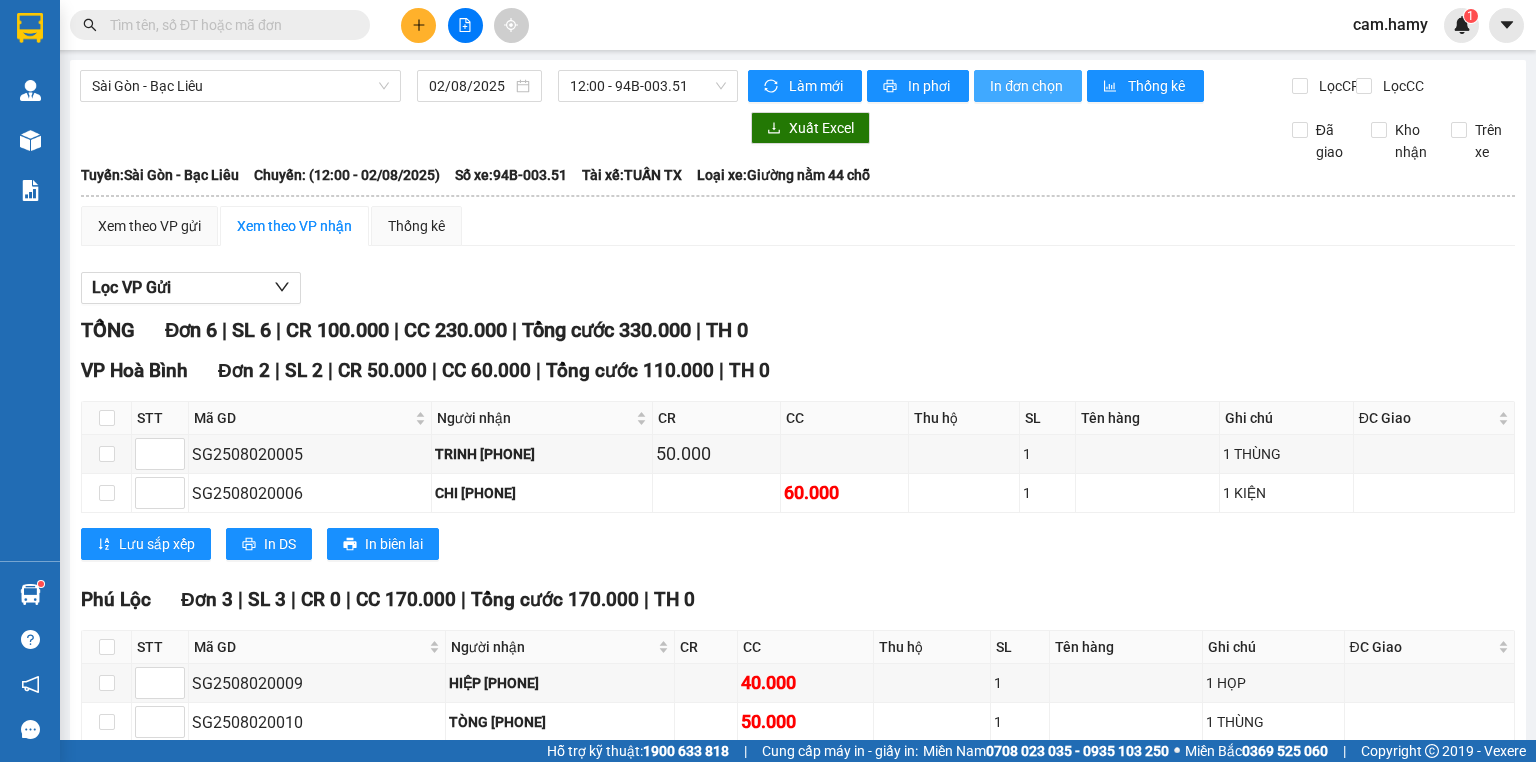 click on "In đơn chọn" at bounding box center [1028, 86] 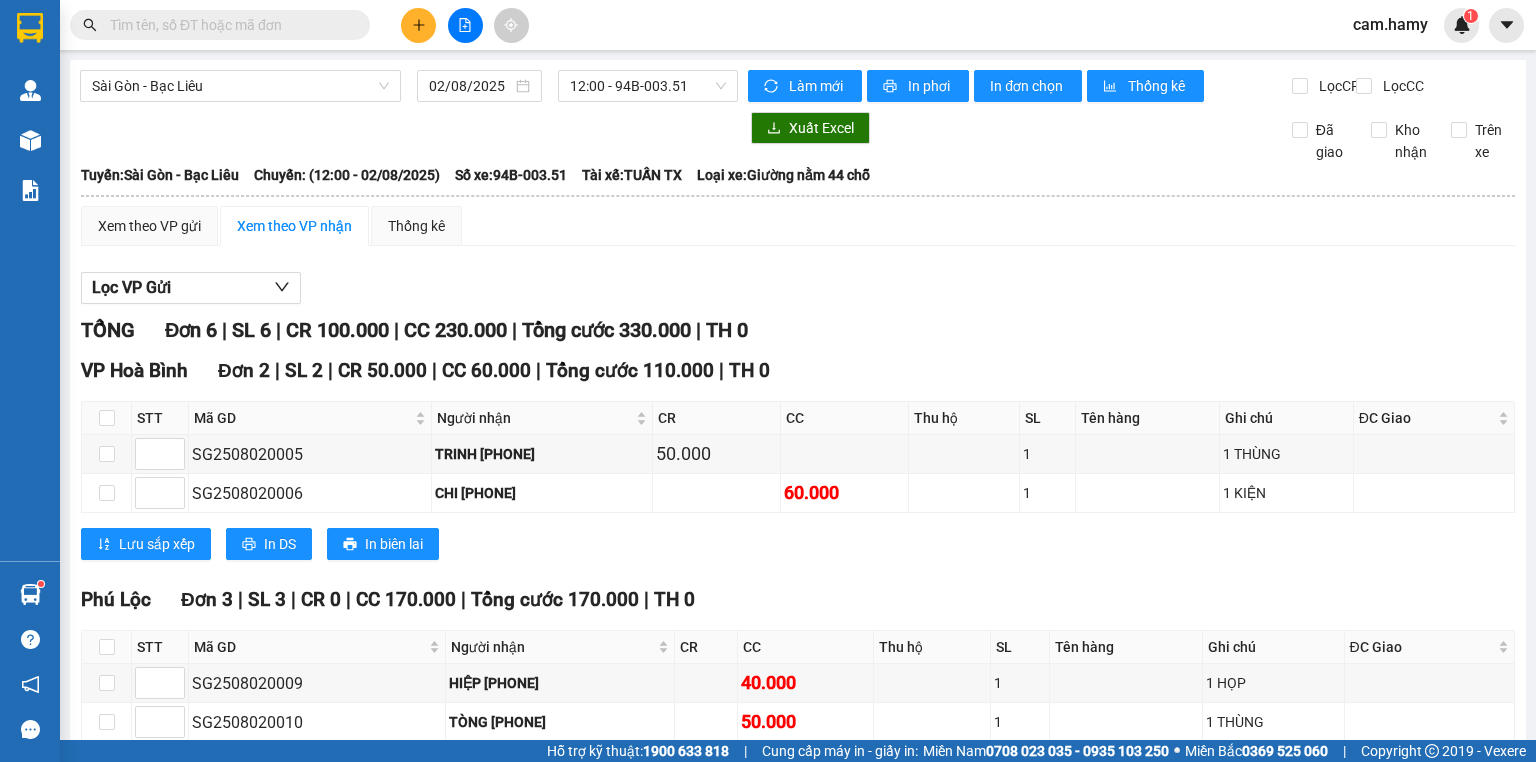 click at bounding box center [107, 915] 